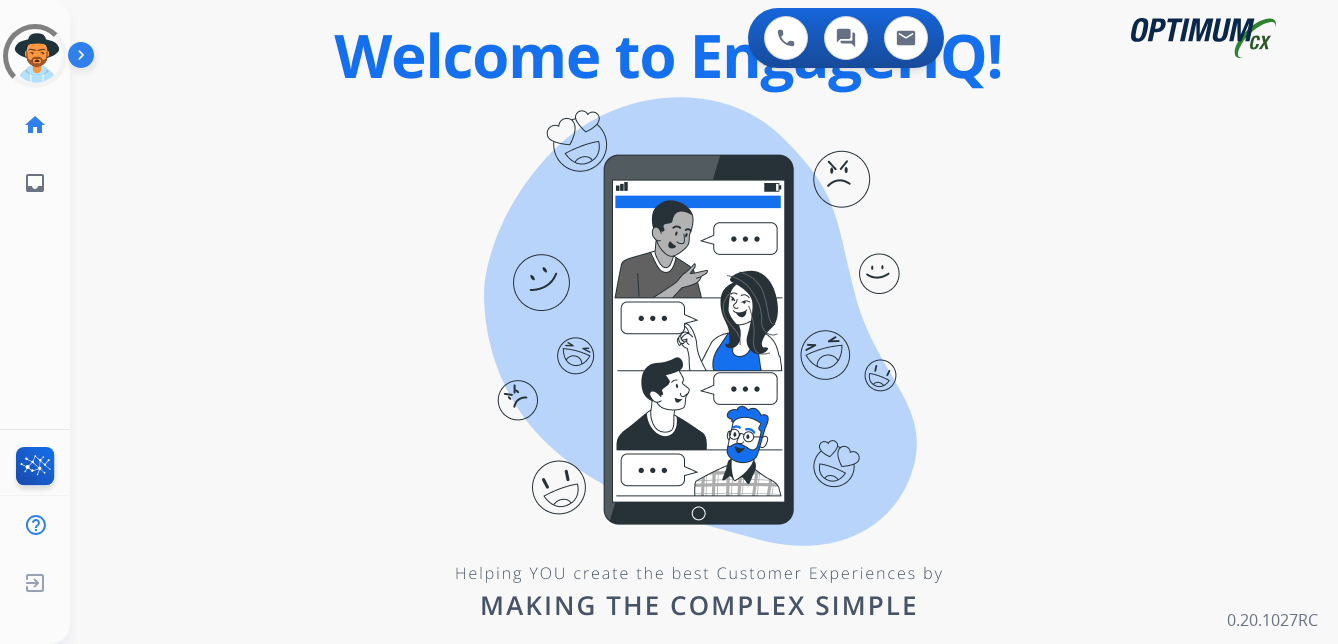 scroll, scrollTop: 0, scrollLeft: 0, axis: both 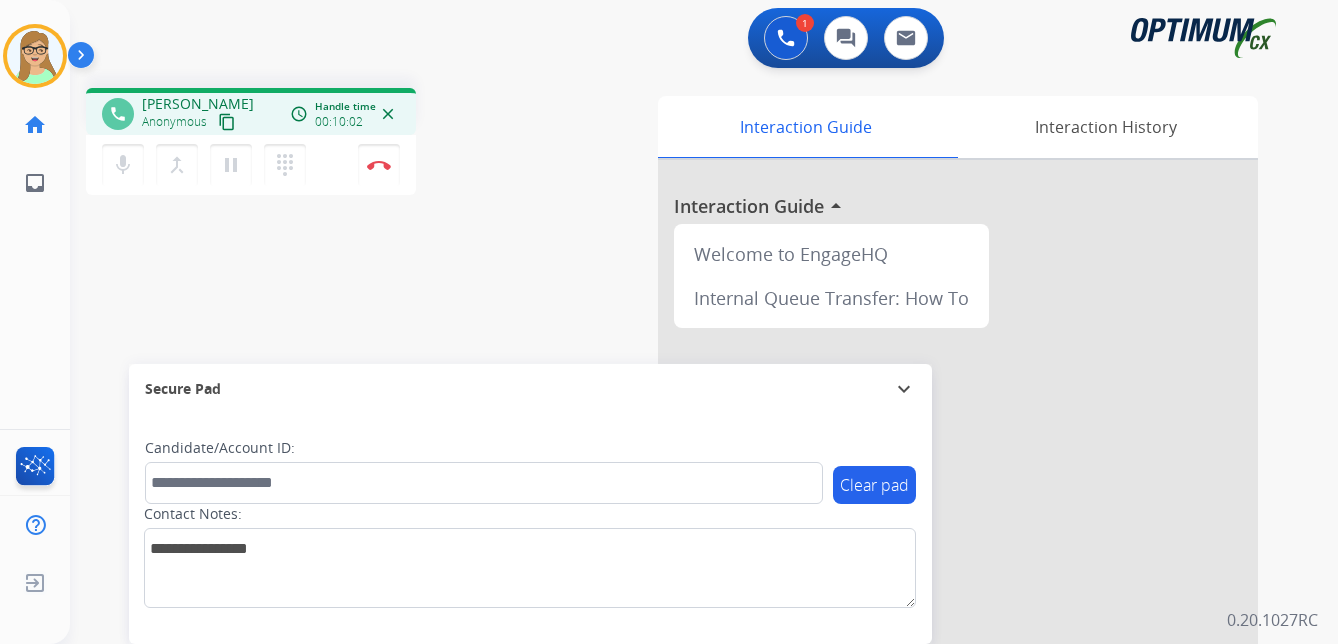 click on "phone [PERSON_NAME] Anonymous content_copy access_time Call metrics Queue   00:07 Hold   00:00 Talk   09:56 Total   10:02 Handle time 00:10:02 close mic Mute merge_type Bridge pause Hold dialpad Dialpad Disconnect swap_horiz Break voice bridge close_fullscreen Connect 3-Way Call merge_type Separate 3-Way Call  Interaction Guide   Interaction History  Interaction Guide arrow_drop_up  Welcome to EngageHQ   Internal Queue Transfer: How To  Secure Pad expand_more Clear pad Candidate/Account ID: Contact Notes:" at bounding box center [680, 489] 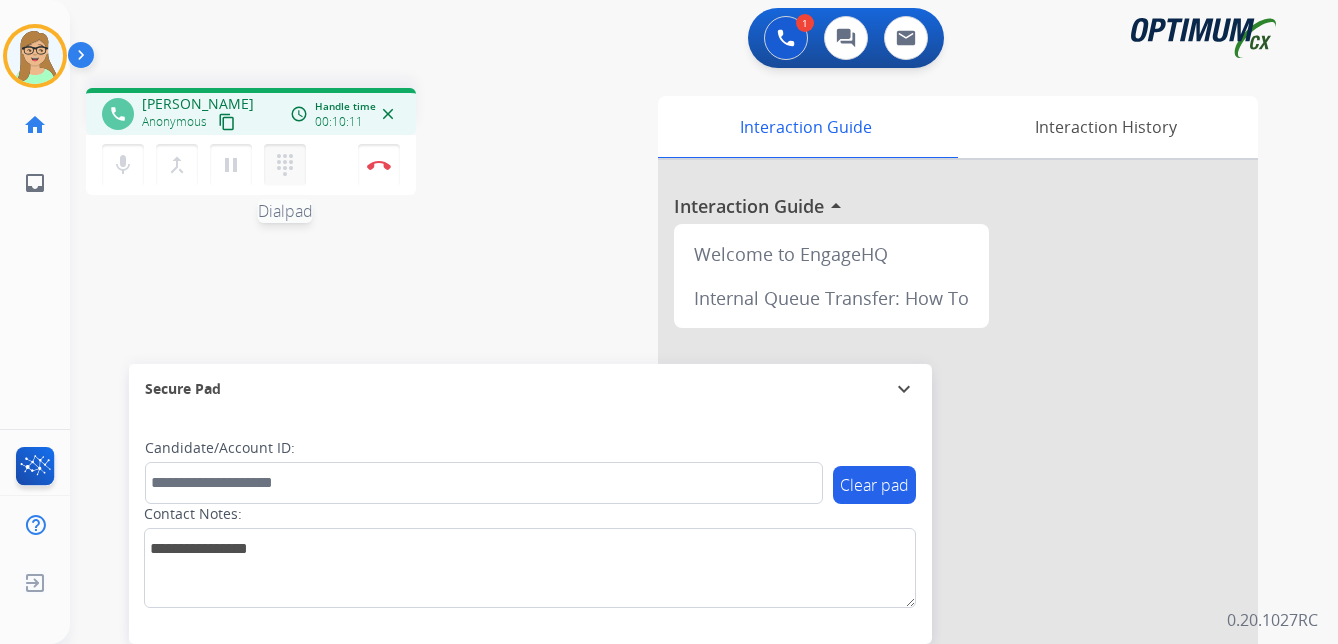 click on "dialpad" at bounding box center (285, 165) 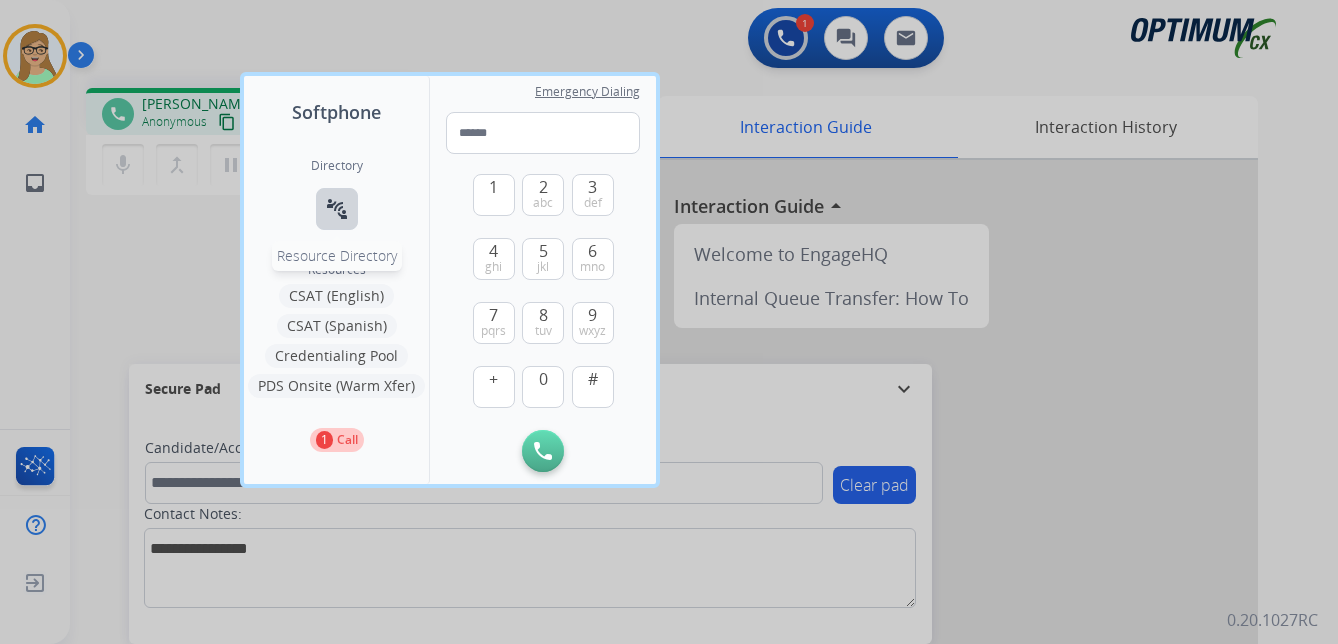 click on "connect_without_contact" at bounding box center (337, 209) 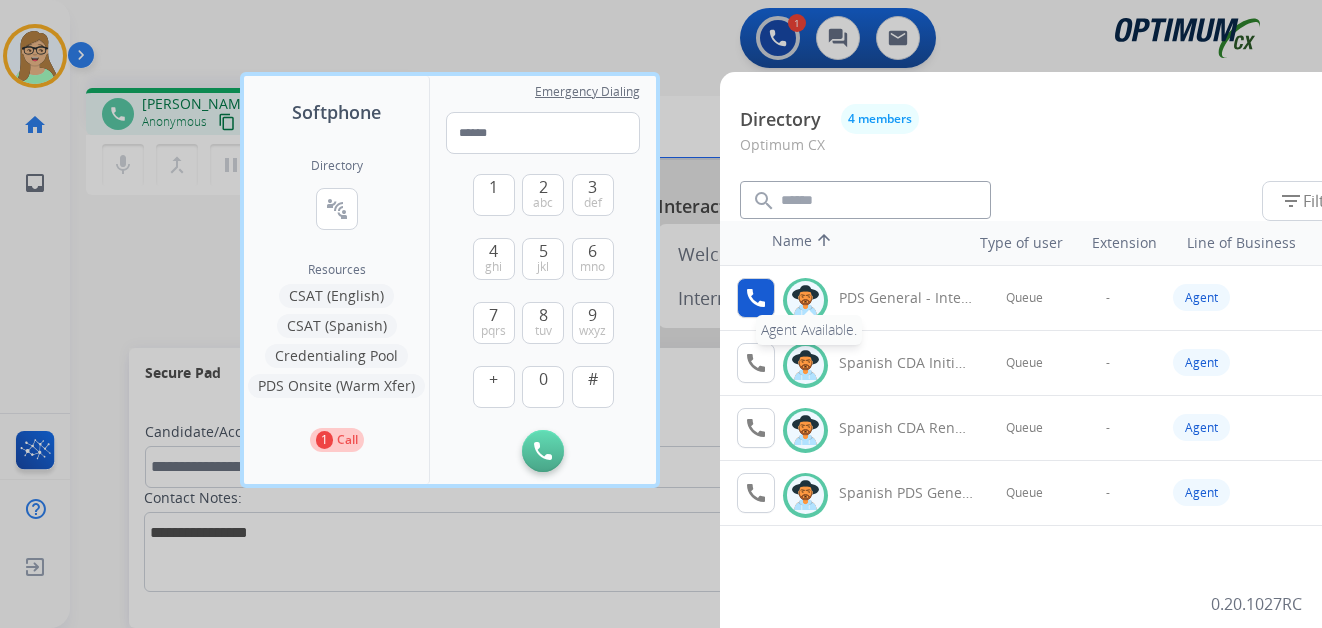 click on "call" at bounding box center (756, 298) 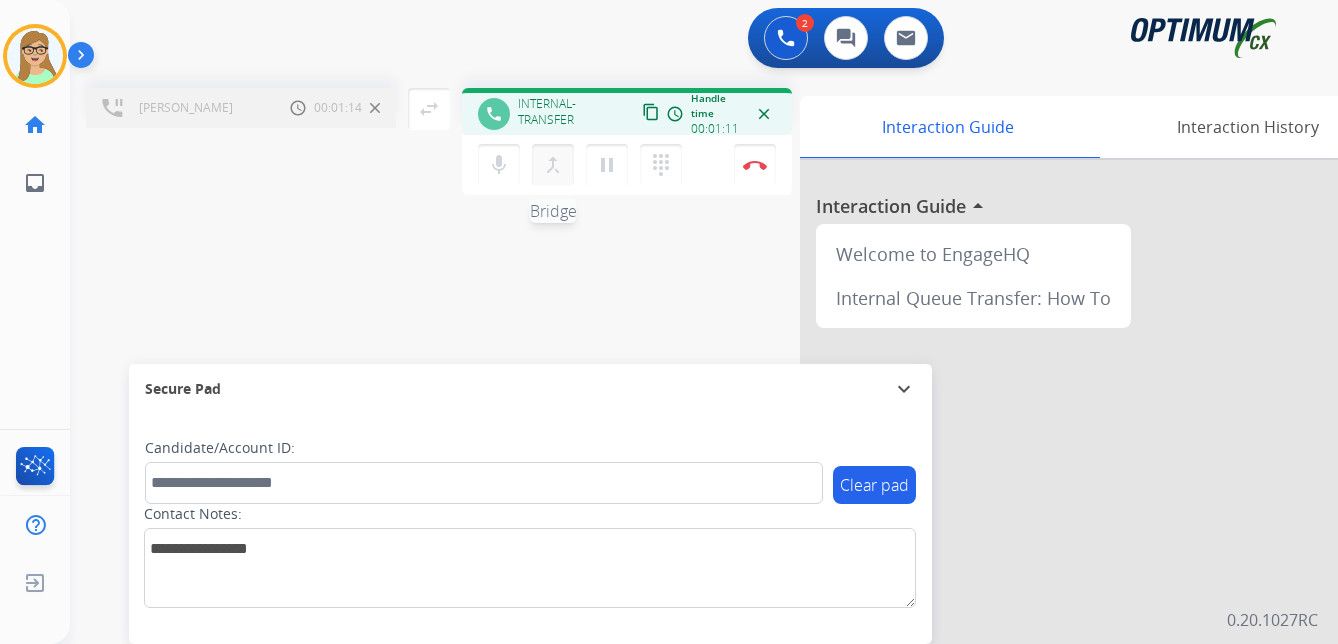 click on "merge_type" at bounding box center [553, 165] 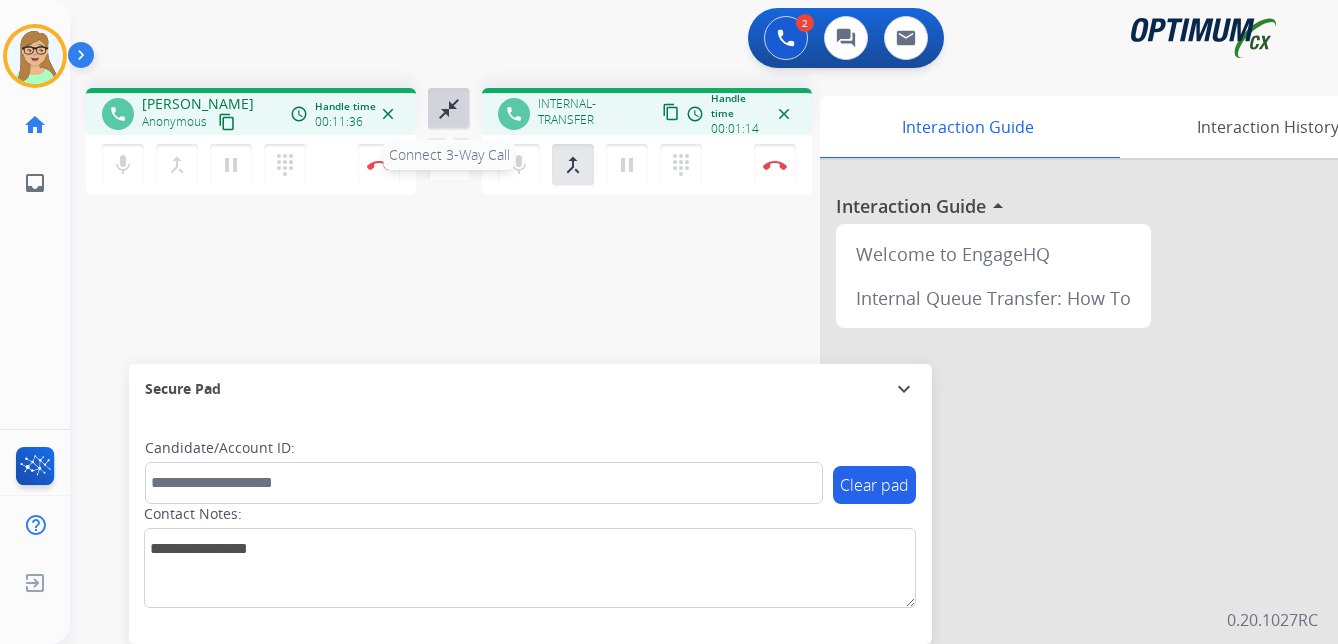 click on "close_fullscreen" at bounding box center [449, 109] 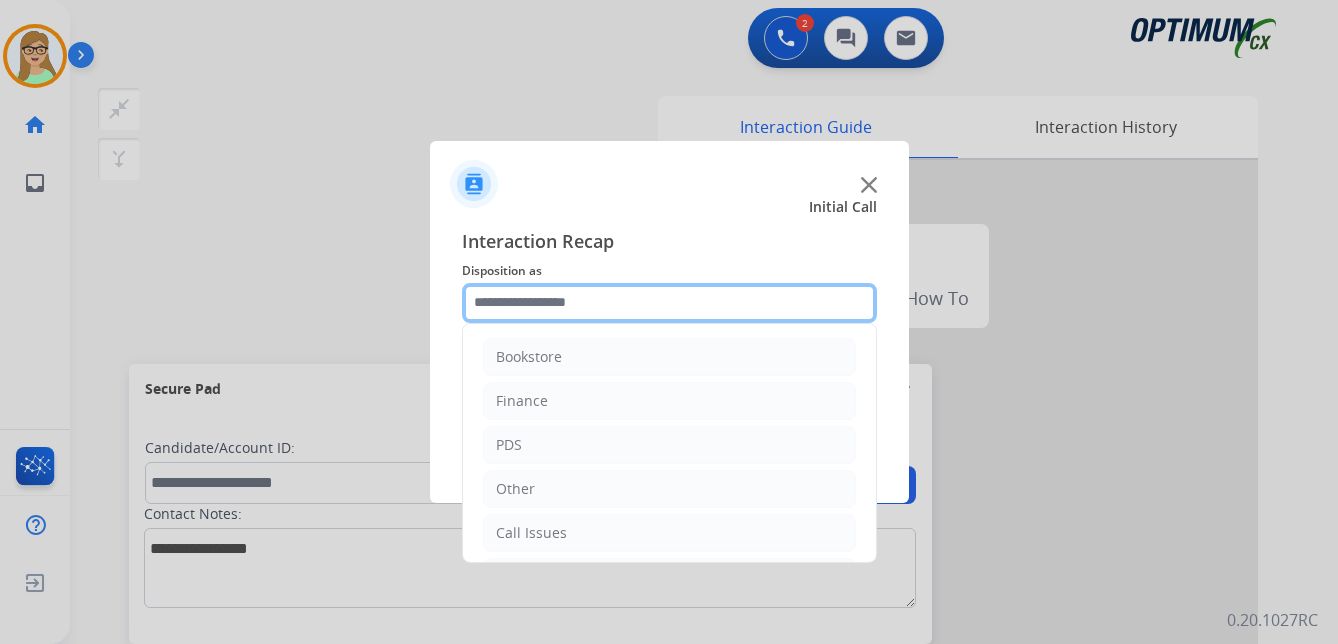 drag, startPoint x: 567, startPoint y: 640, endPoint x: 481, endPoint y: 298, distance: 352.64713 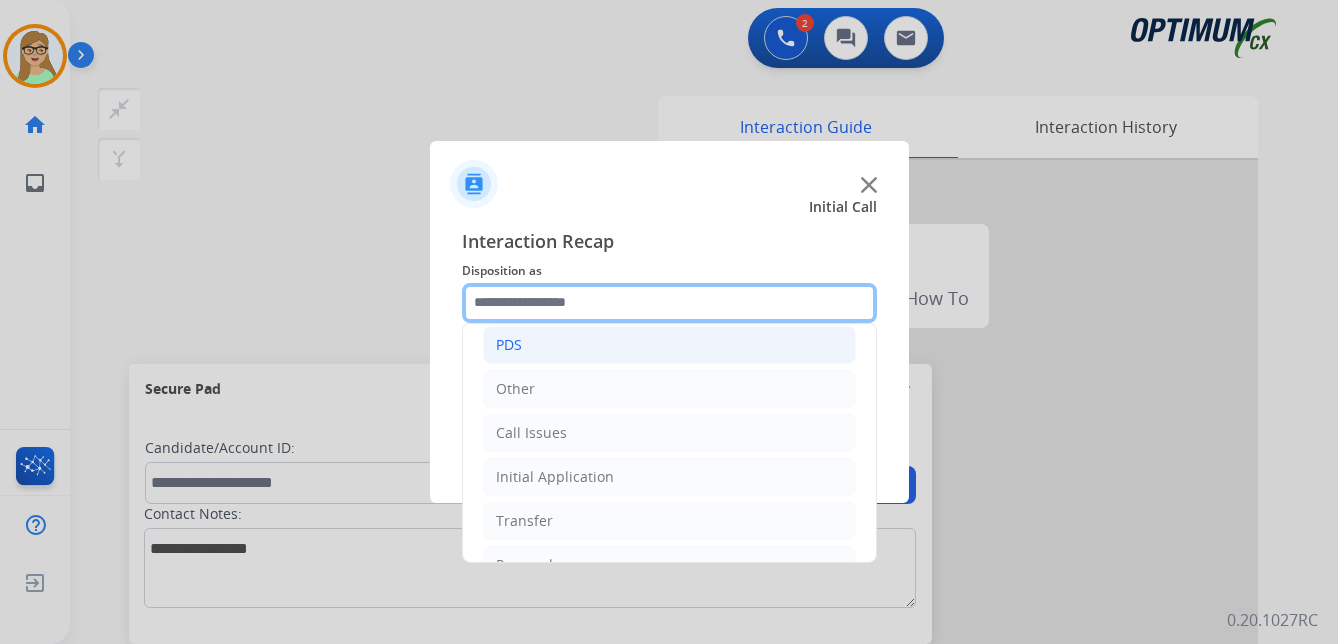 scroll, scrollTop: 136, scrollLeft: 0, axis: vertical 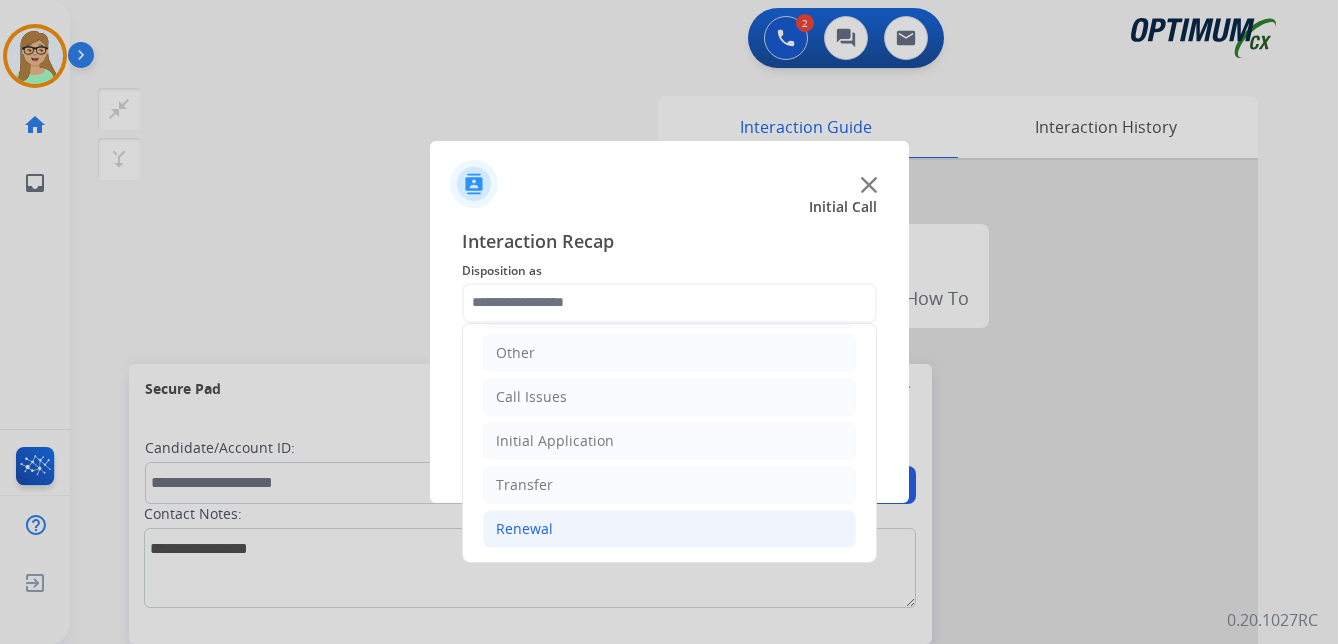 click on "Renewal" 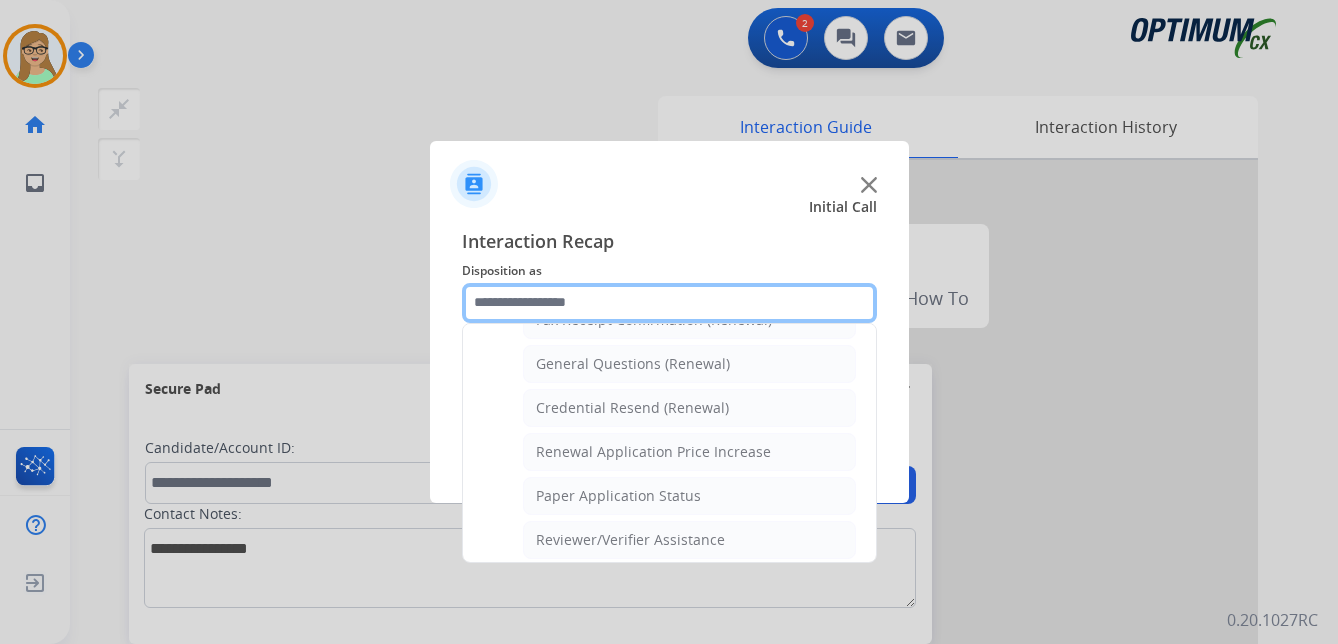 scroll, scrollTop: 572, scrollLeft: 0, axis: vertical 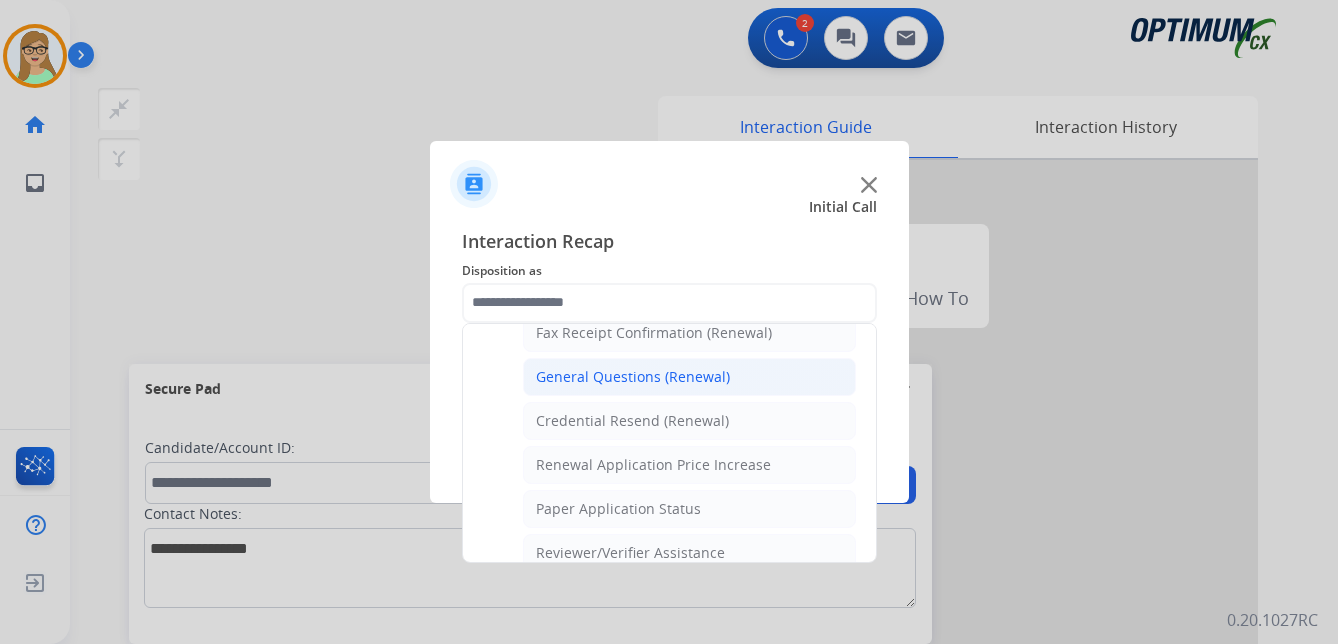 click on "General Questions (Renewal)" 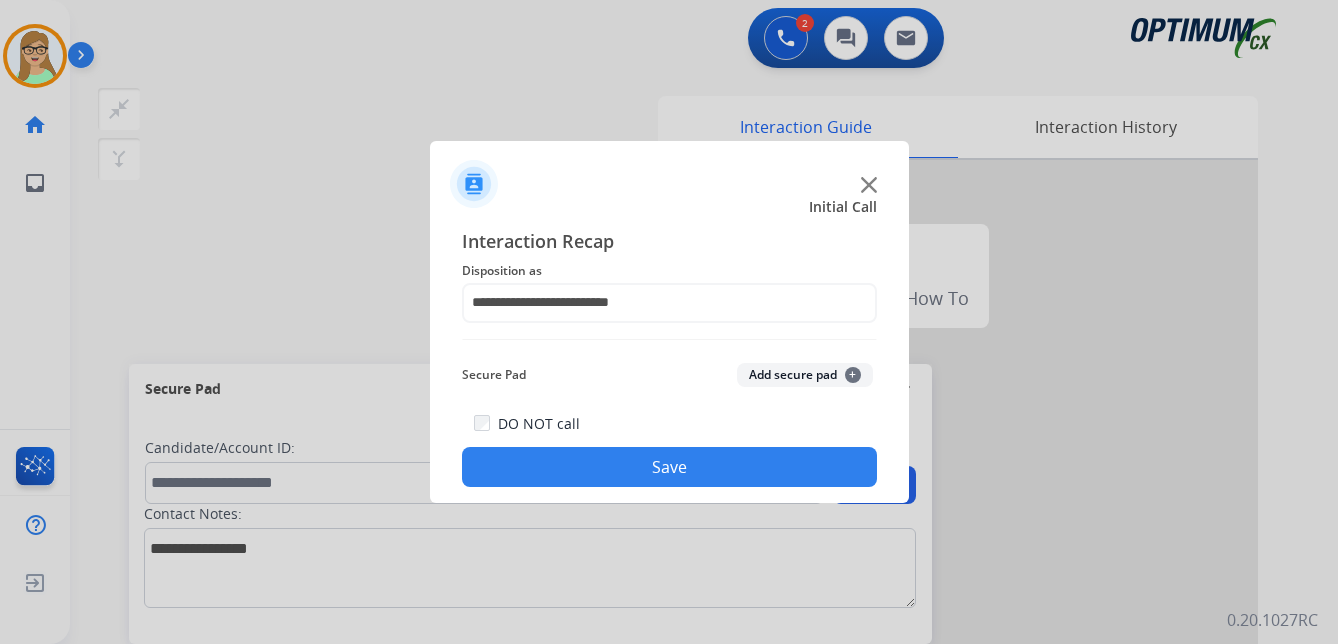 click on "Save" 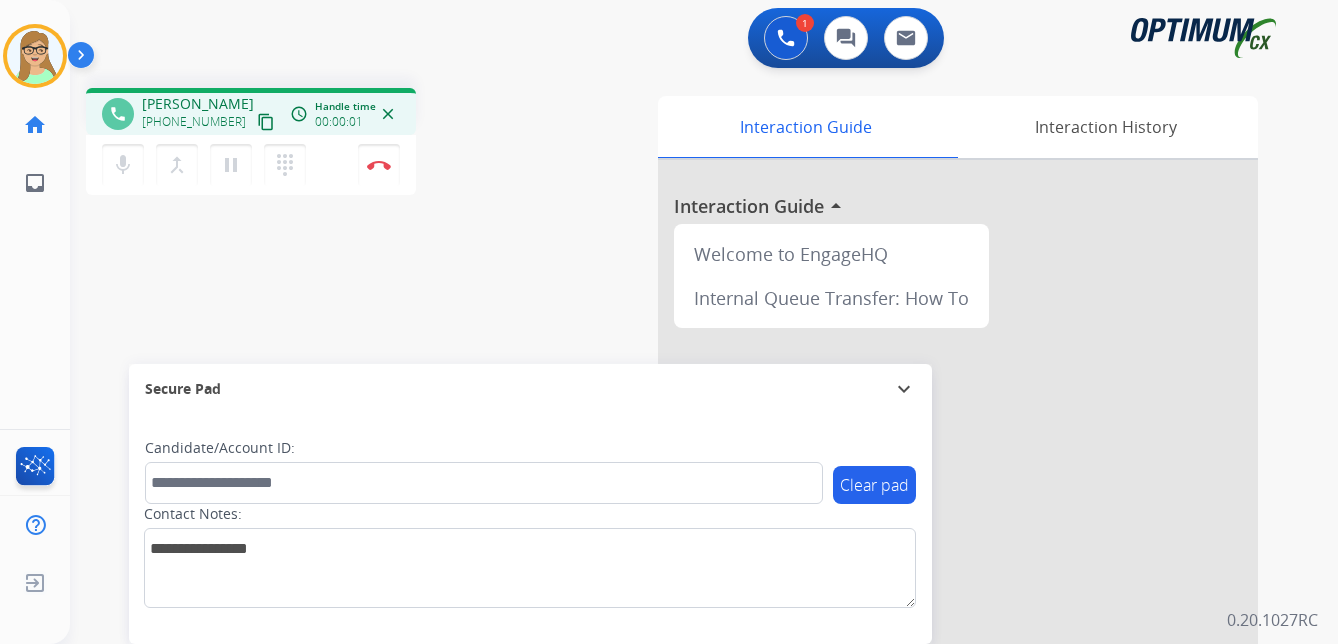 click on "content_copy" at bounding box center (266, 122) 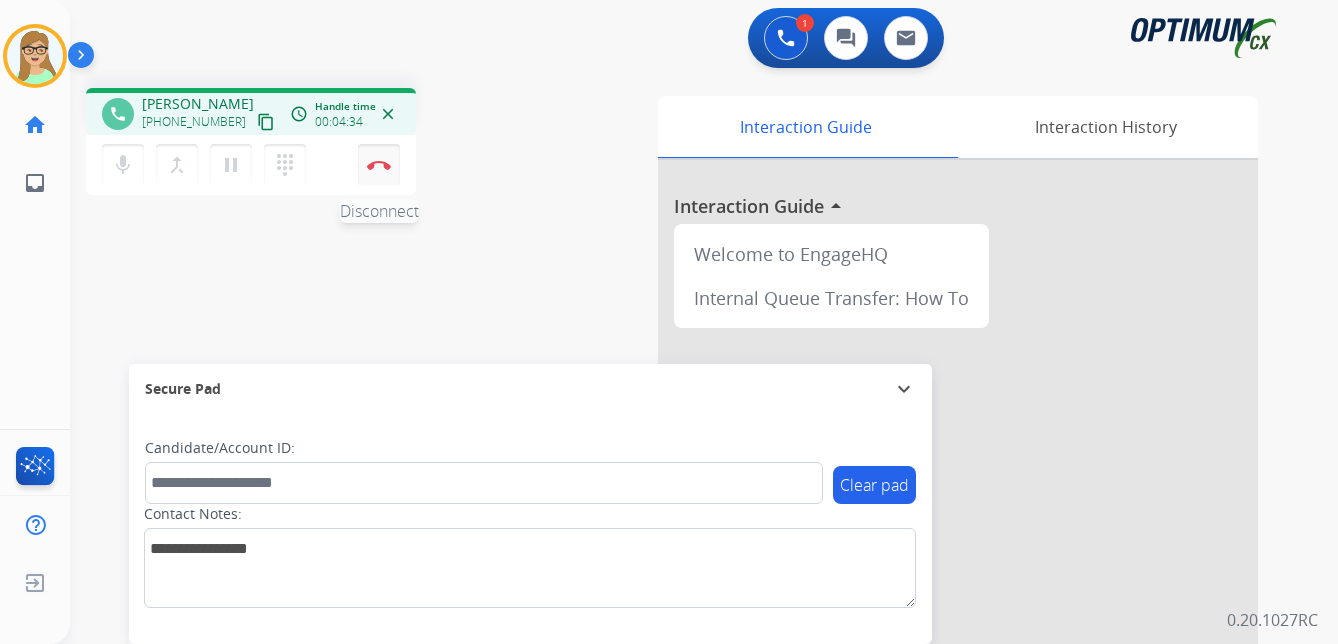 click at bounding box center [379, 165] 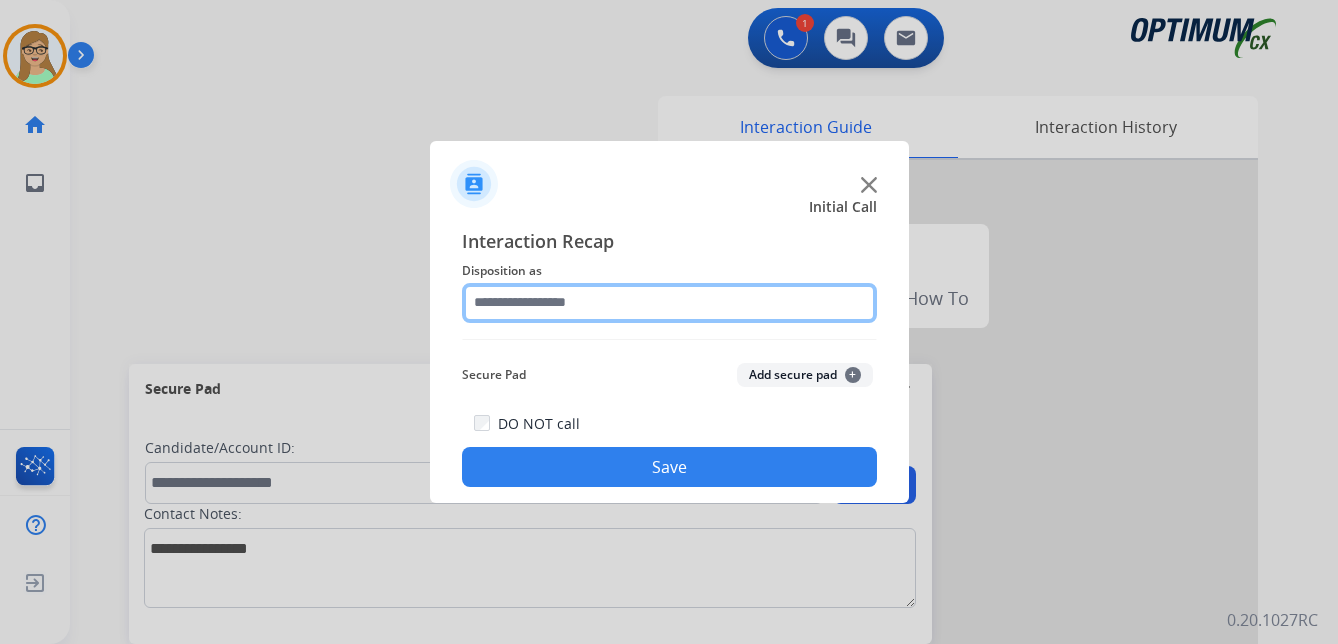 click 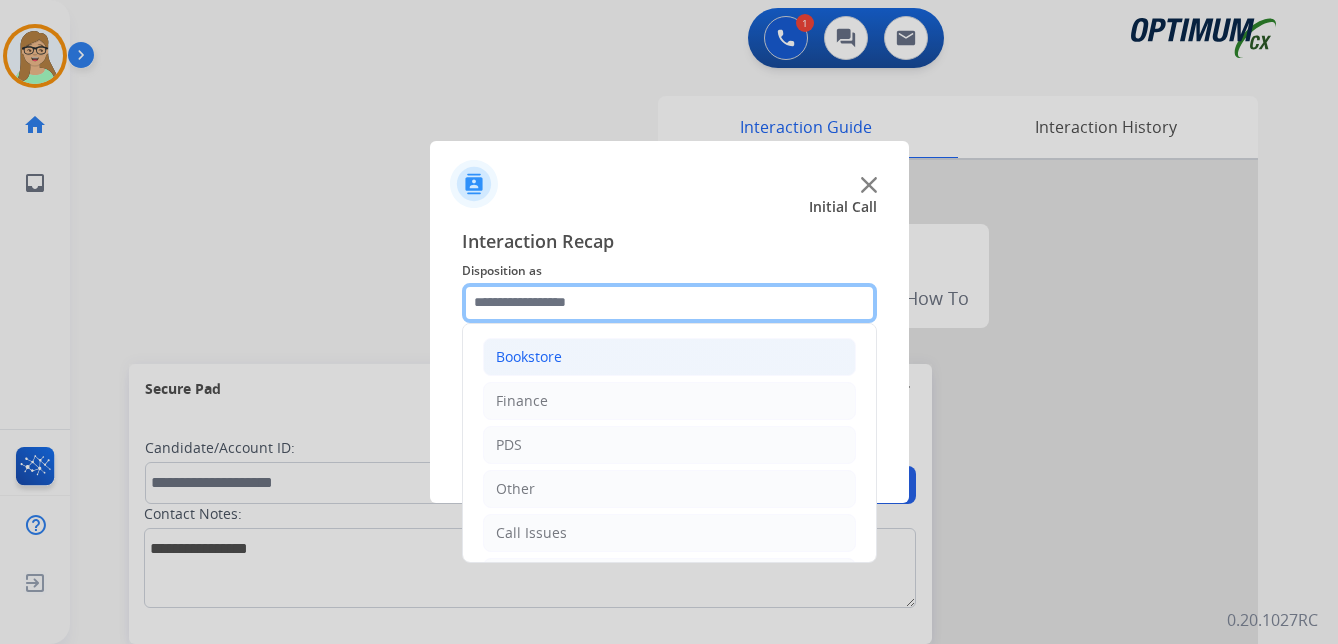 scroll, scrollTop: 136, scrollLeft: 0, axis: vertical 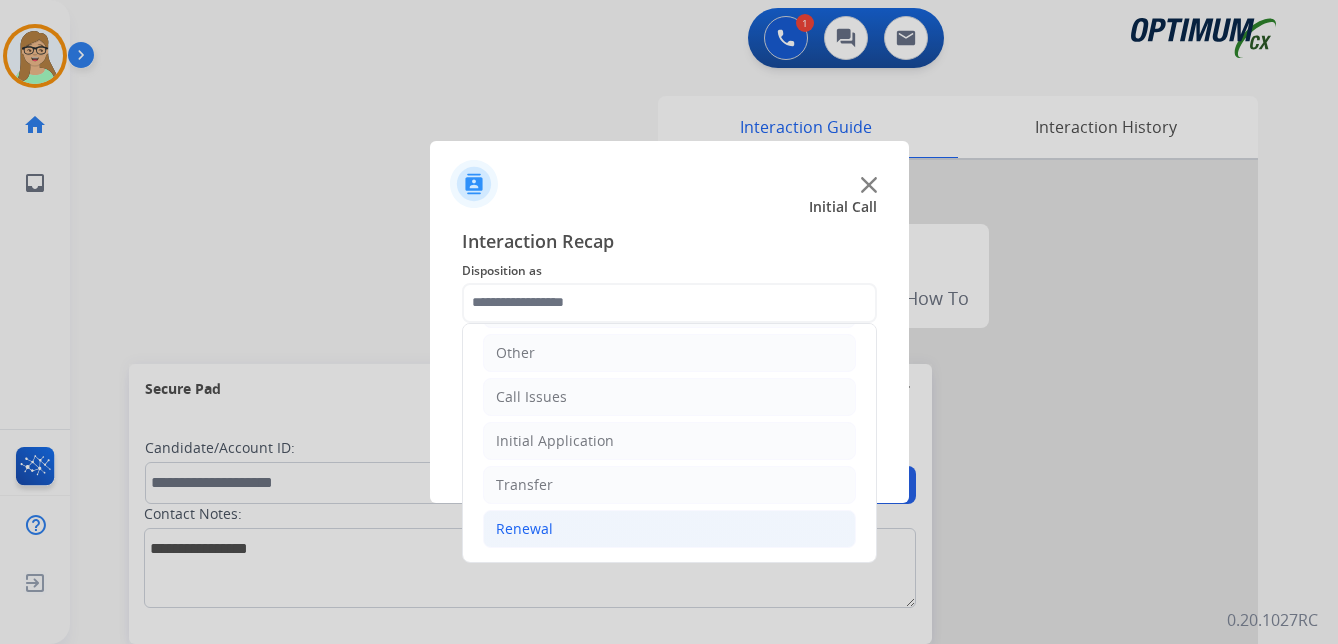 click on "Renewal" 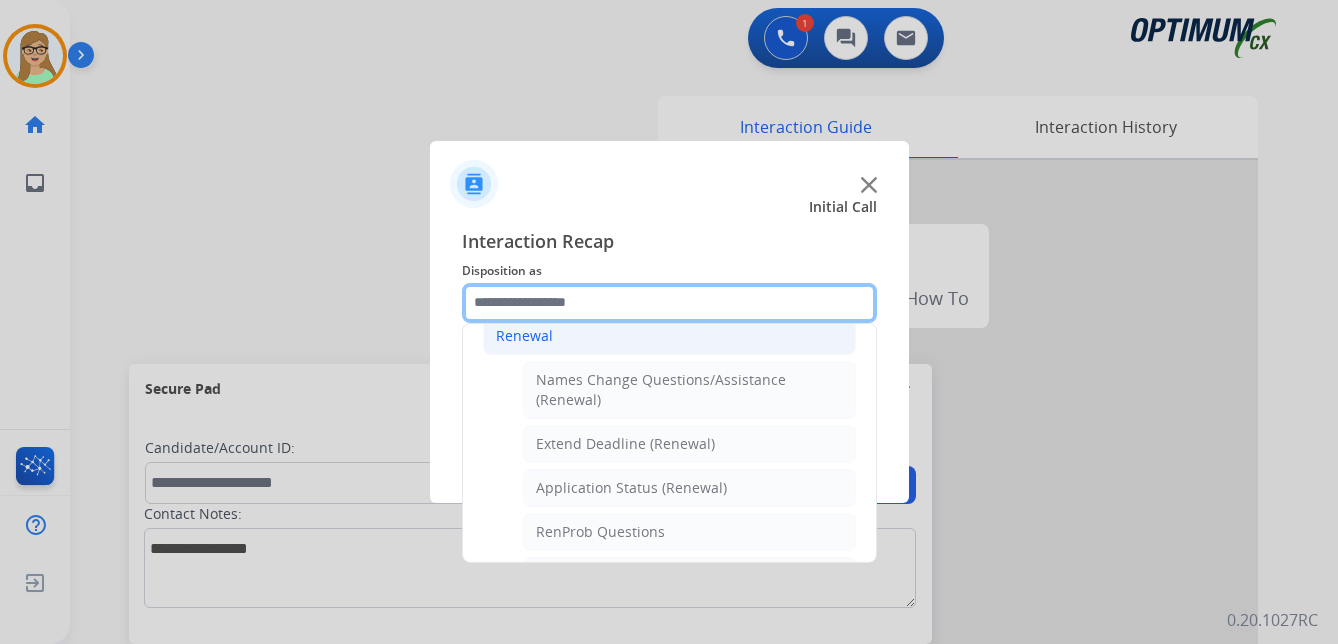 scroll, scrollTop: 336, scrollLeft: 0, axis: vertical 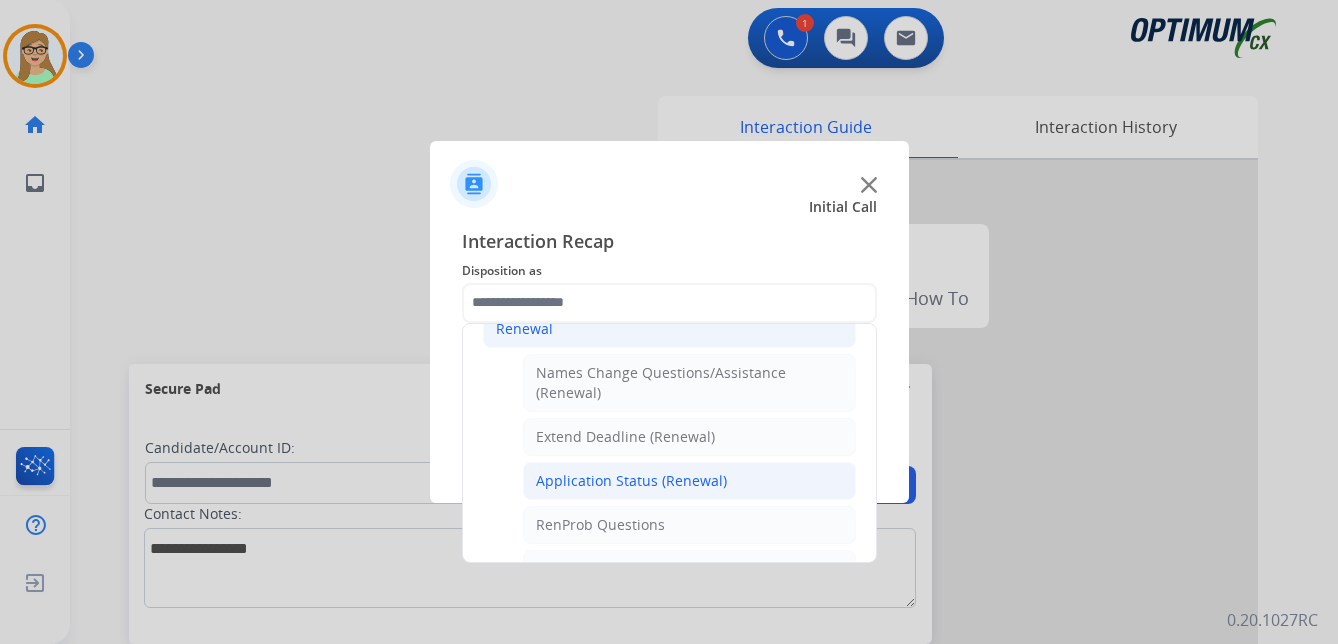 click on "Application Status (Renewal)" 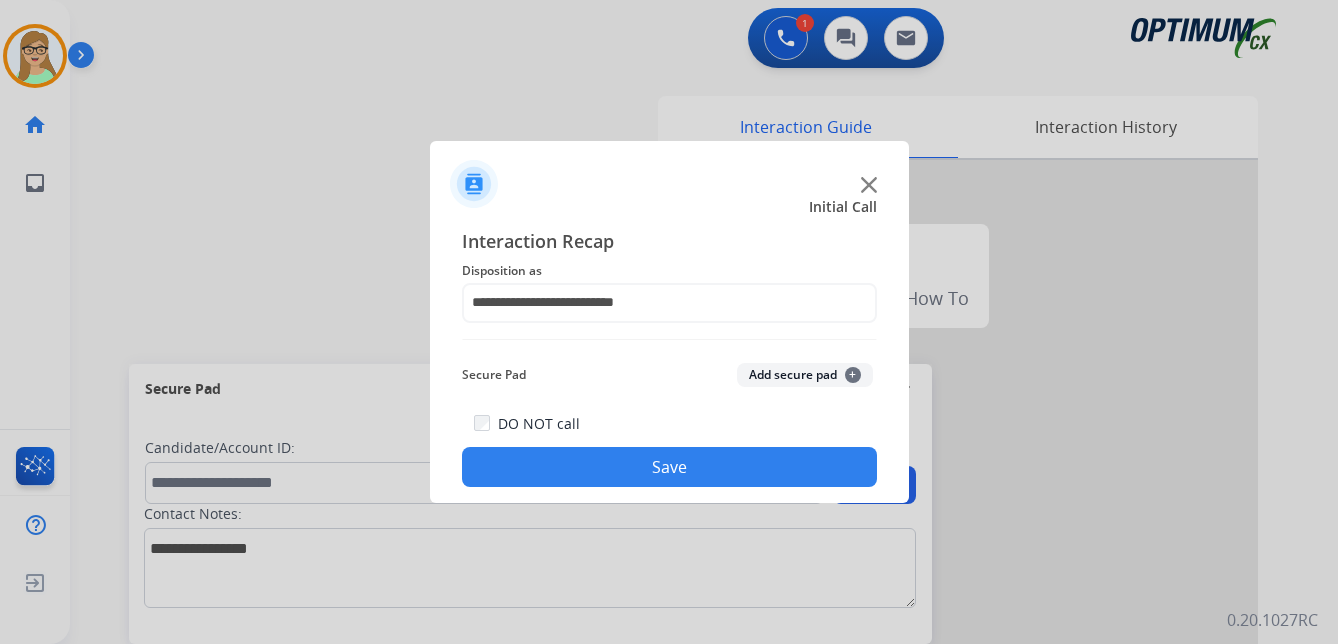 click on "Save" 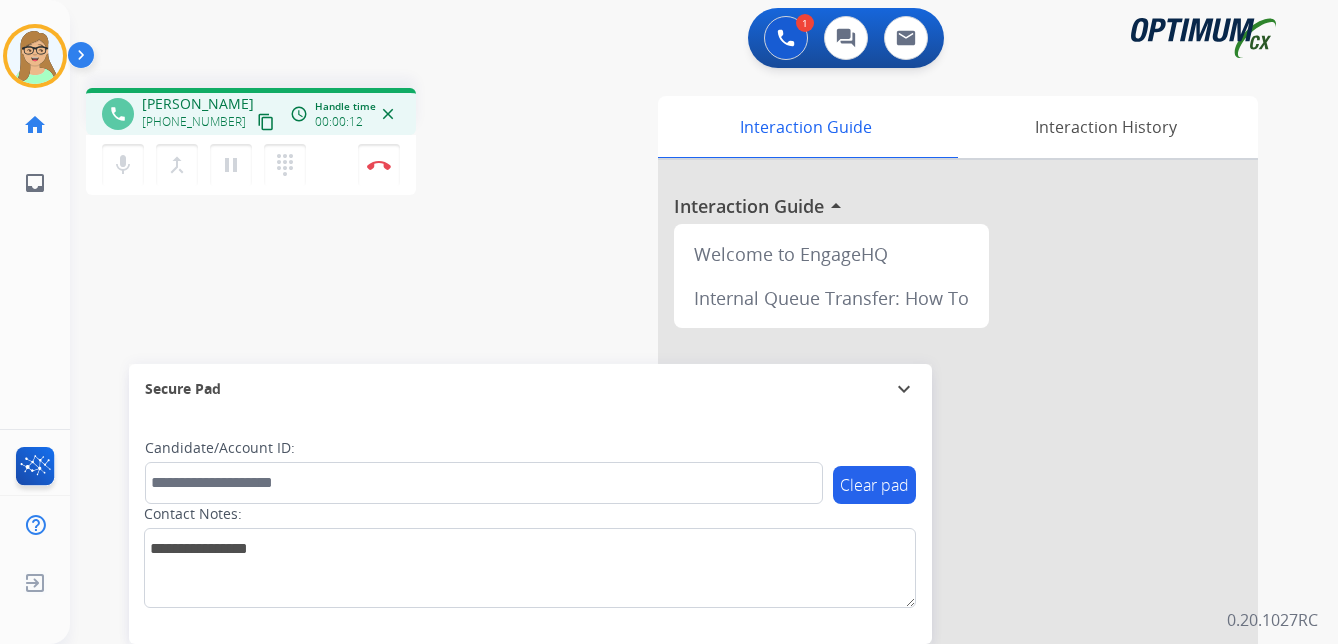 click on "content_copy" at bounding box center [266, 122] 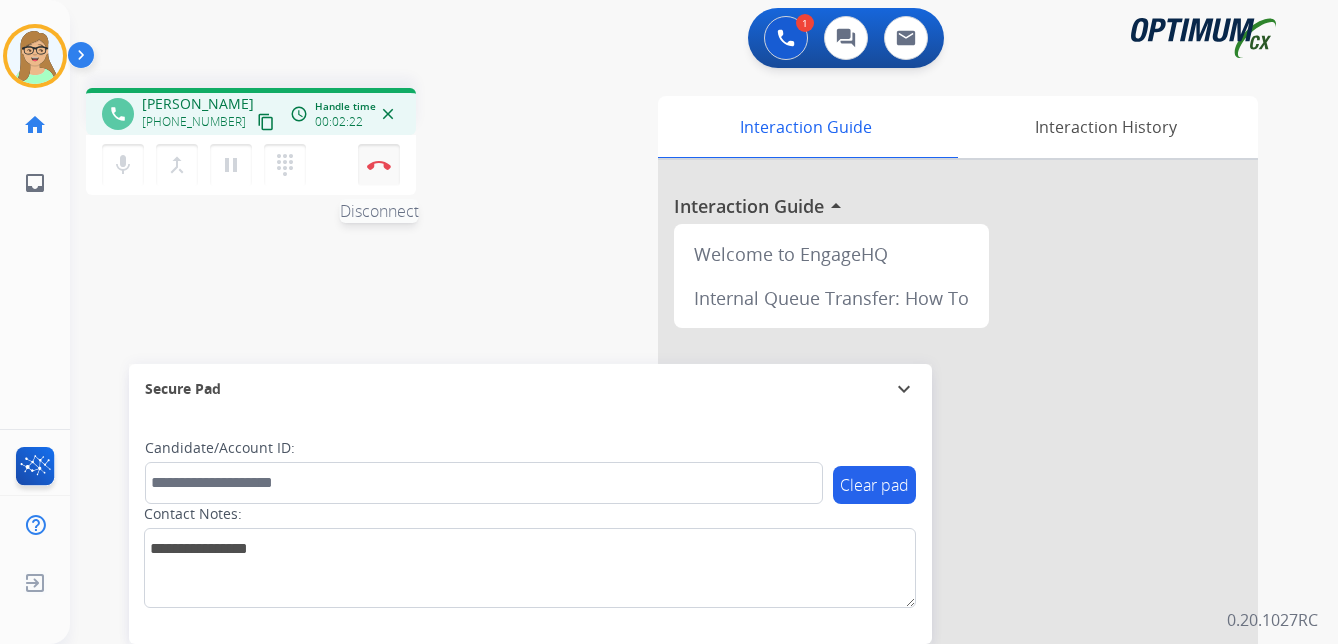 click at bounding box center [379, 165] 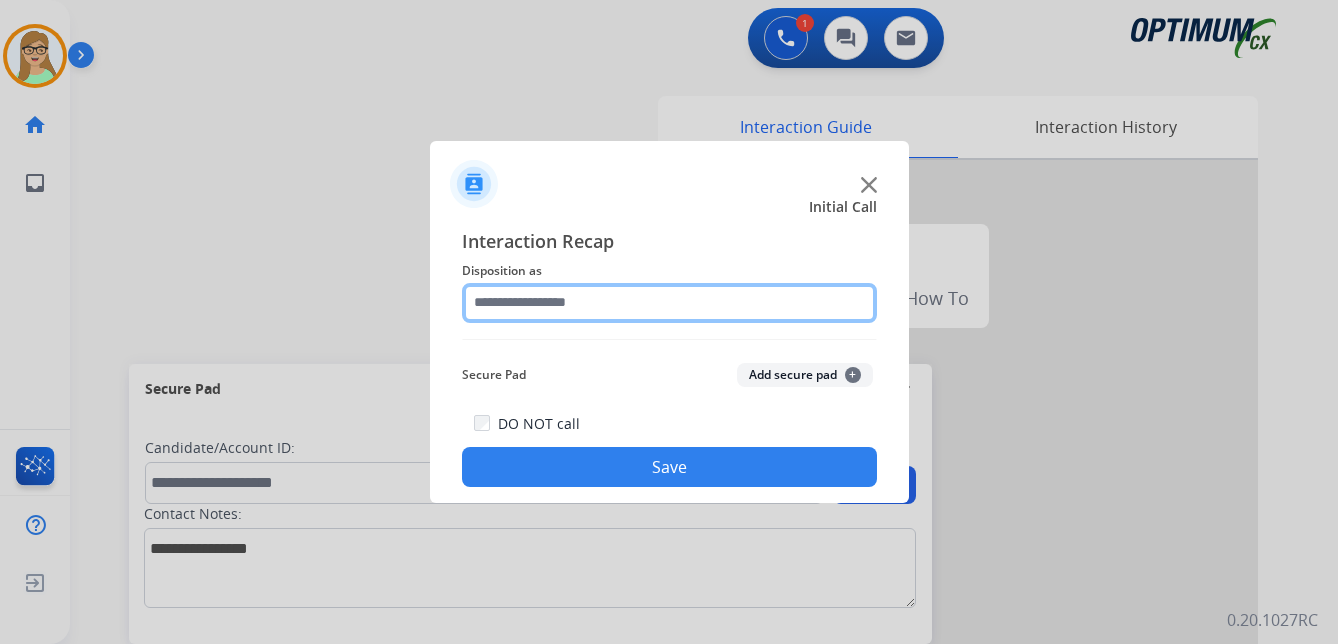 click 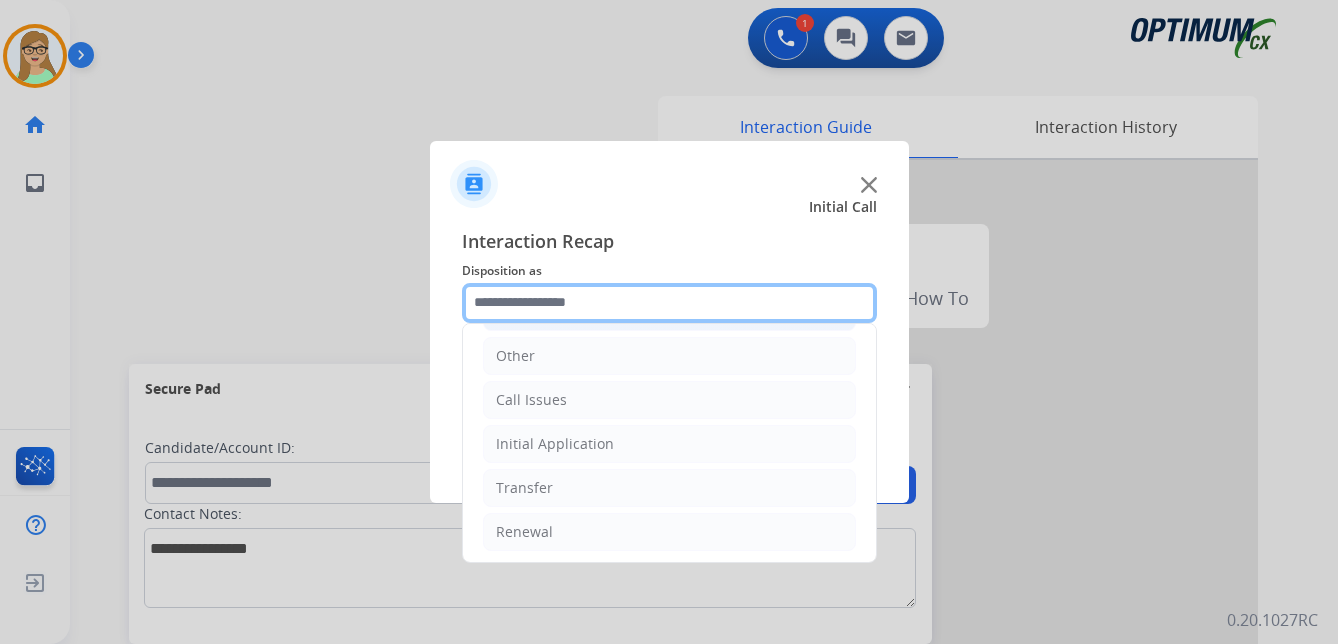 scroll, scrollTop: 136, scrollLeft: 0, axis: vertical 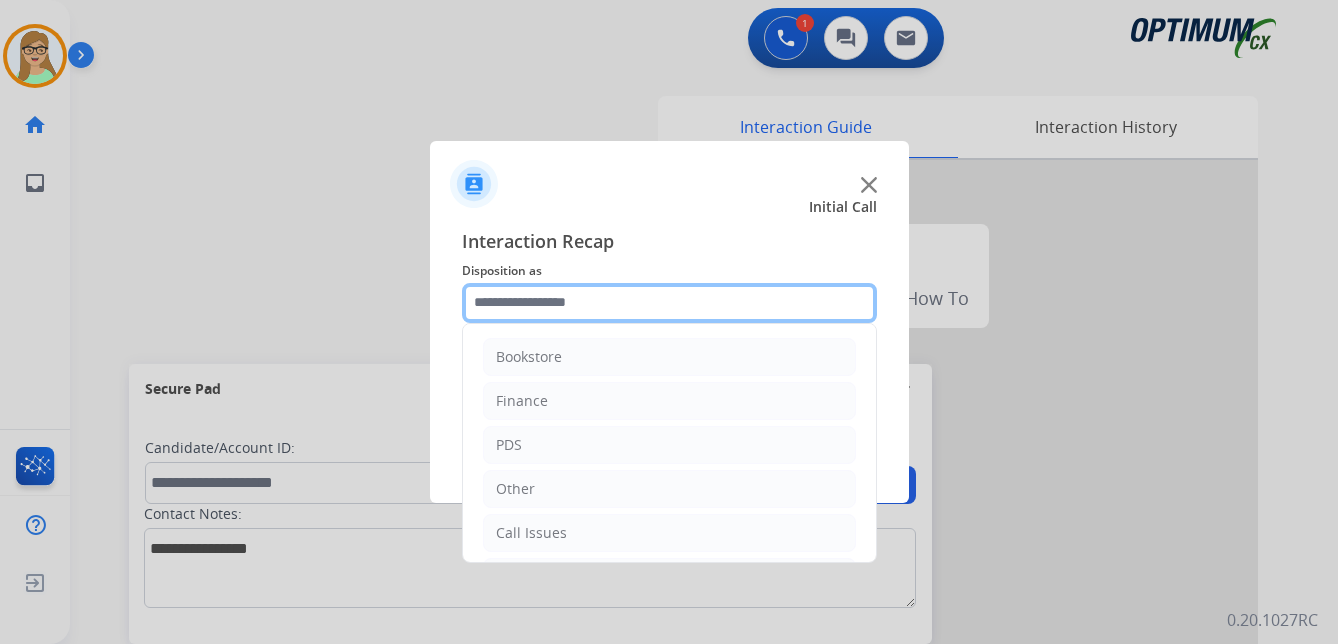 click 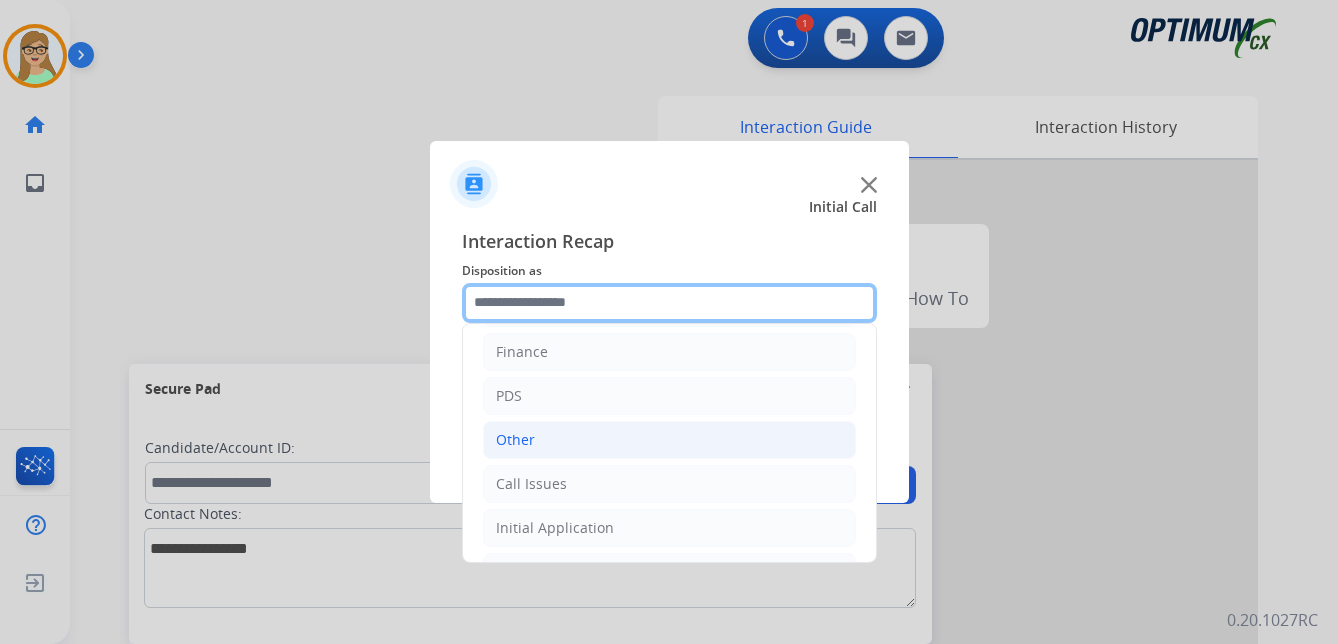 scroll, scrollTop: 136, scrollLeft: 0, axis: vertical 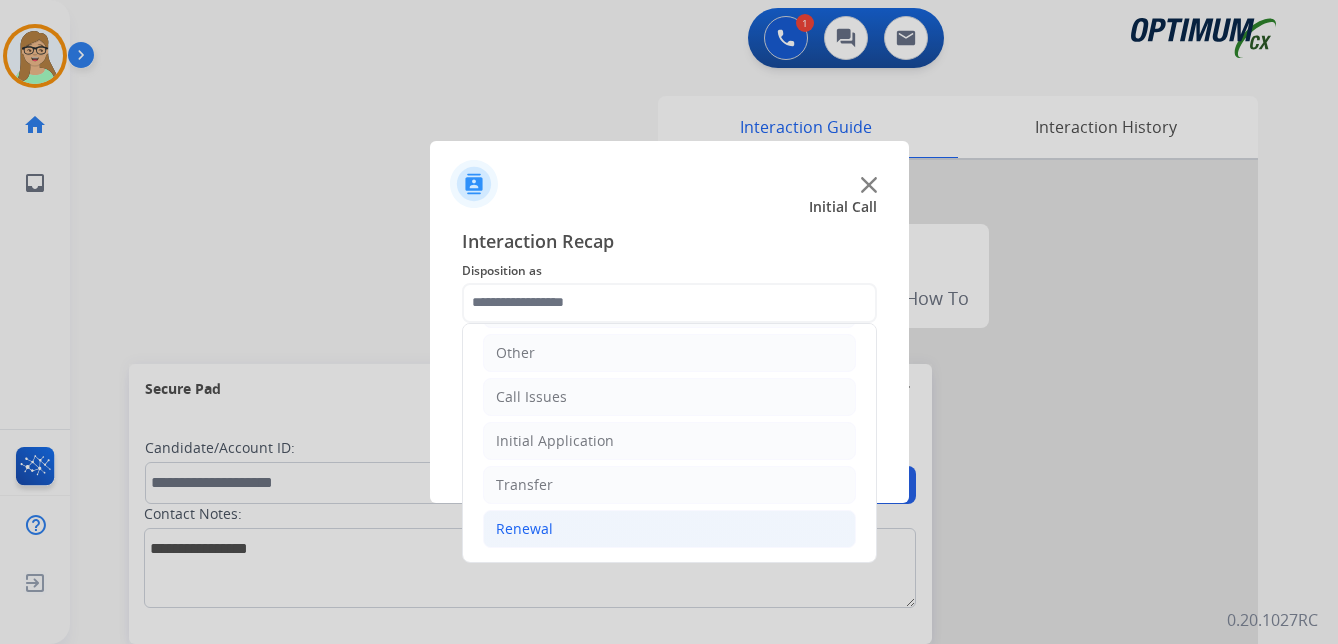click on "Renewal" 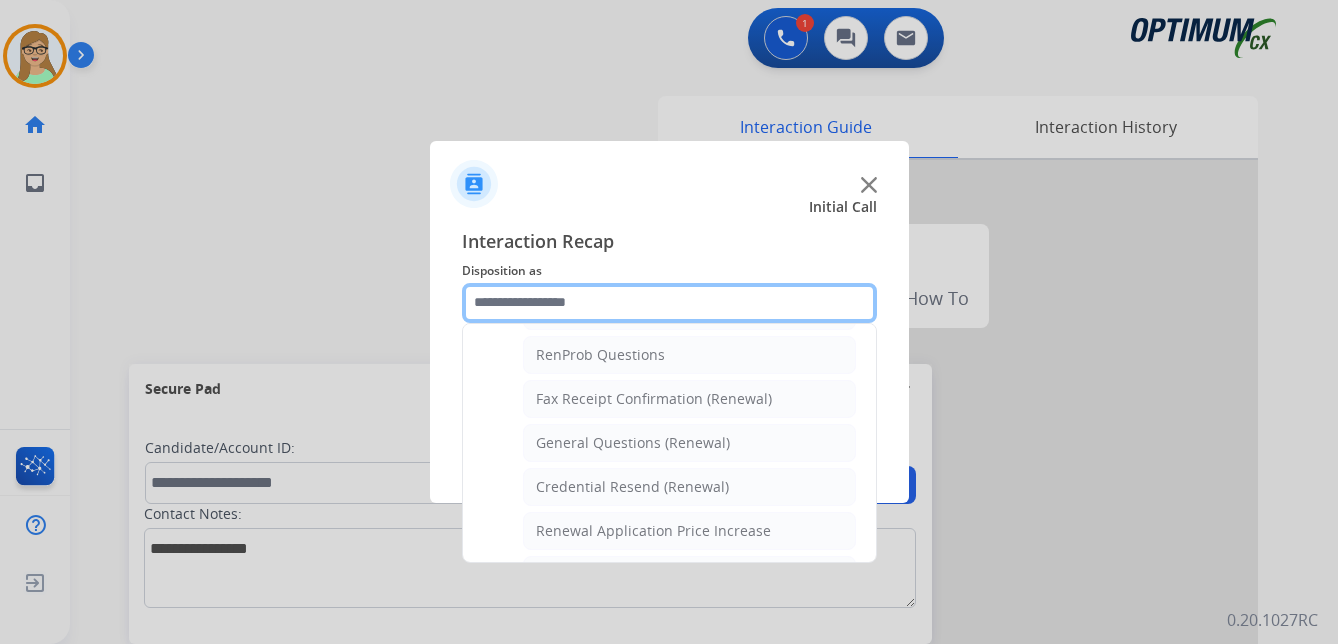 scroll, scrollTop: 536, scrollLeft: 0, axis: vertical 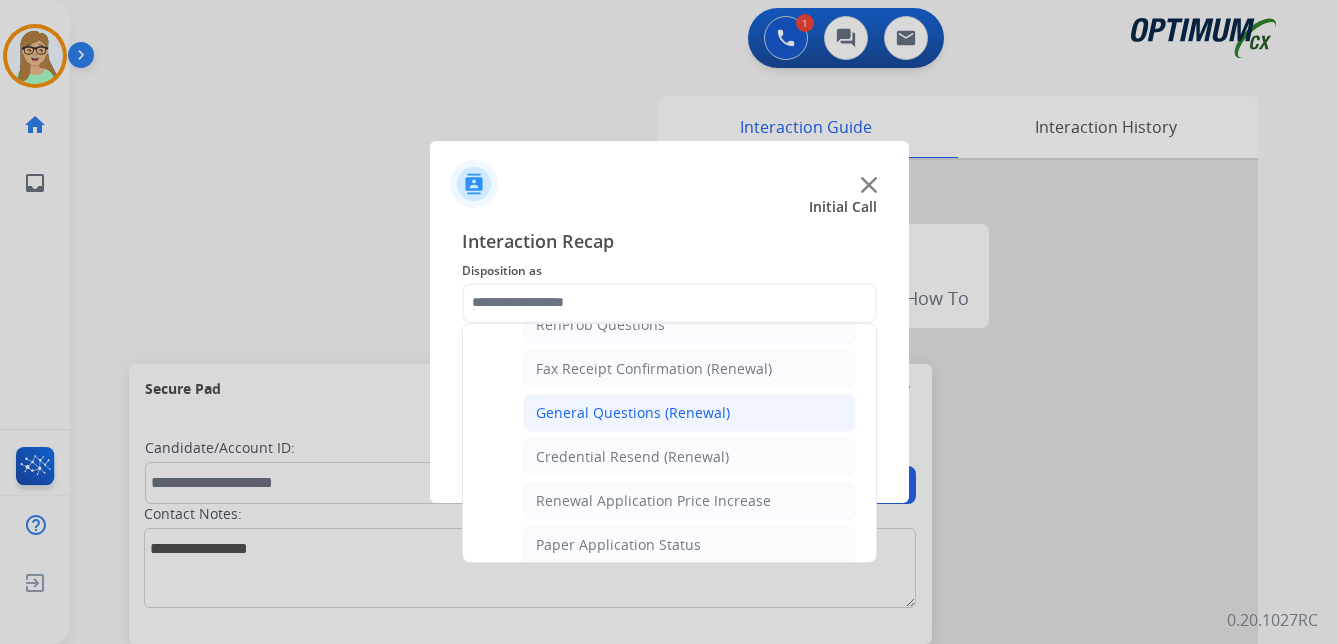 click on "General Questions (Renewal)" 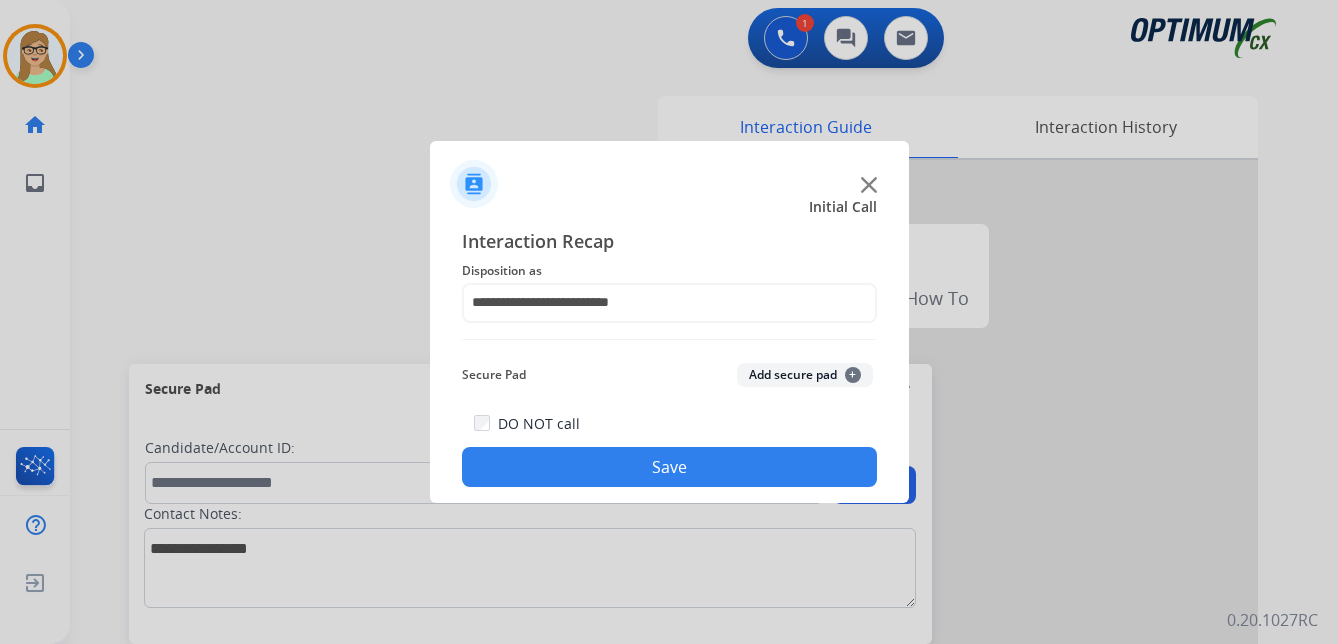 click on "Save" 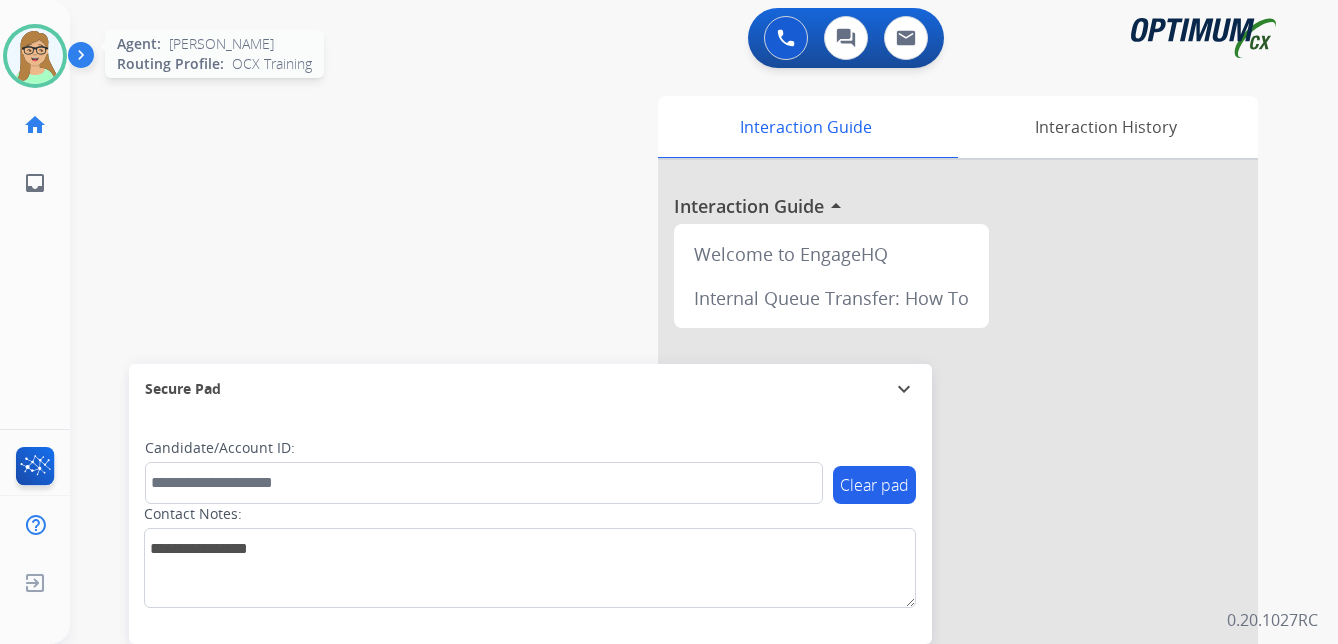 click at bounding box center [35, 56] 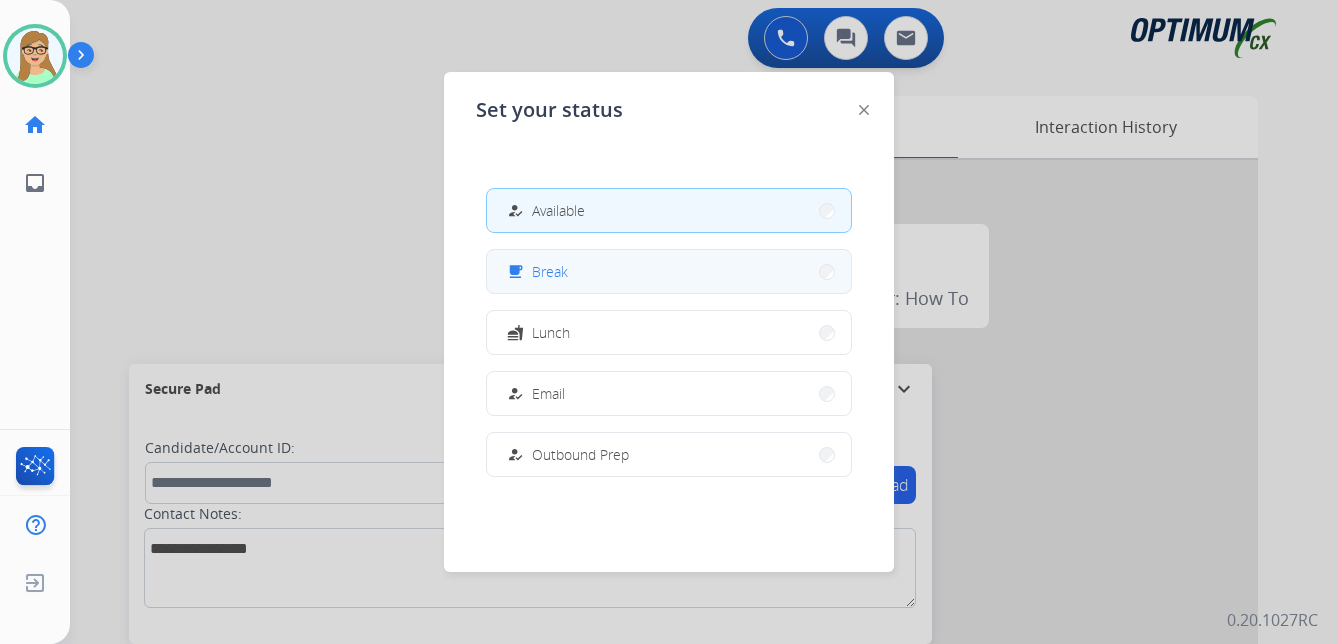 click on "free_breakfast Break" at bounding box center (669, 271) 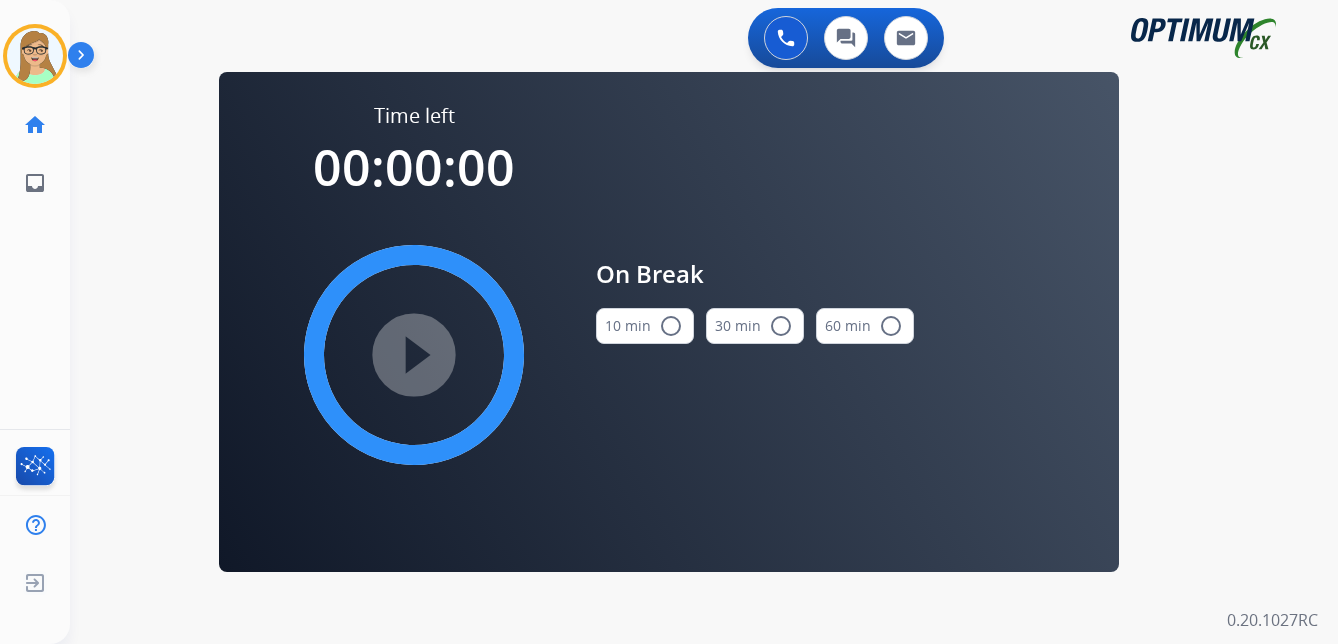 click on "radio_button_unchecked" at bounding box center (671, 326) 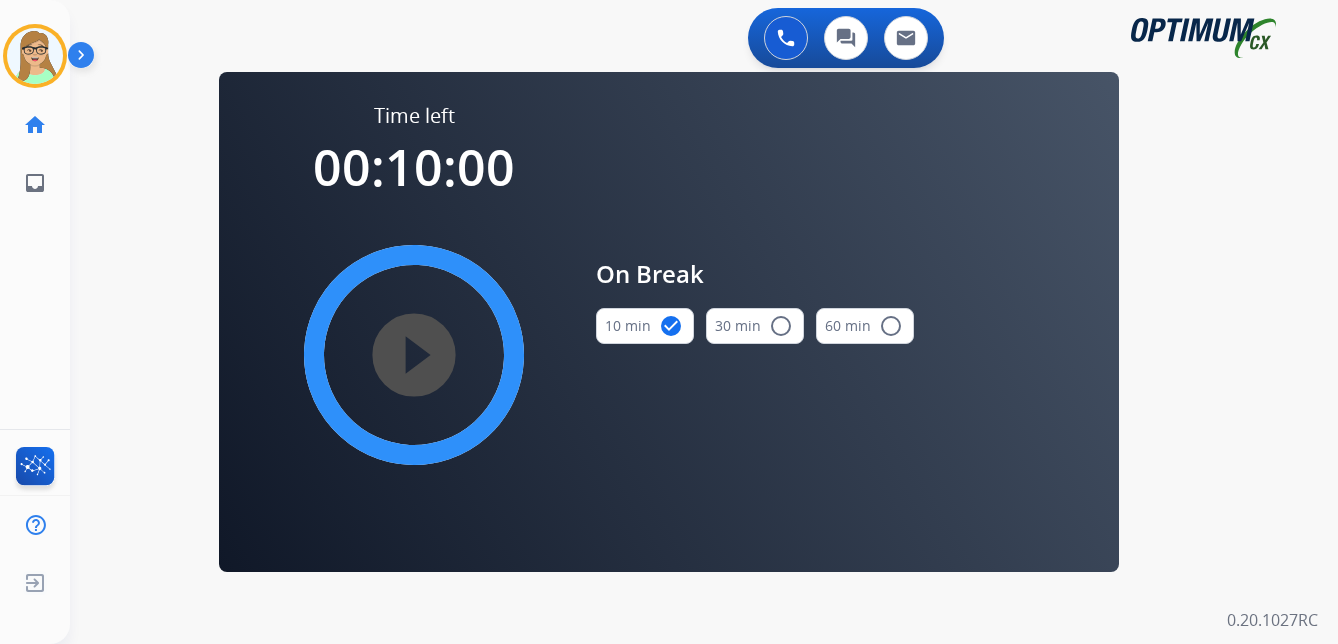 click on "play_circle_filled" at bounding box center (414, 355) 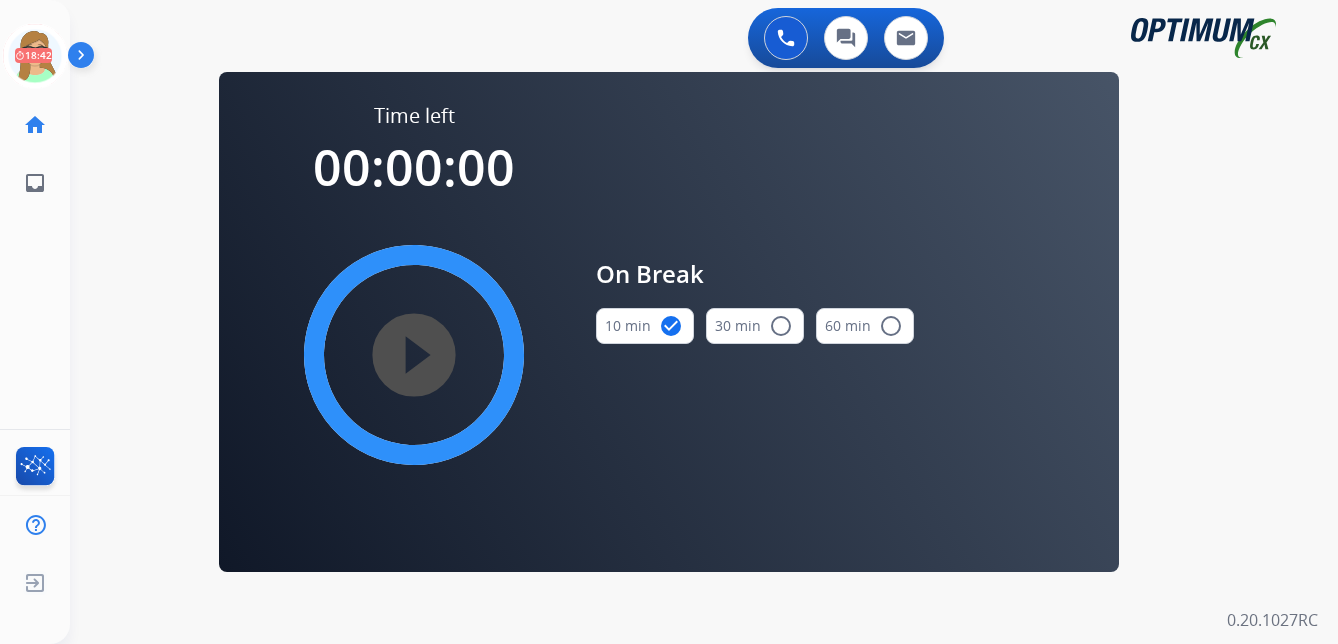 click on "[PERSON_NAME]   Break  Edit Avatar  18:42   Agent:   [PERSON_NAME] Profile:  OCX Training home  Home  Home inbox  Emails  Emails" 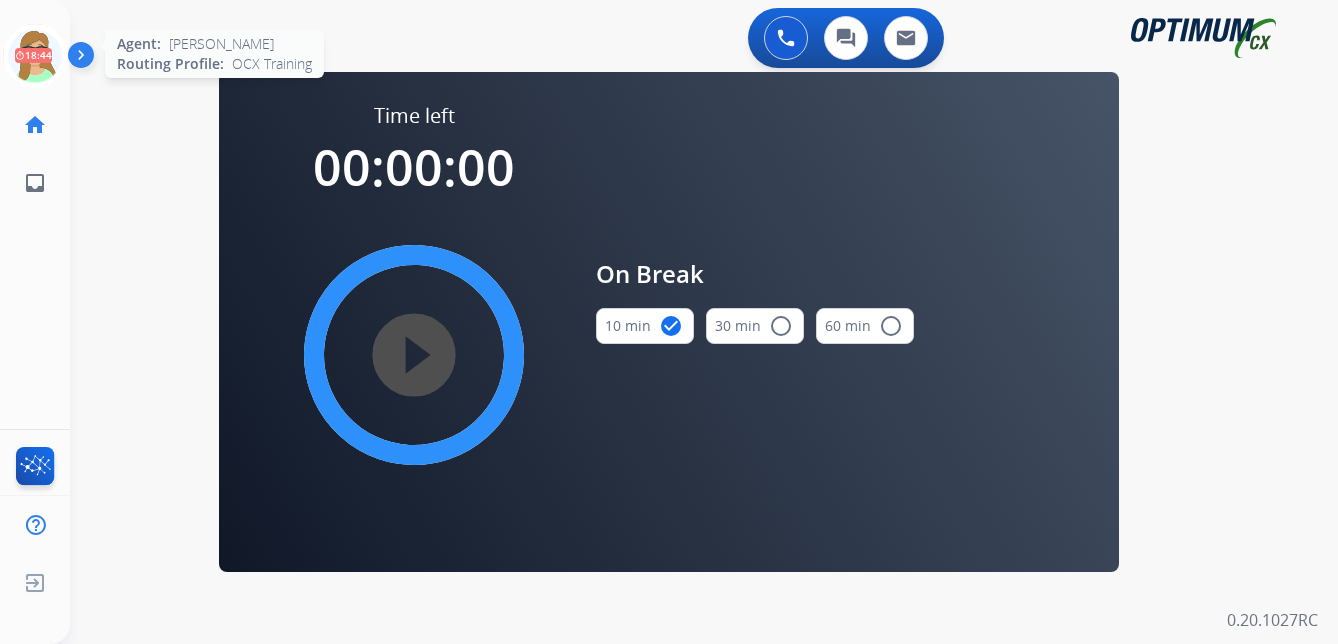 click 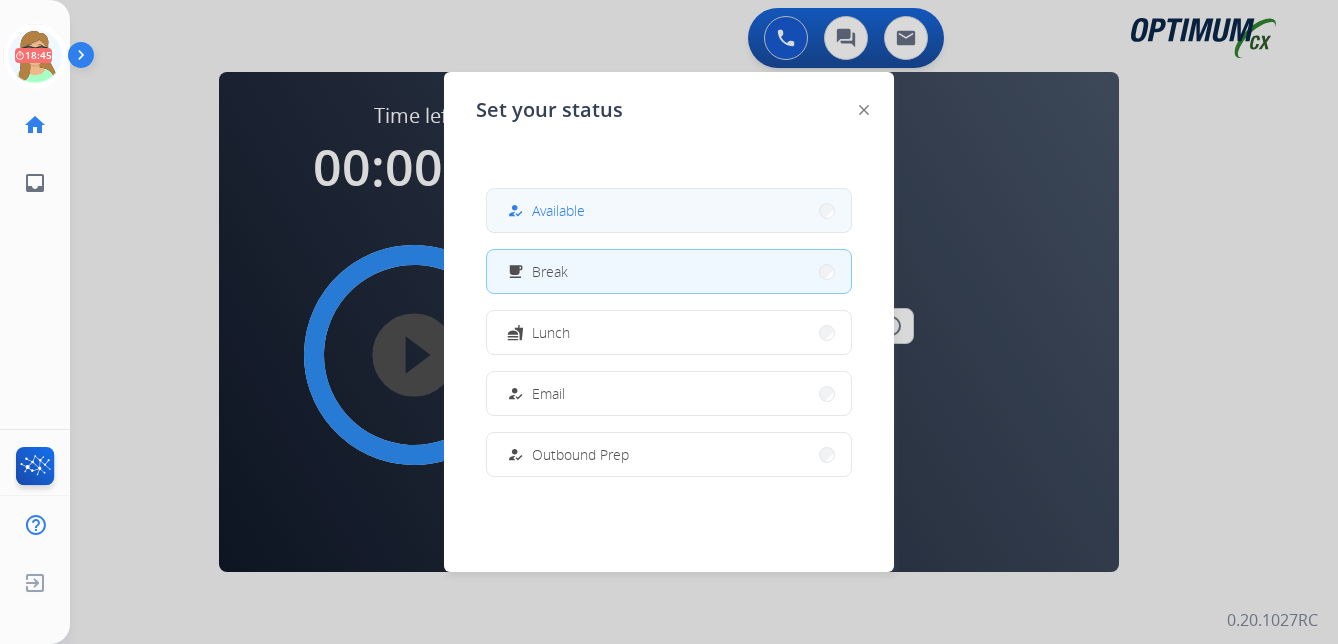 click on "how_to_reg Available" at bounding box center [669, 210] 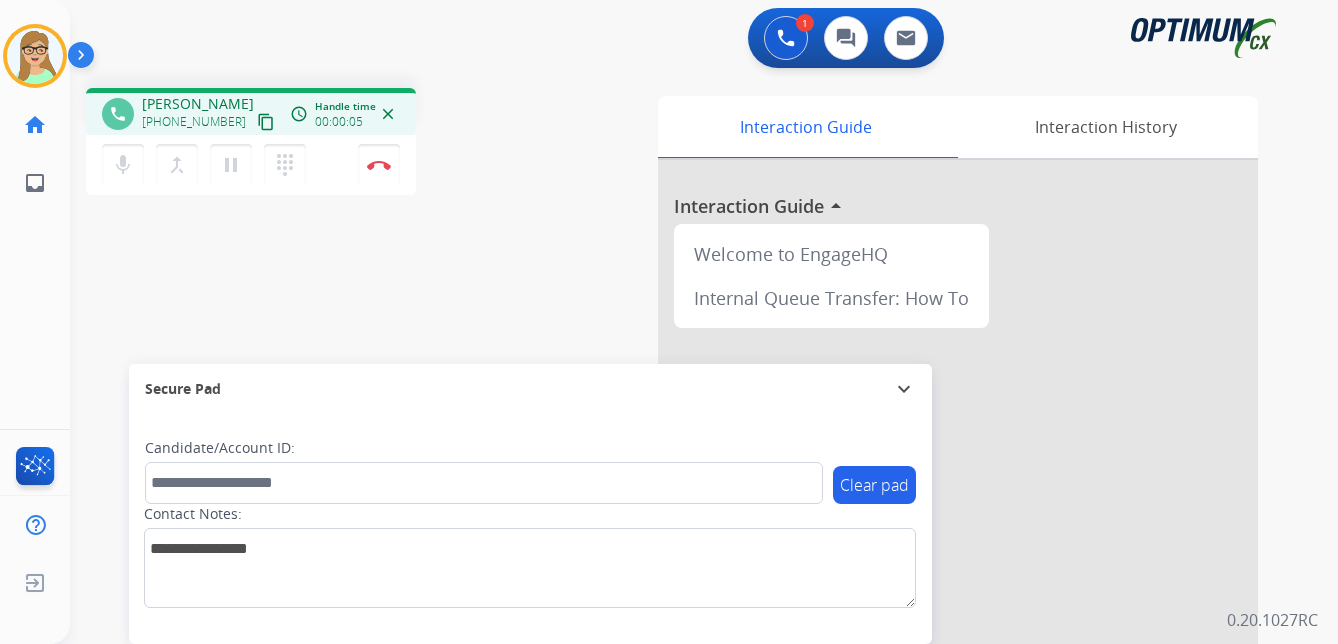 click on "content_copy" at bounding box center [266, 122] 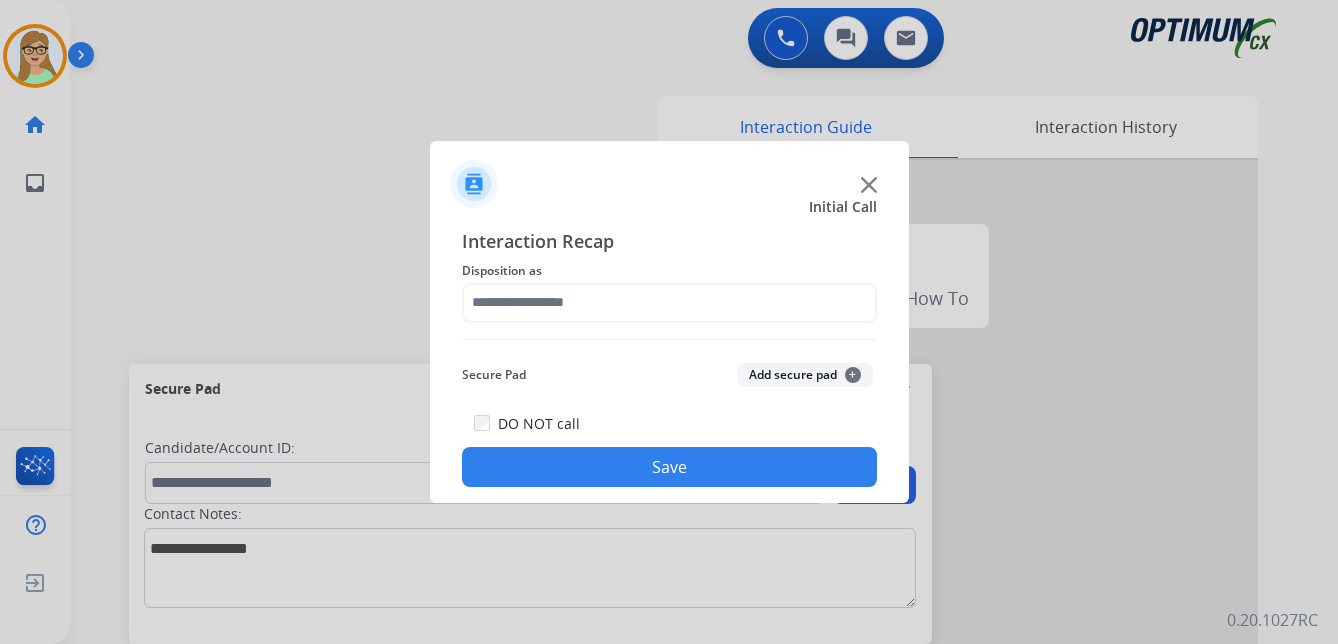 click at bounding box center [669, 322] 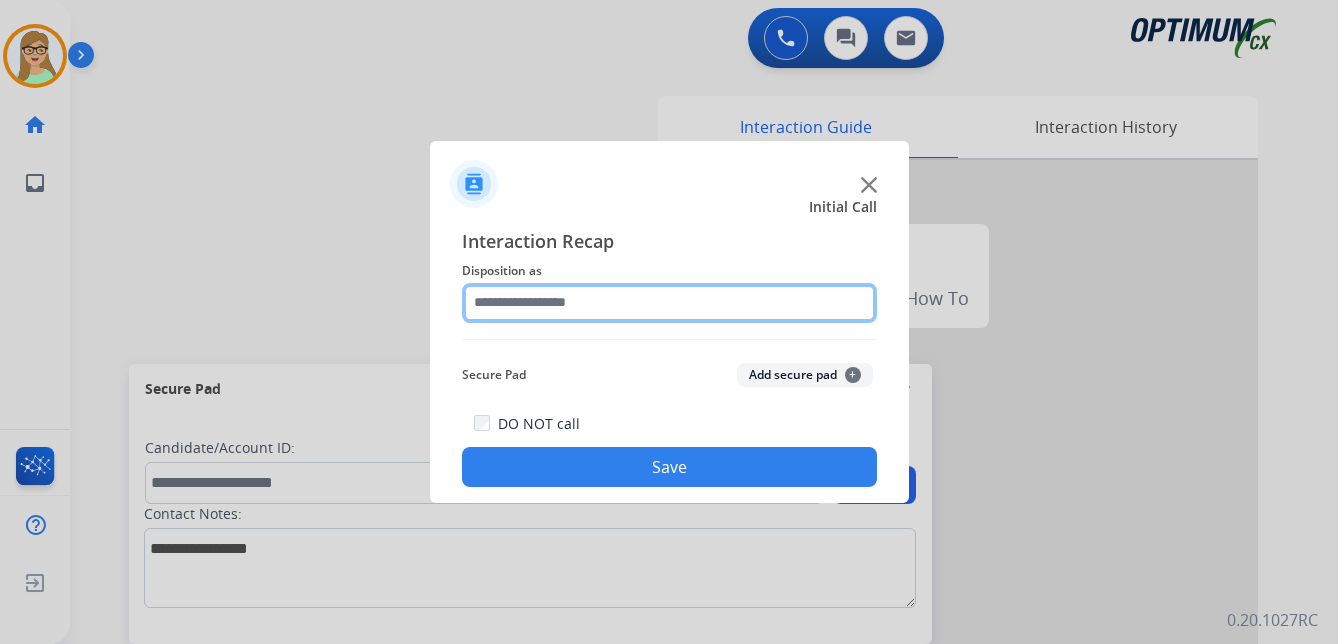 click 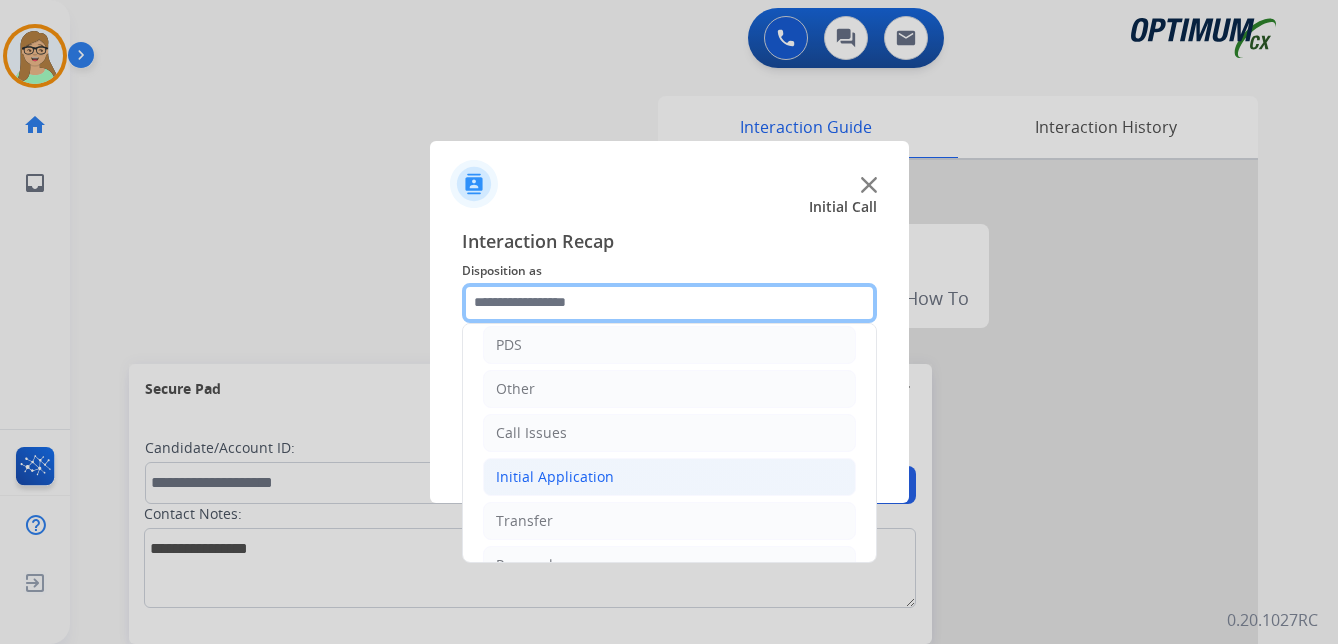 scroll, scrollTop: 136, scrollLeft: 0, axis: vertical 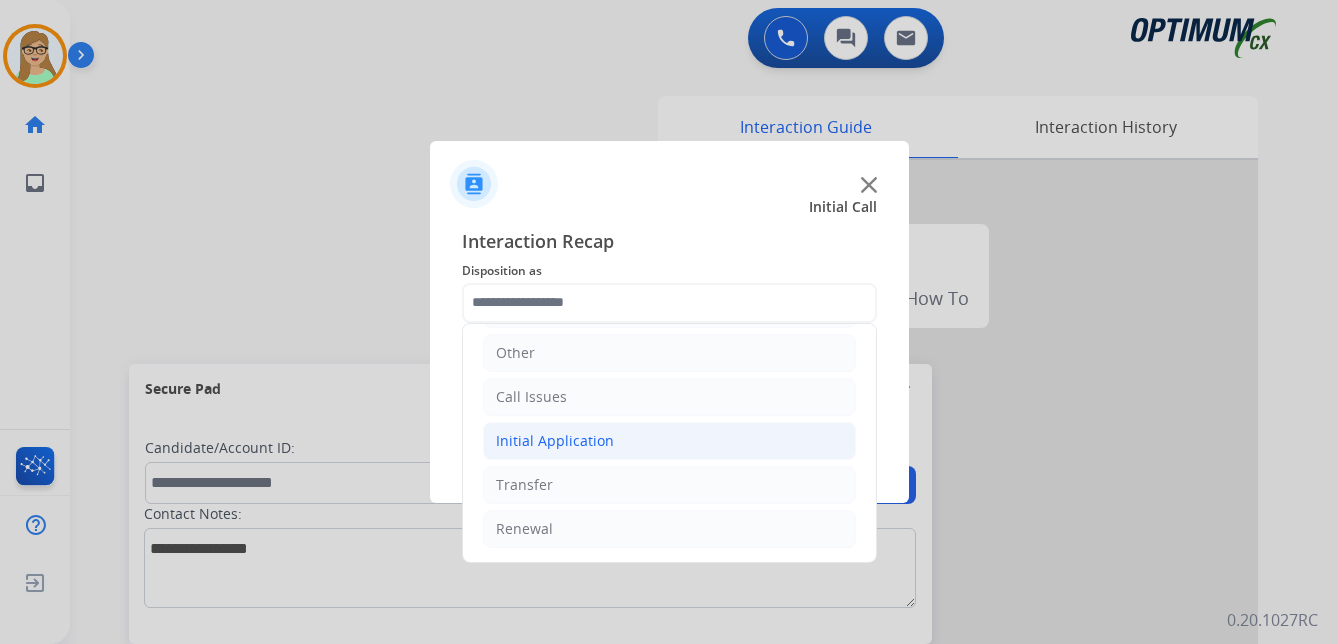 click on "Initial Application" 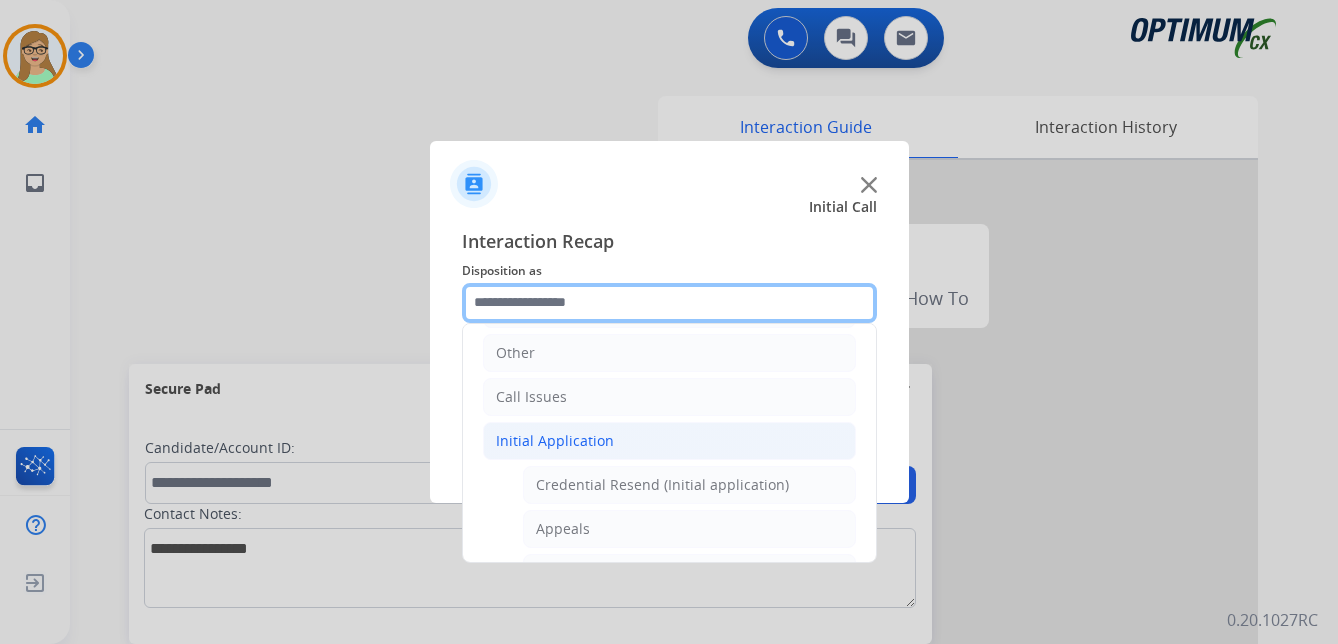 scroll, scrollTop: 236, scrollLeft: 0, axis: vertical 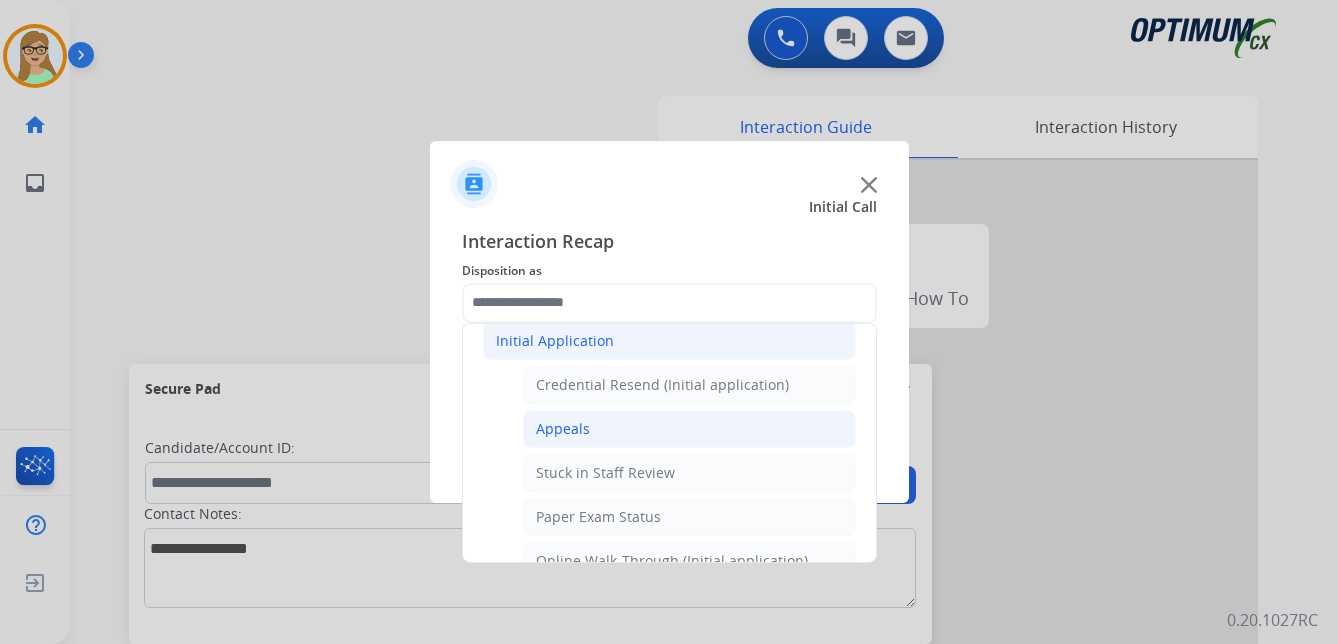 click on "Appeals" 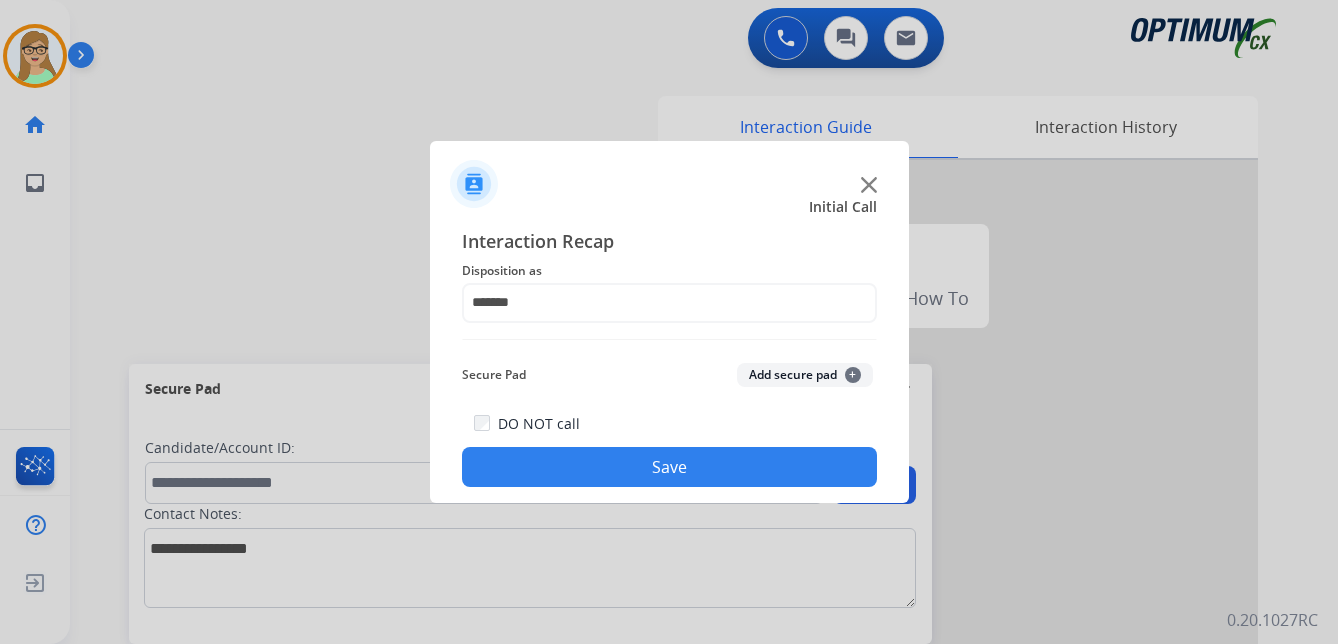 click on "Save" 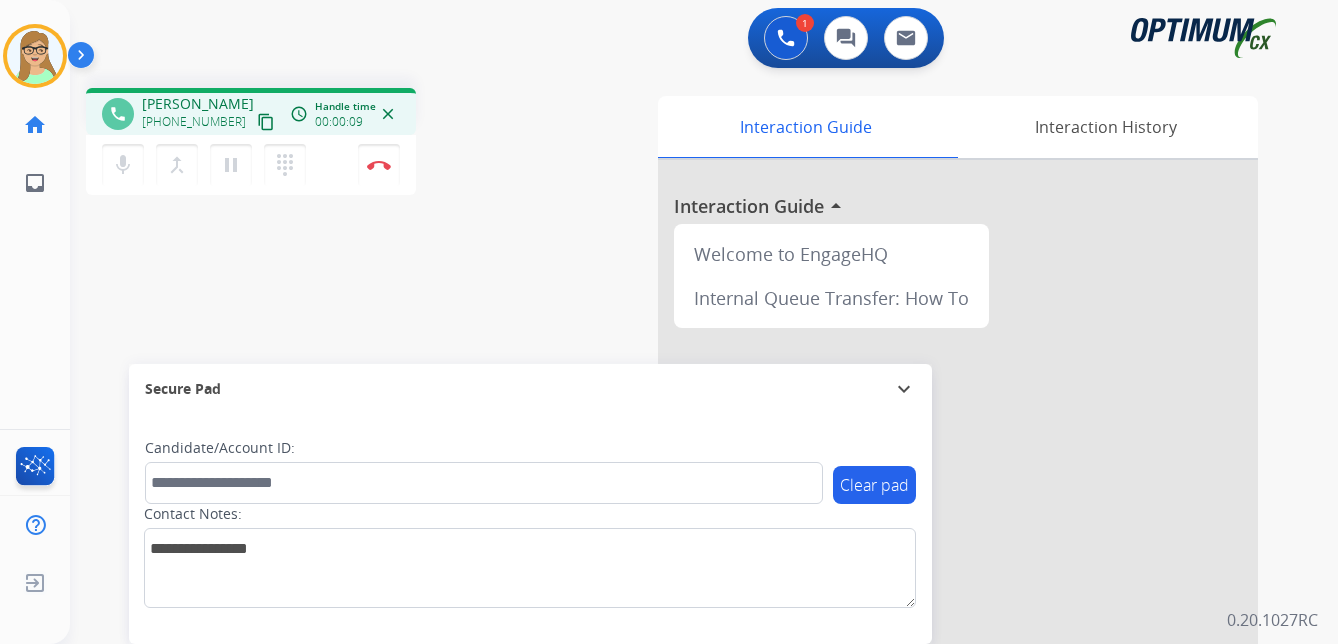 click on "content_copy" at bounding box center (266, 122) 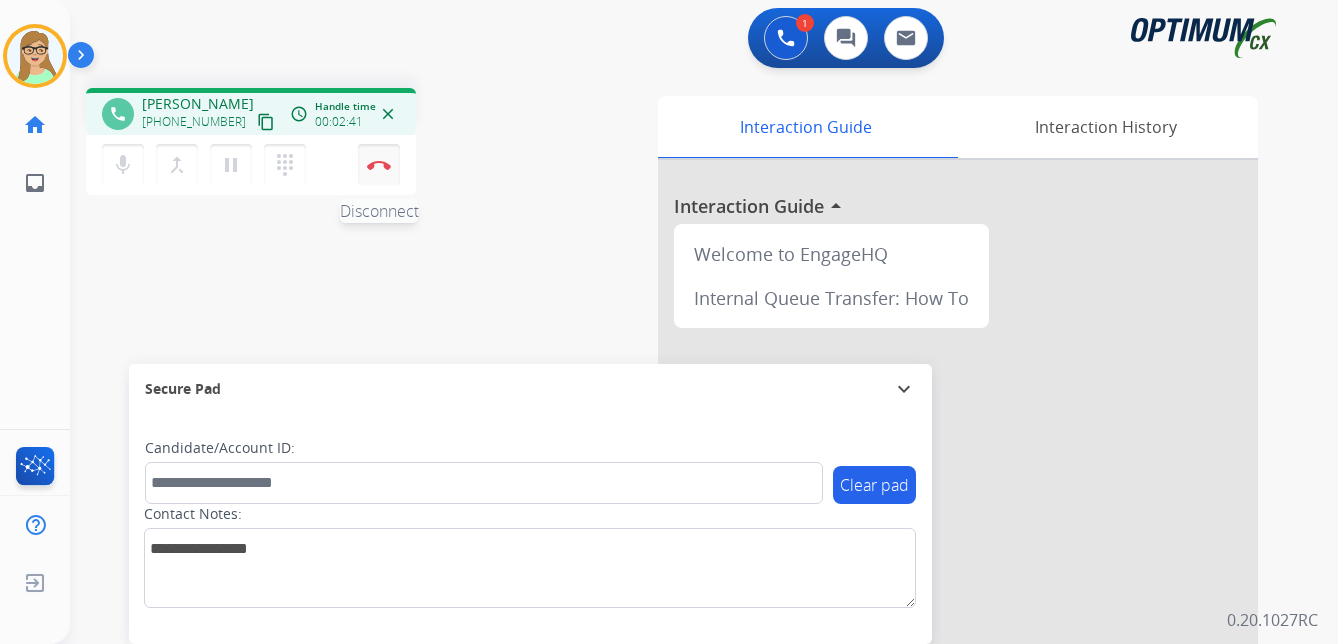 click at bounding box center (379, 165) 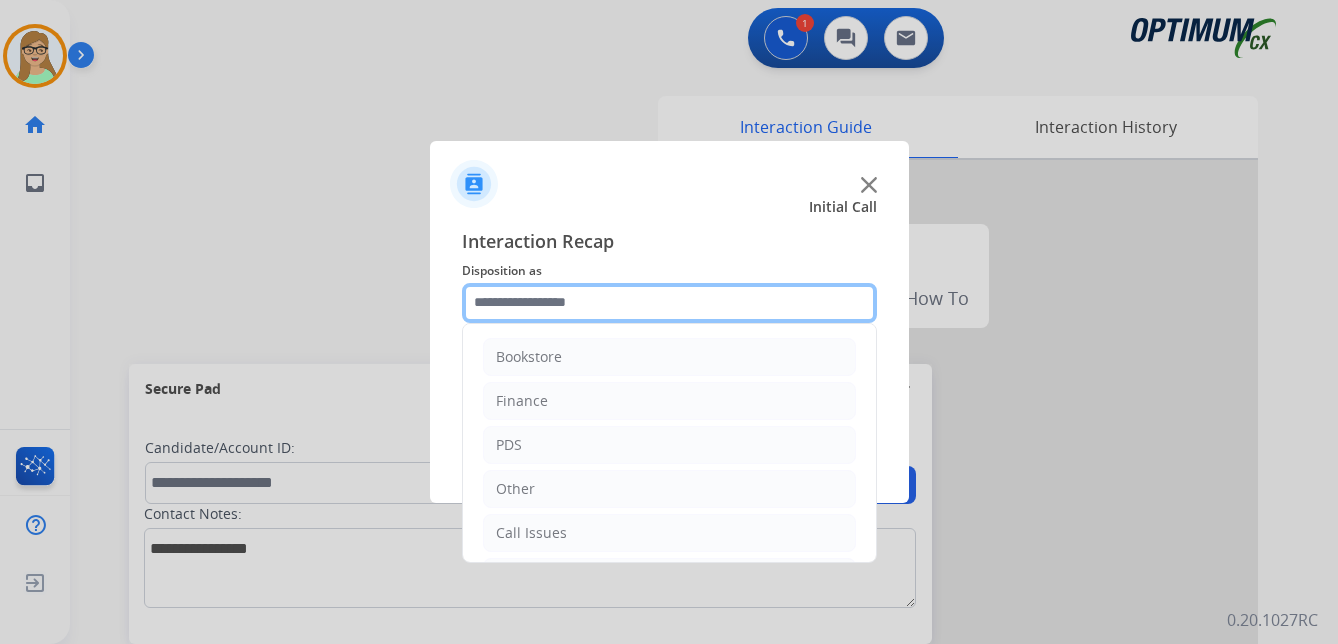 click 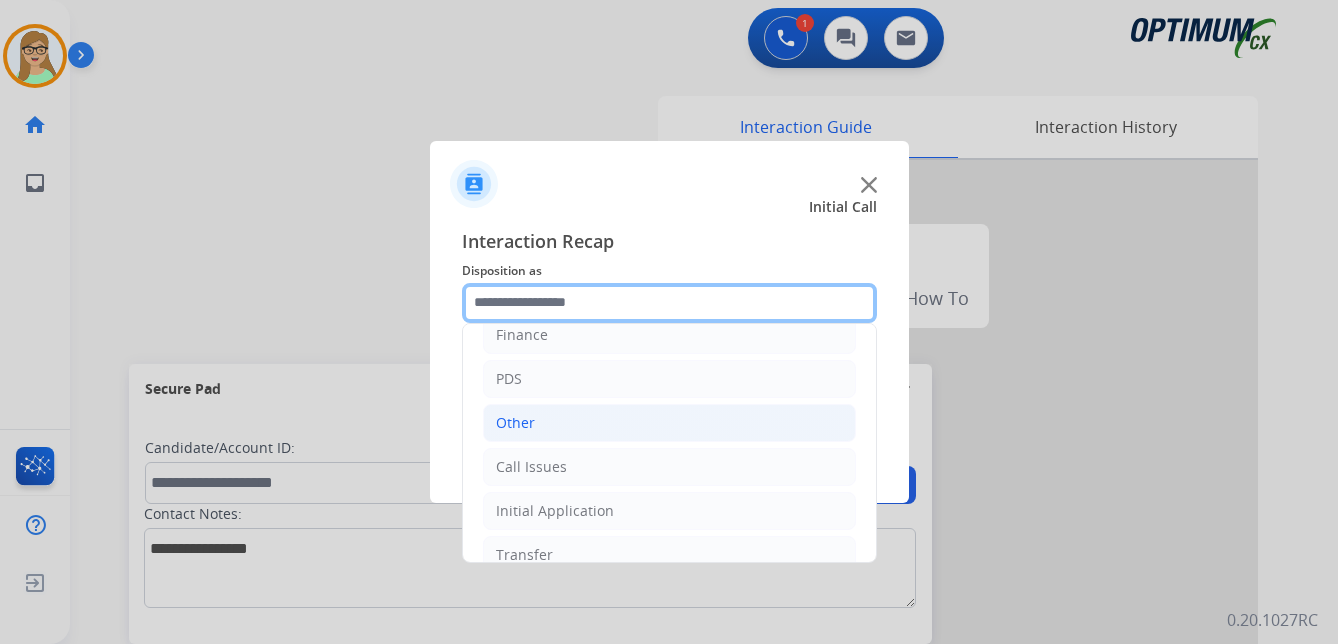 scroll, scrollTop: 136, scrollLeft: 0, axis: vertical 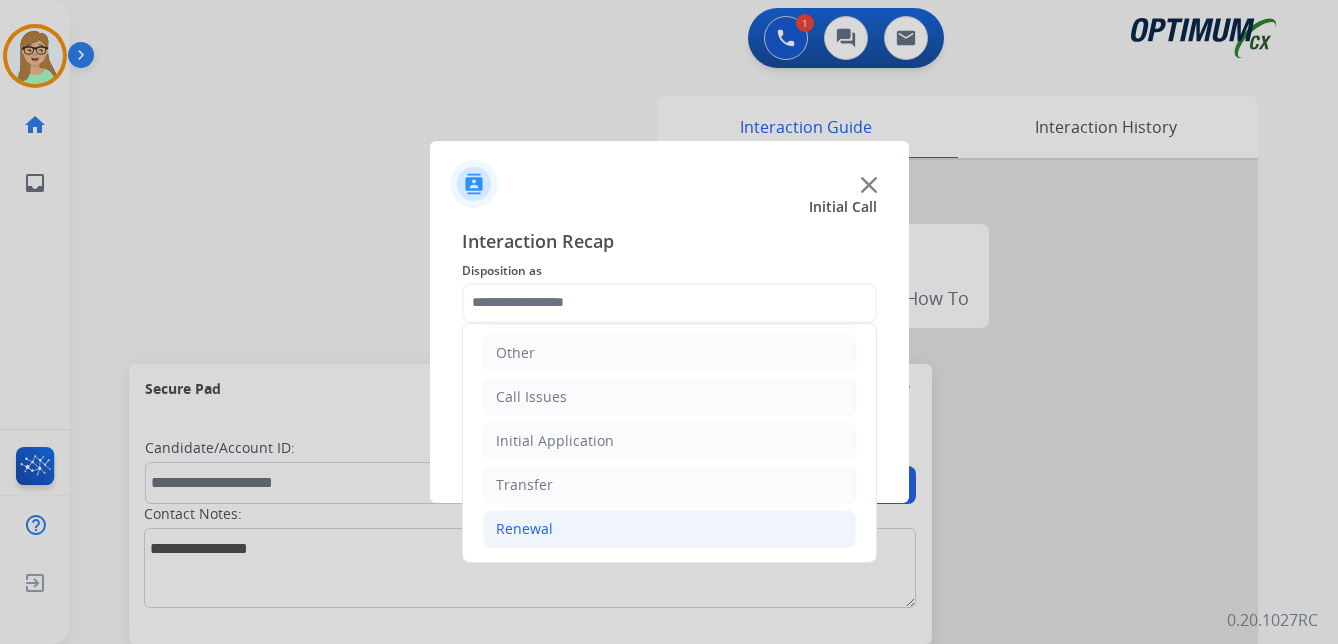 click on "Renewal" 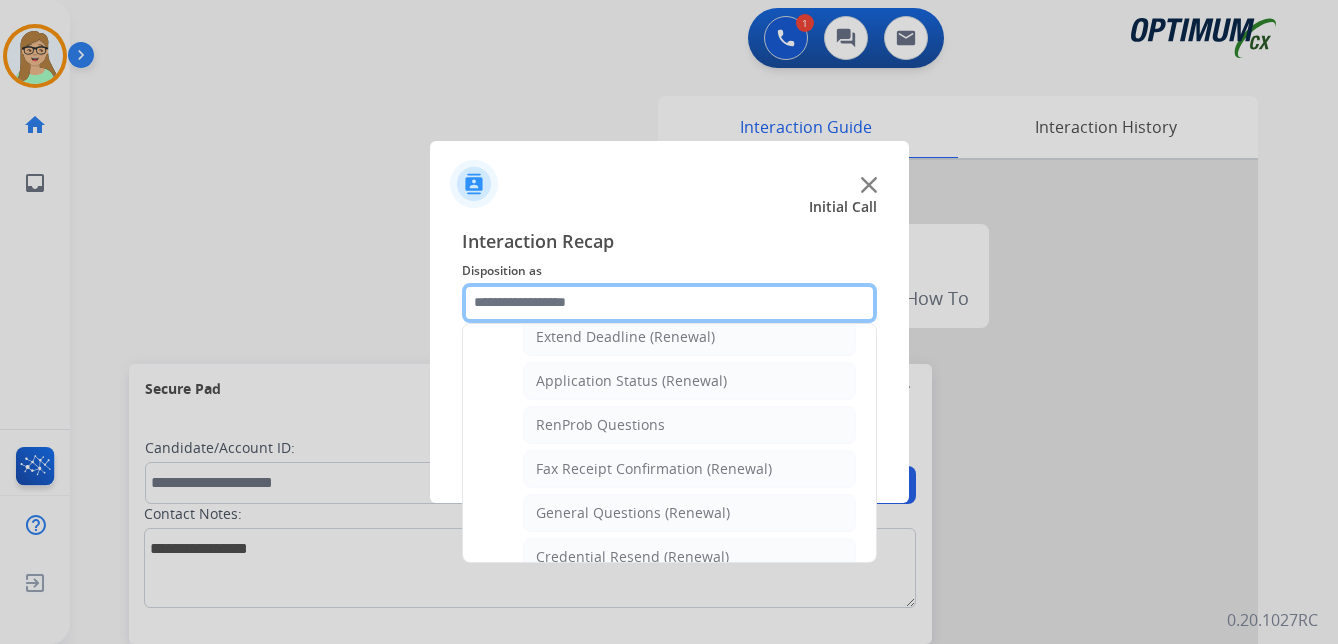 scroll, scrollTop: 536, scrollLeft: 0, axis: vertical 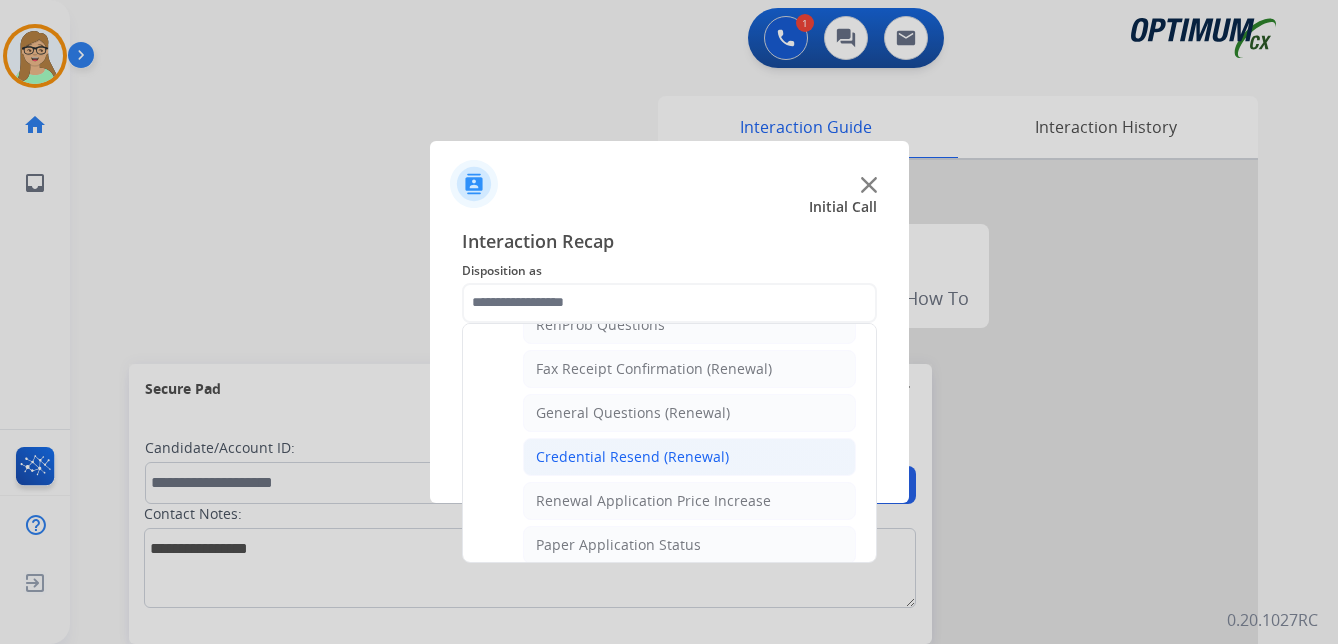 click on "Credential Resend (Renewal)" 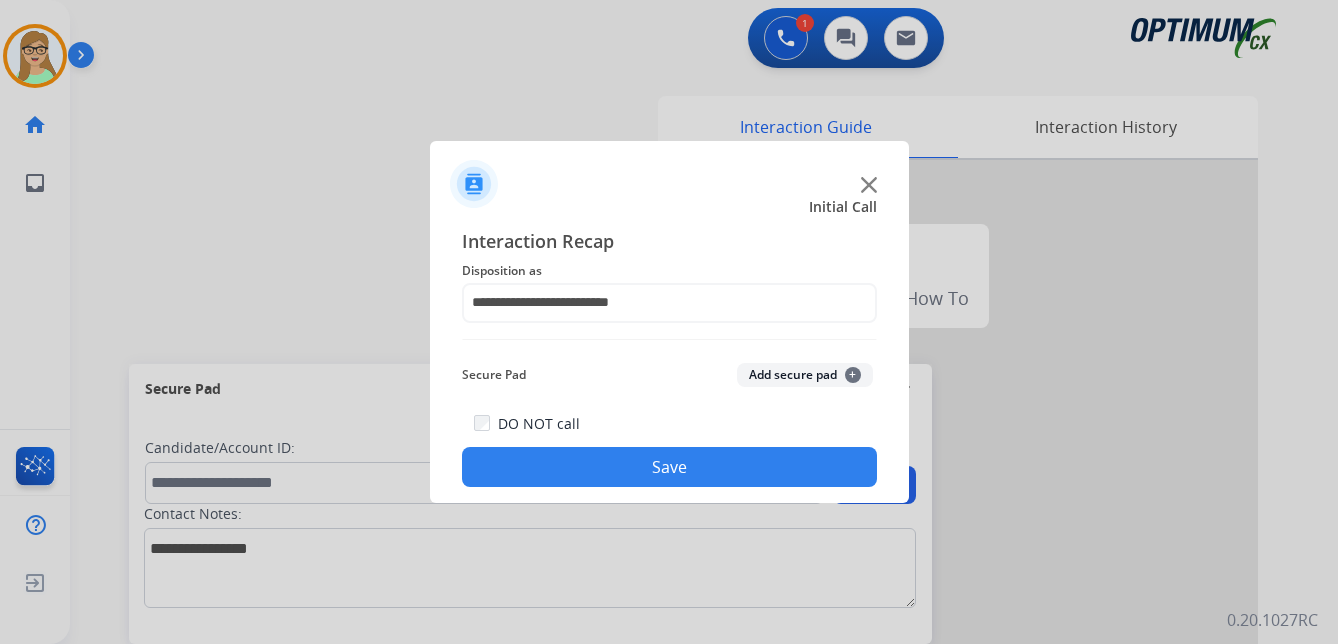 click on "Save" 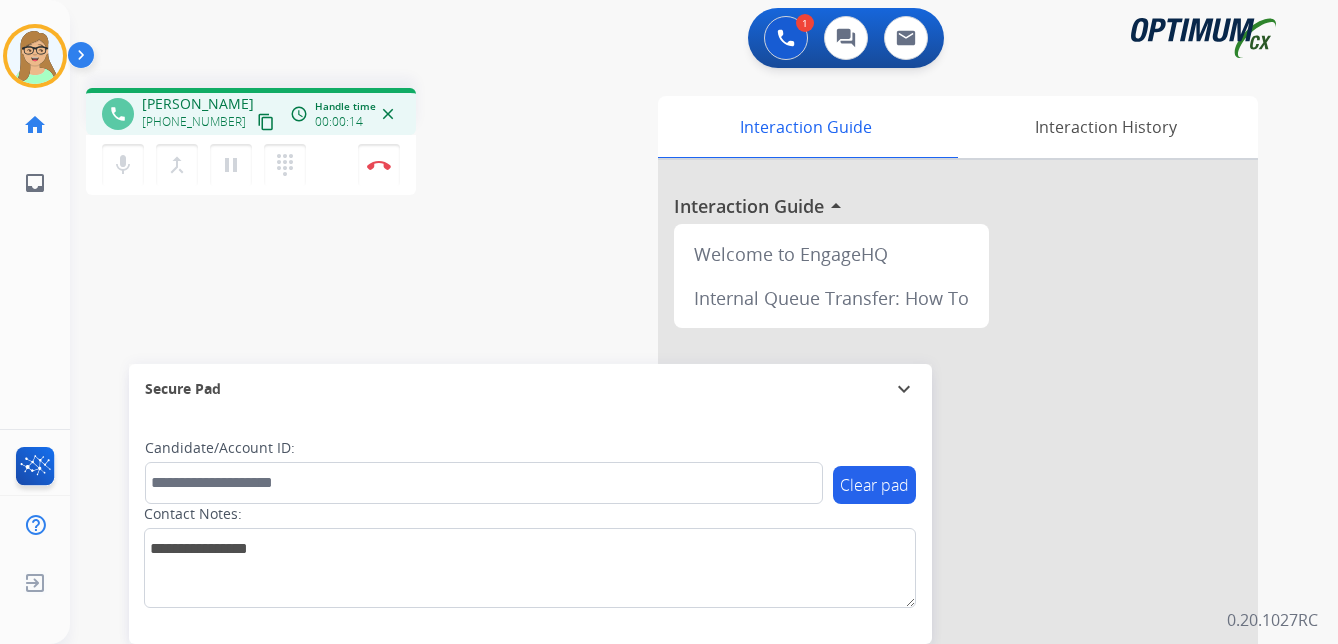 click on "content_copy" at bounding box center [266, 122] 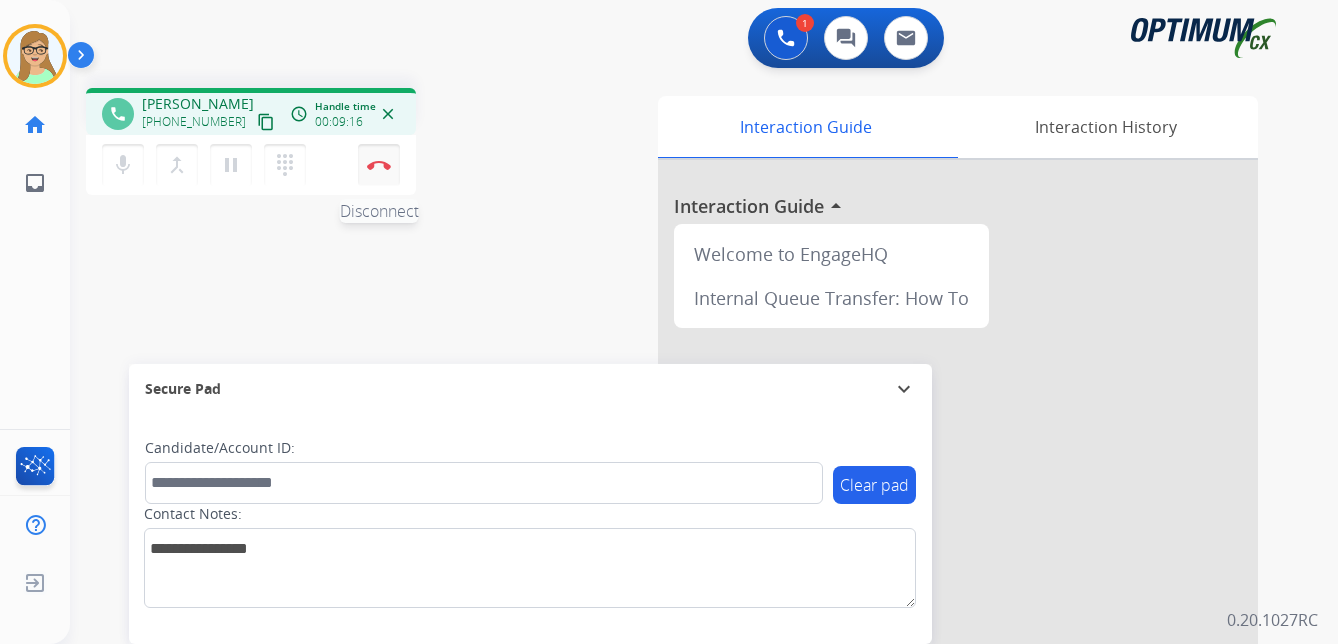 click at bounding box center [379, 165] 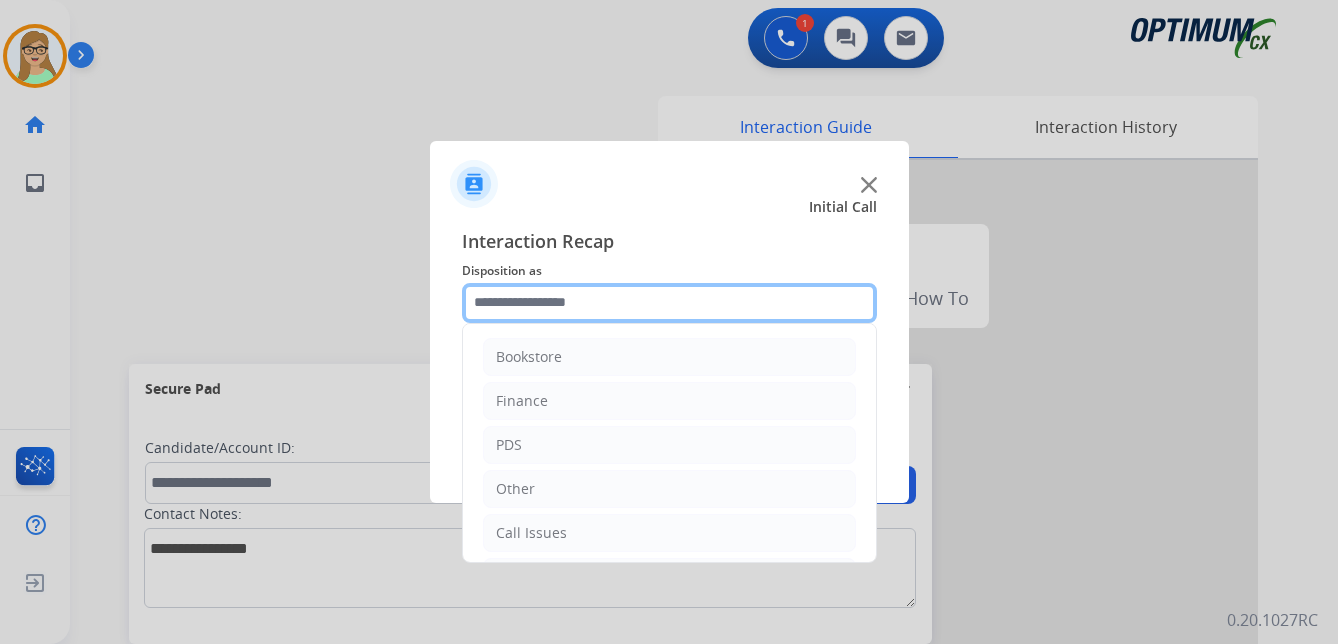 click 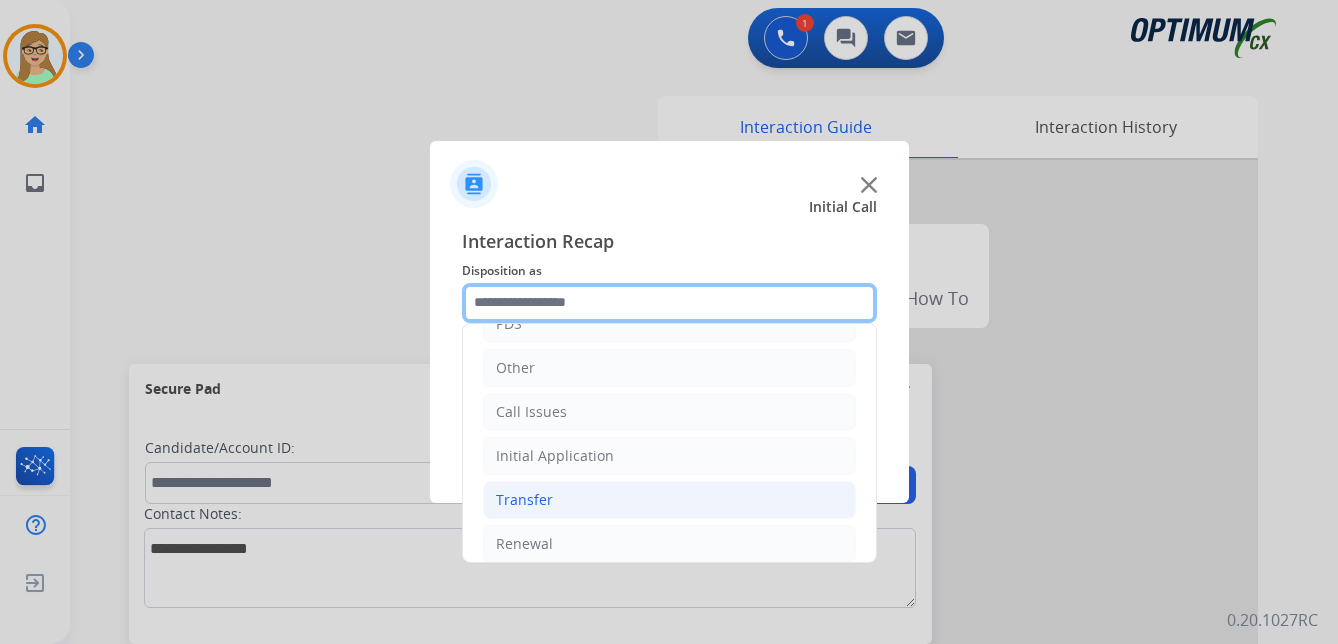 scroll, scrollTop: 136, scrollLeft: 0, axis: vertical 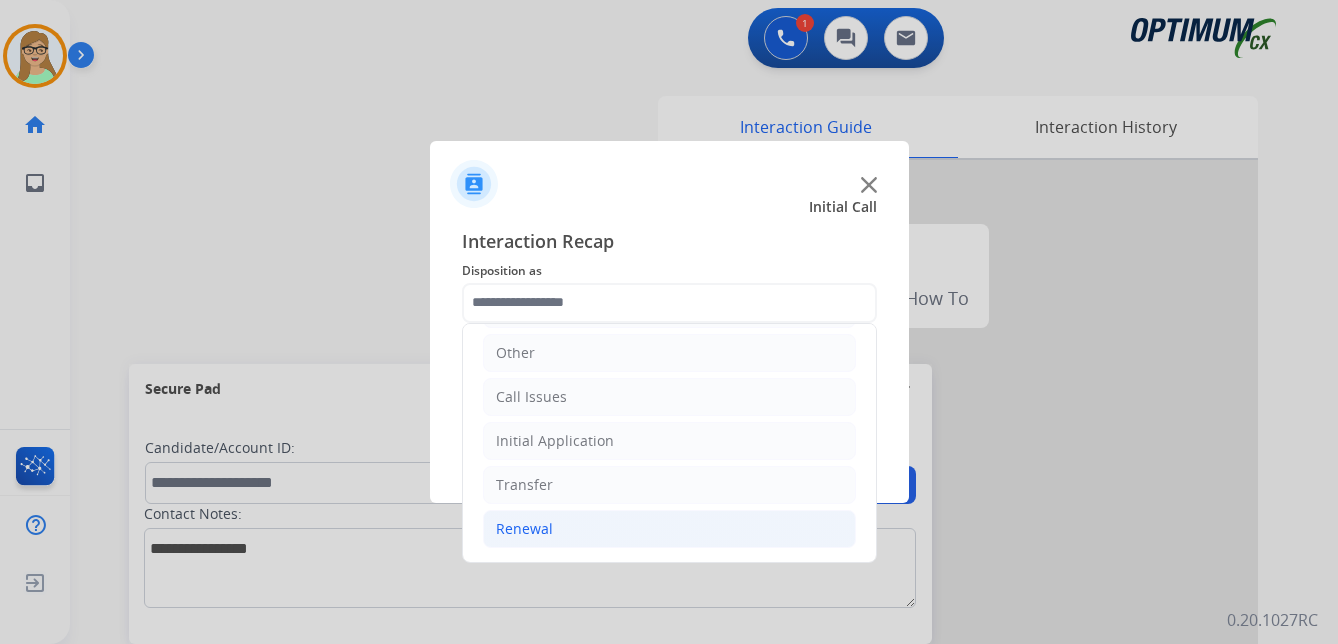 click on "Renewal" 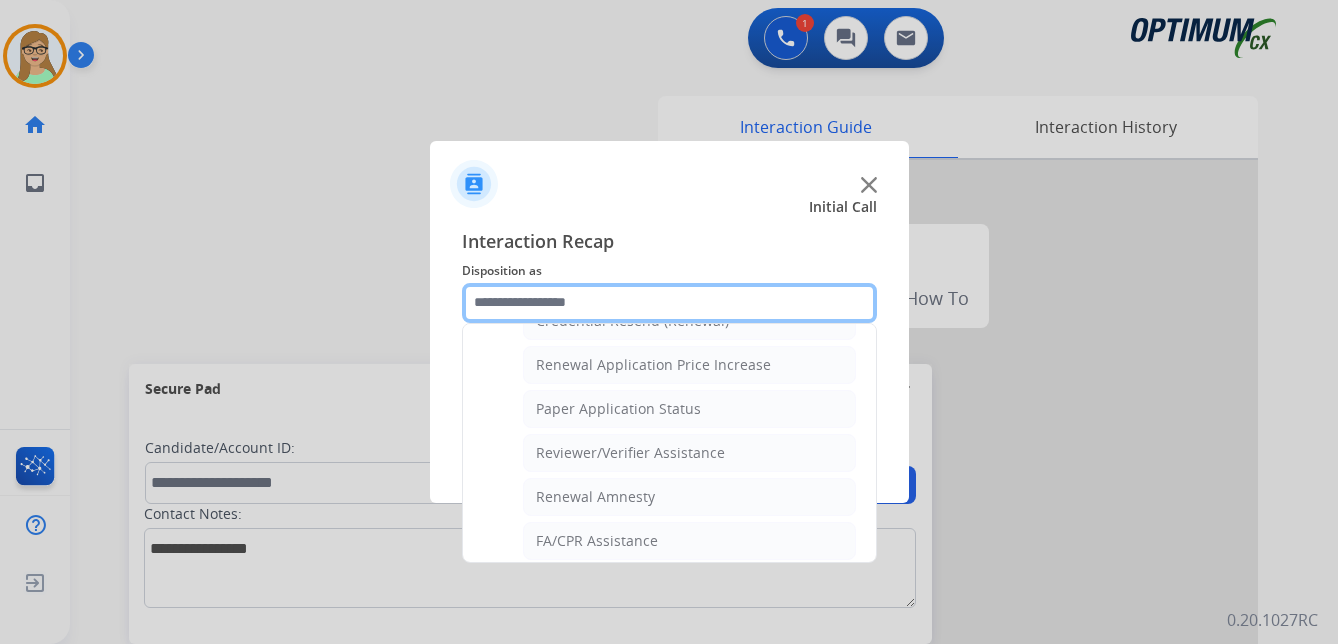 scroll, scrollTop: 572, scrollLeft: 0, axis: vertical 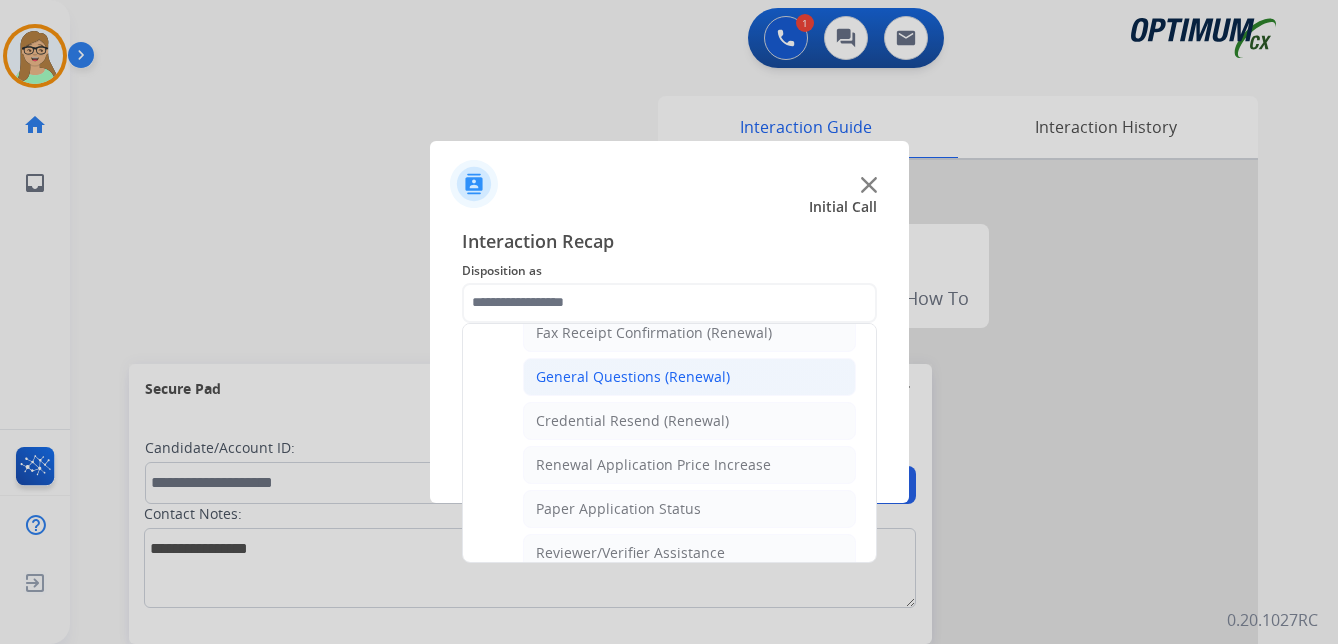 click on "General Questions (Renewal)" 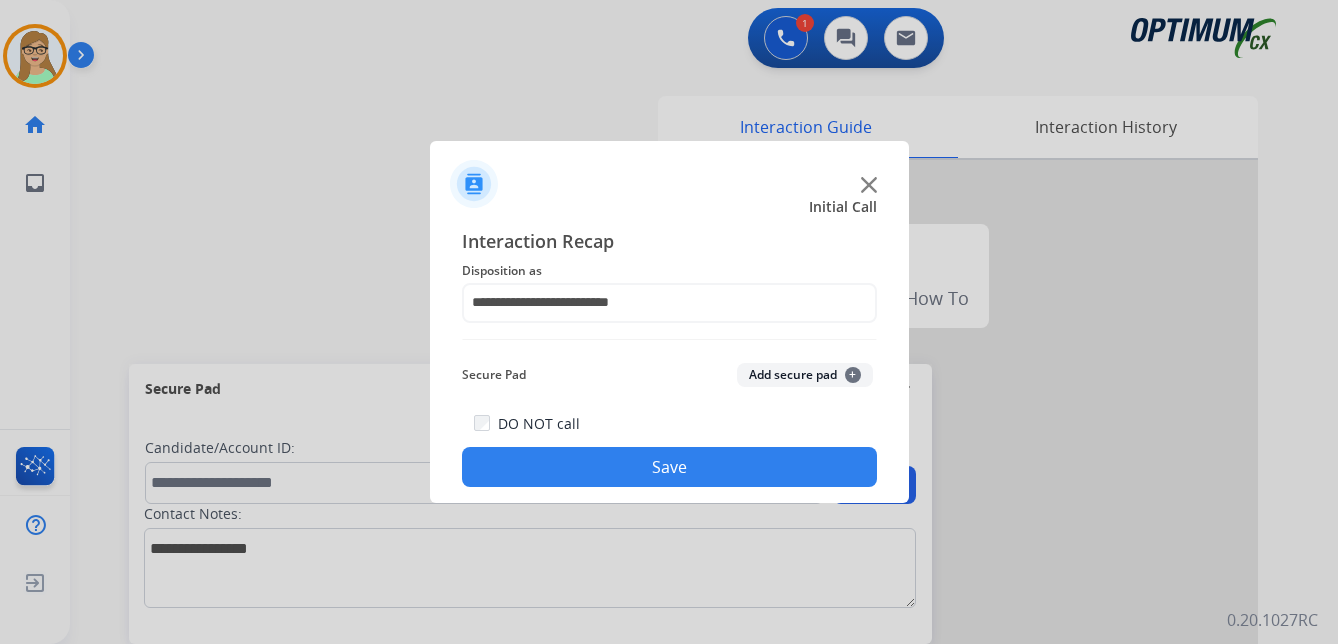 click on "Save" 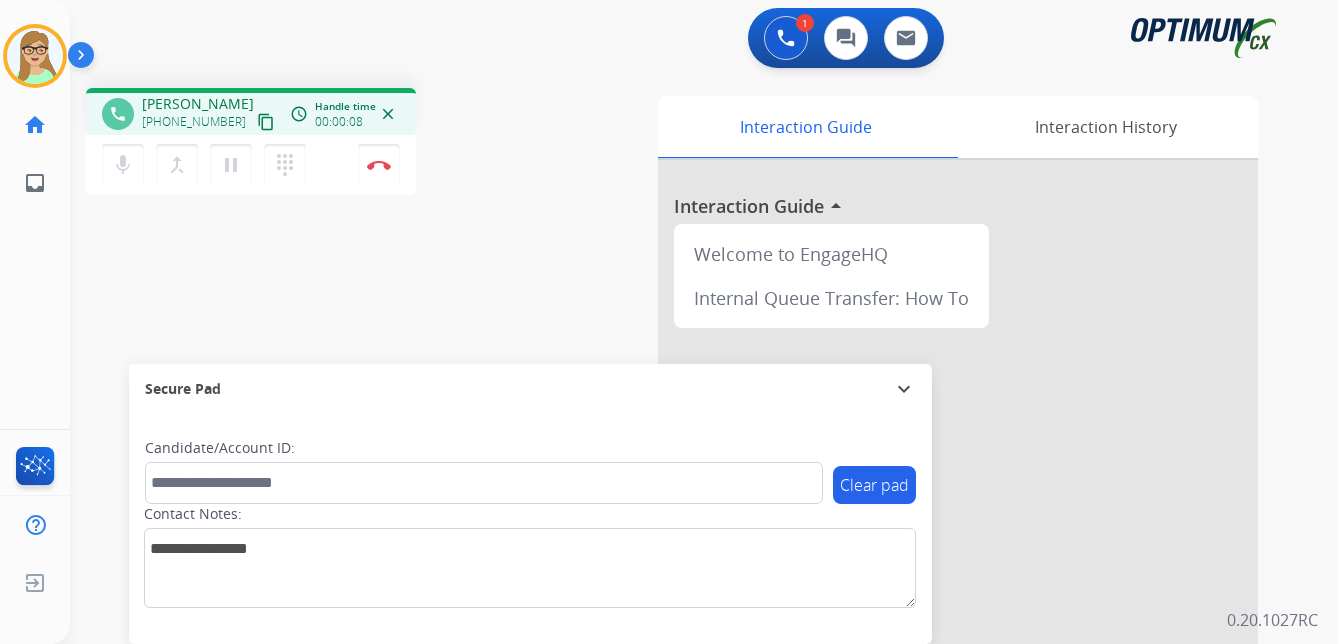 click on "content_copy" at bounding box center [266, 122] 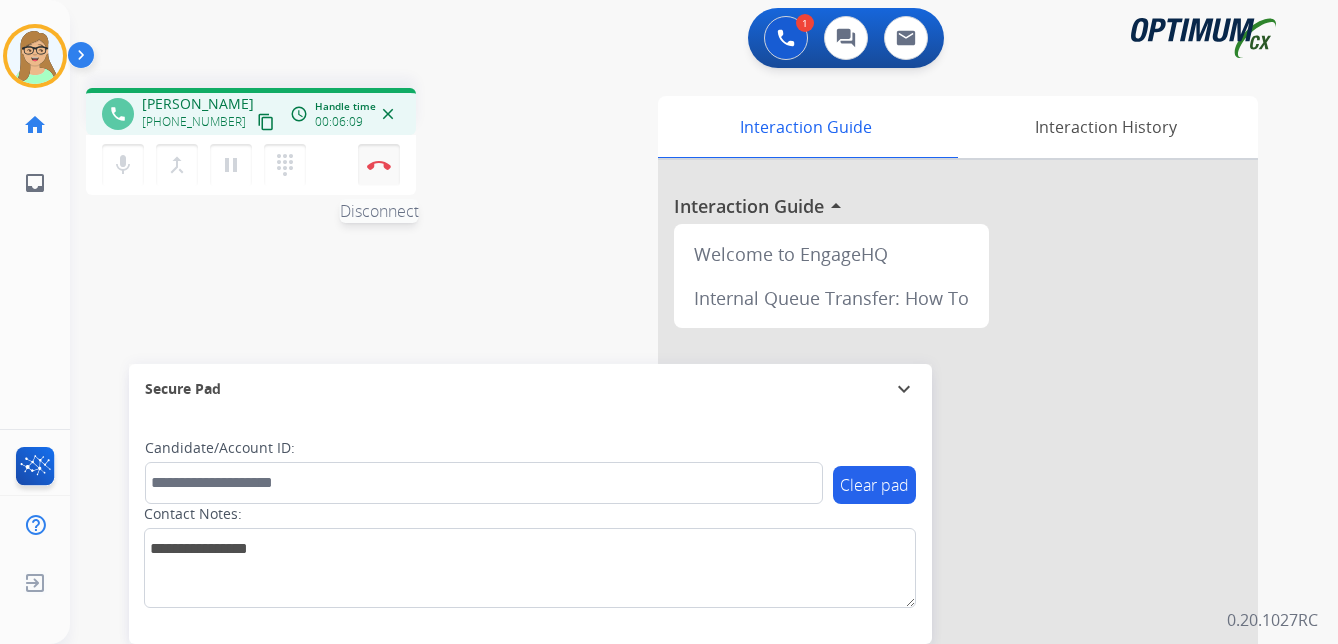 click at bounding box center (379, 165) 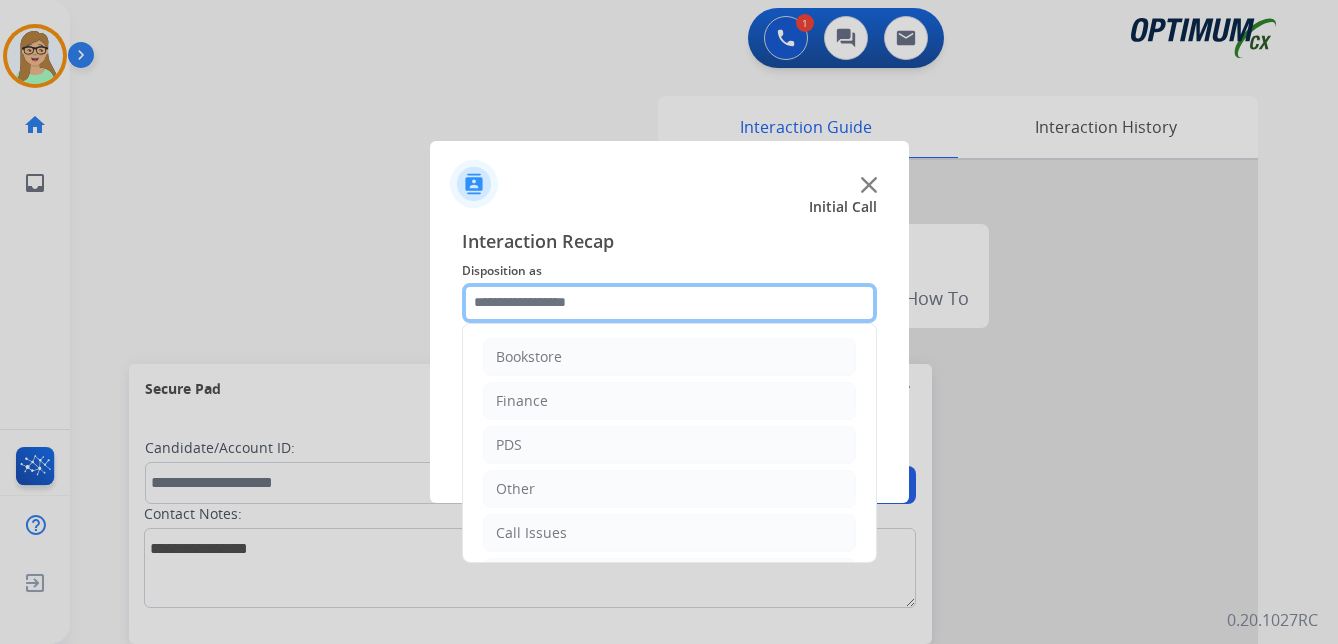 click 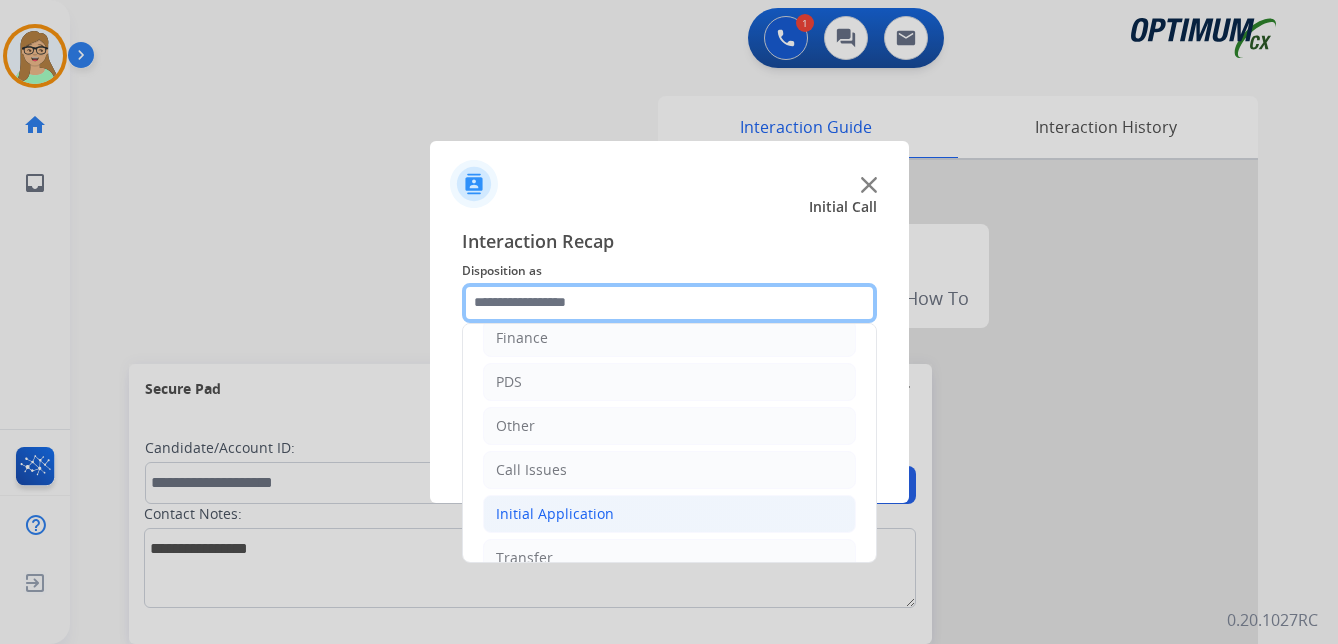 scroll, scrollTop: 136, scrollLeft: 0, axis: vertical 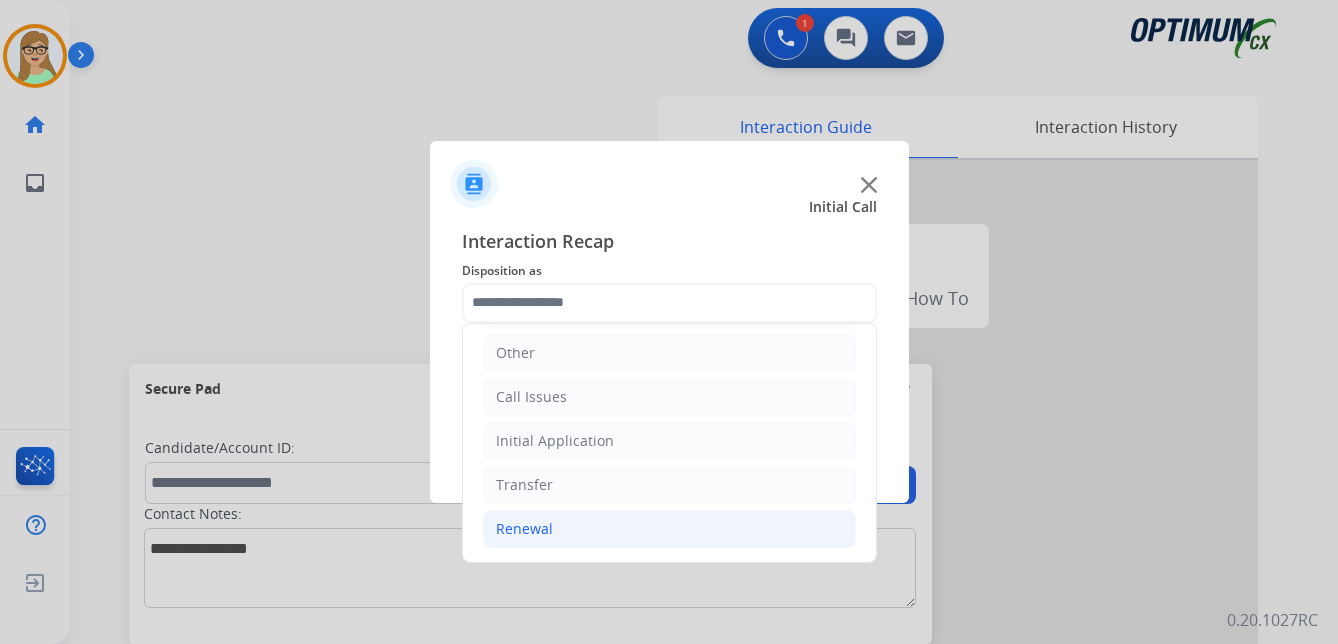 click on "Renewal" 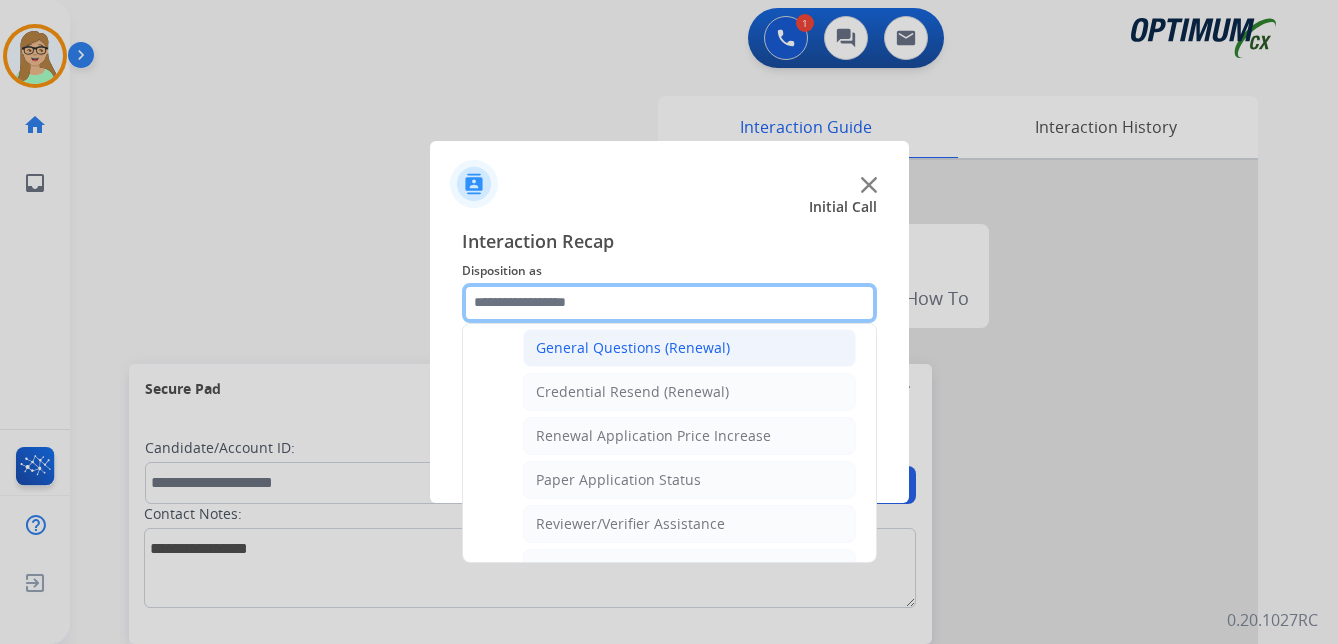 scroll, scrollTop: 636, scrollLeft: 0, axis: vertical 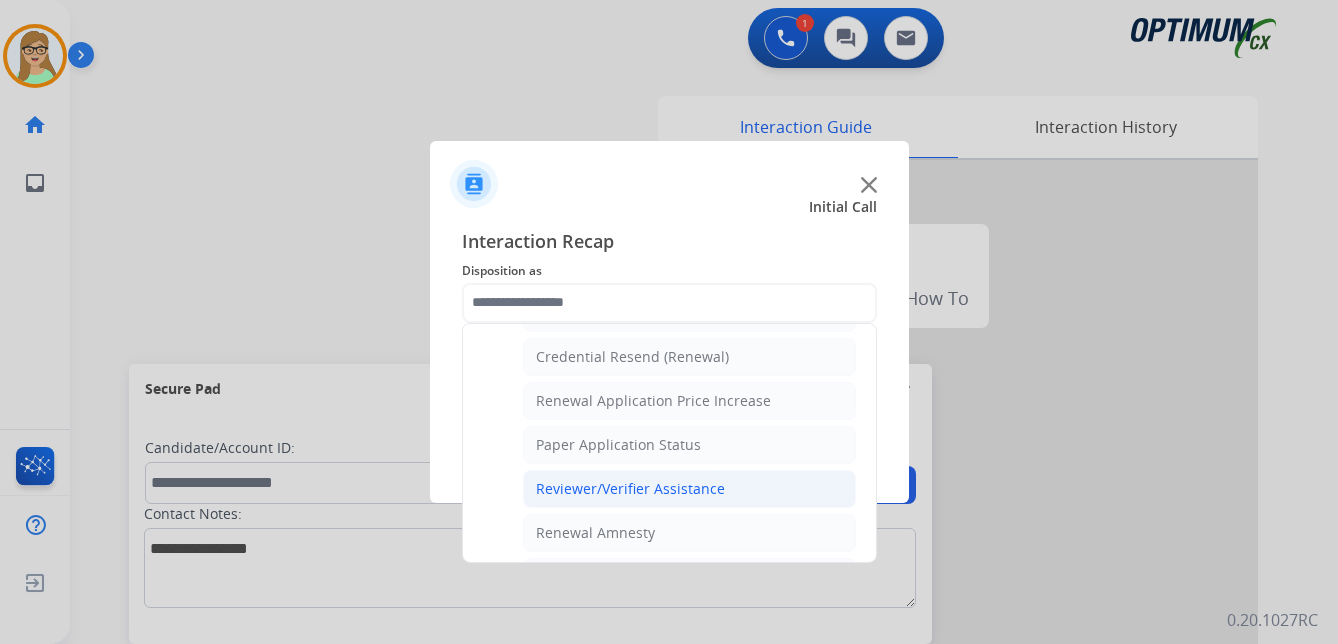 click on "Reviewer/Verifier Assistance" 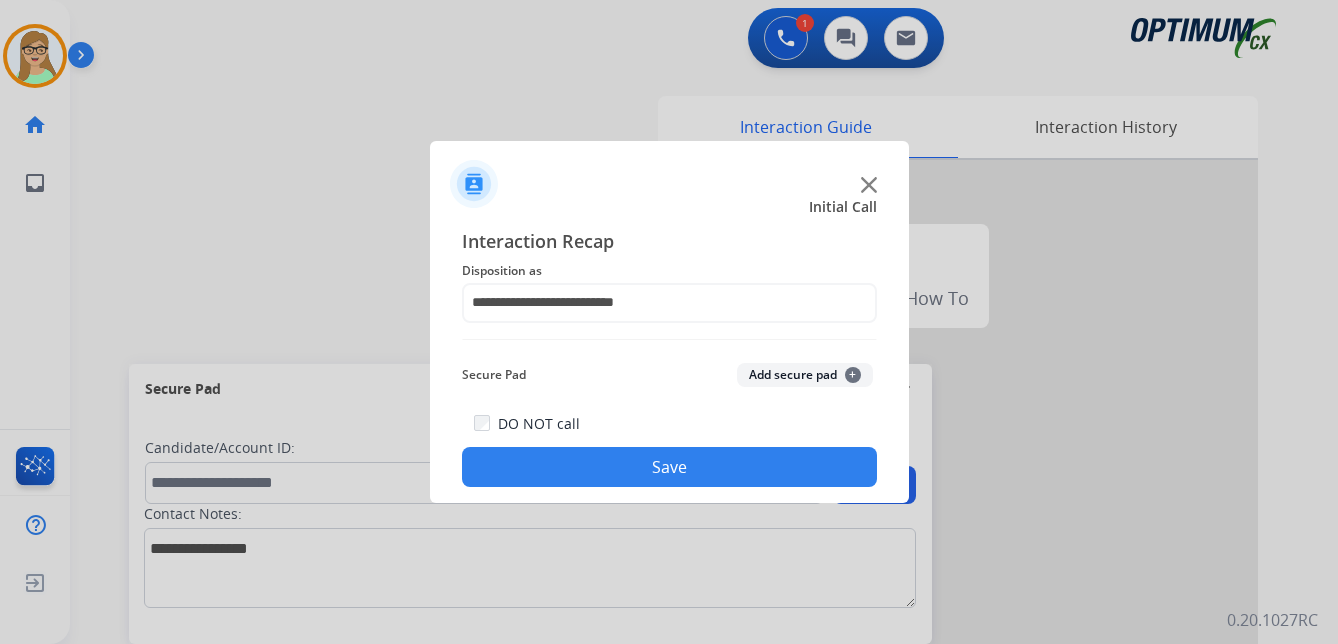 drag, startPoint x: 620, startPoint y: 462, endPoint x: 502, endPoint y: 477, distance: 118.94957 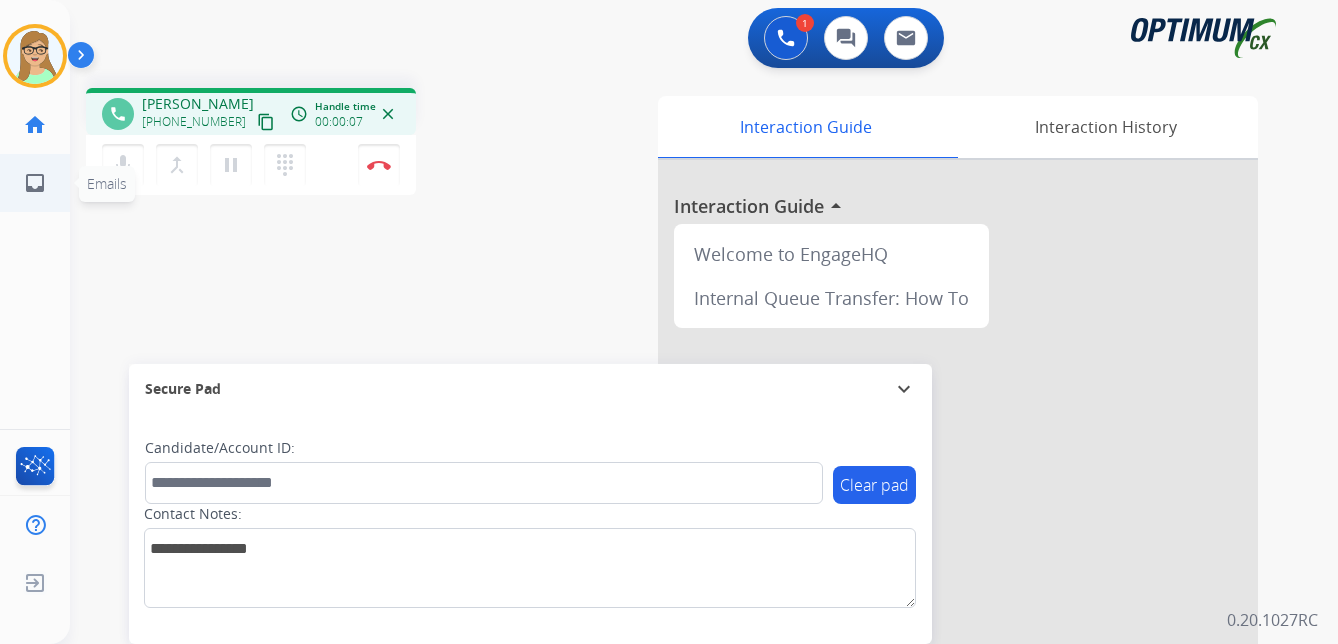 drag, startPoint x: 246, startPoint y: 124, endPoint x: 5, endPoint y: 204, distance: 253.93109 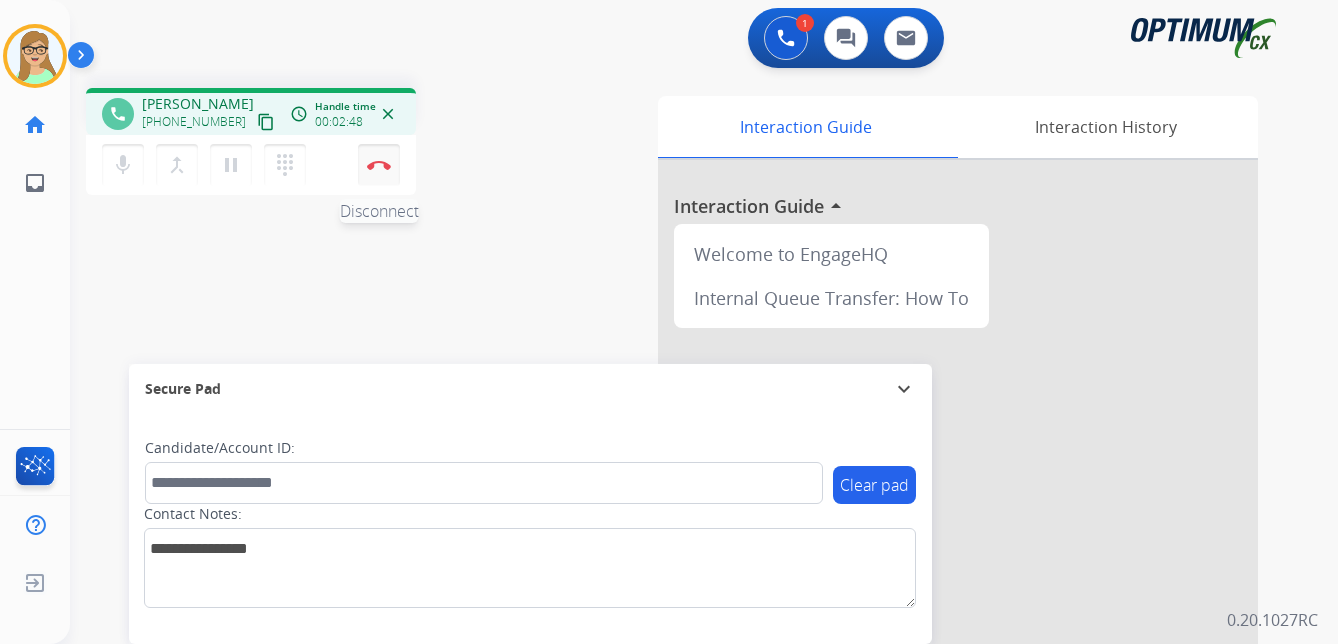 click at bounding box center [379, 165] 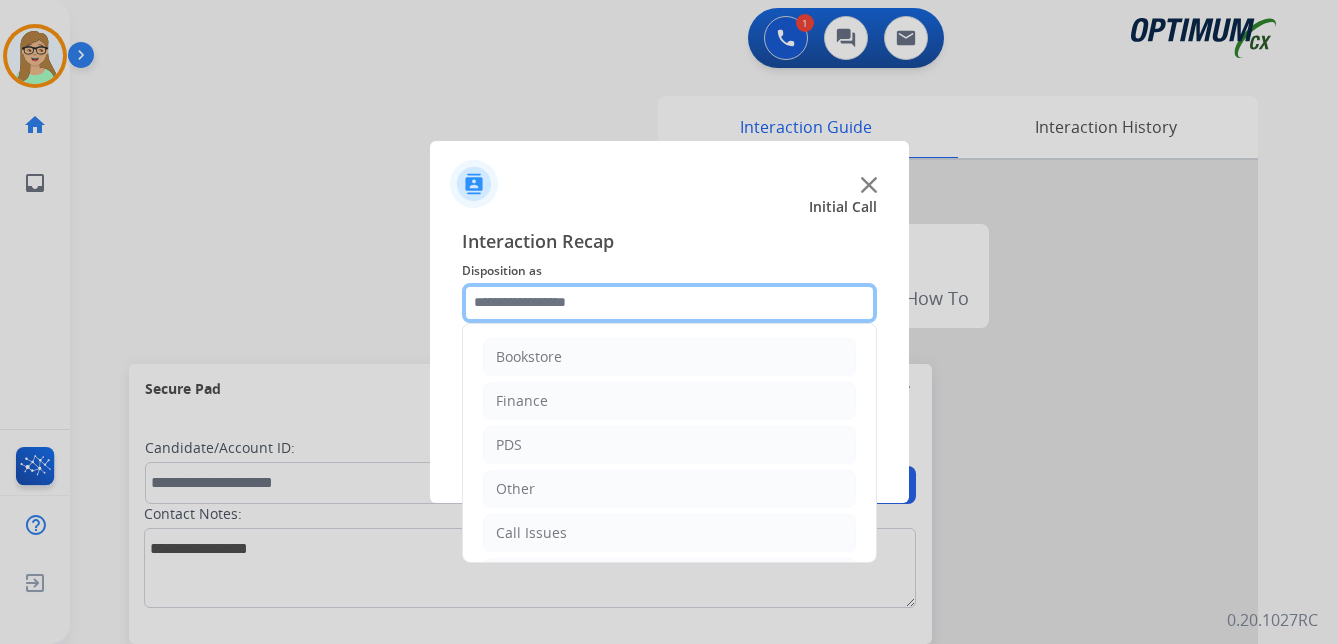 click 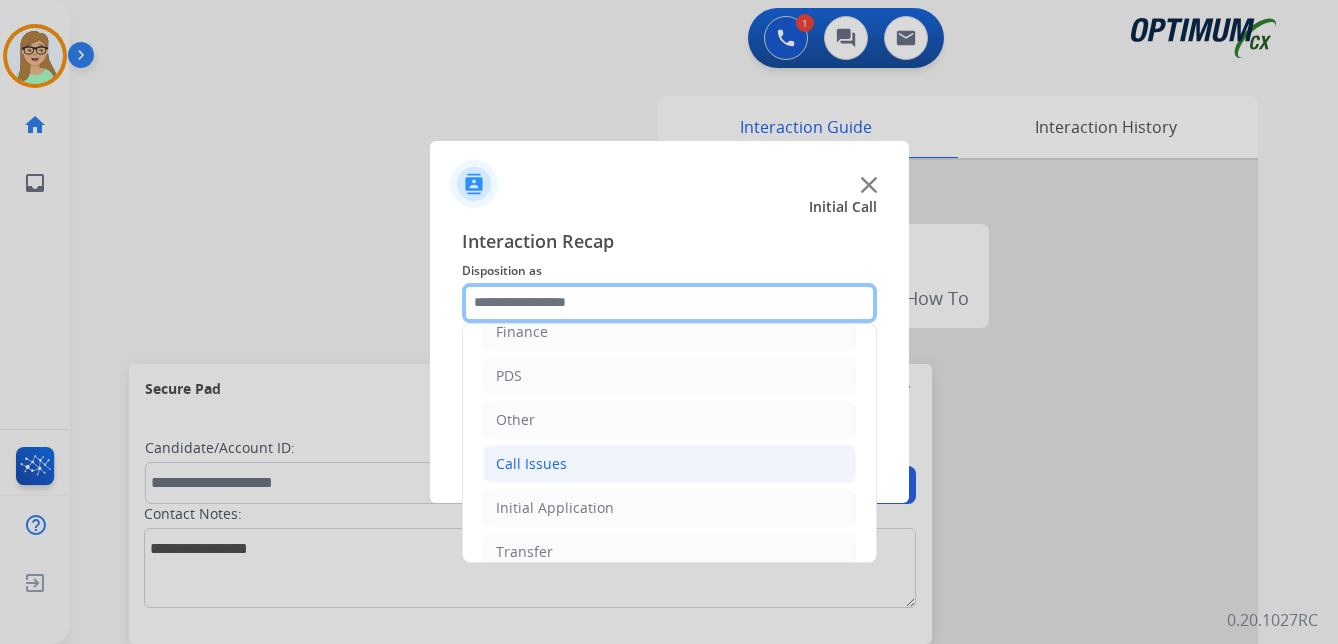 scroll, scrollTop: 136, scrollLeft: 0, axis: vertical 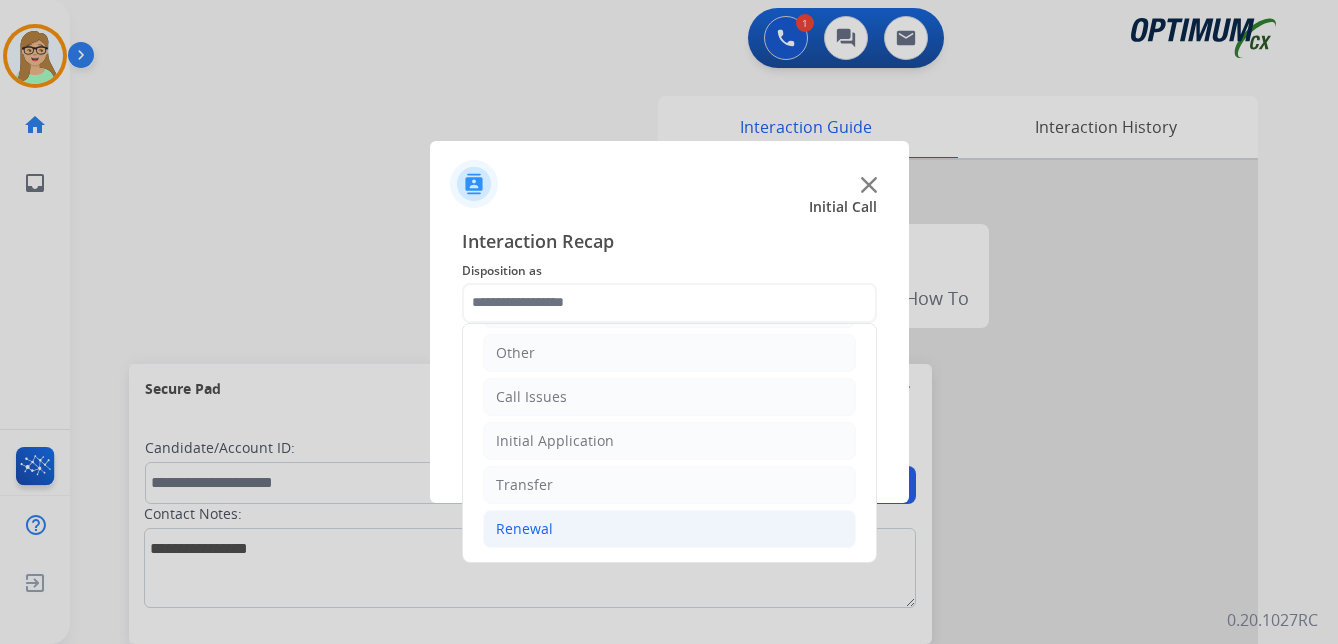 click on "Renewal" 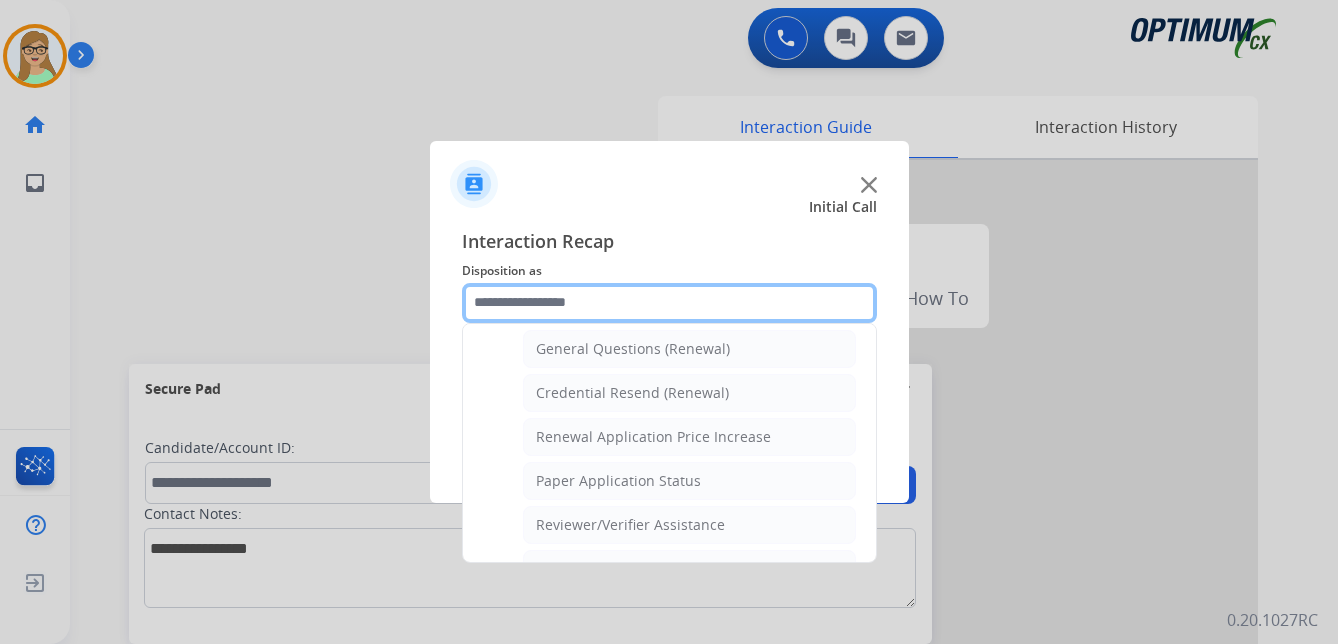 scroll, scrollTop: 636, scrollLeft: 0, axis: vertical 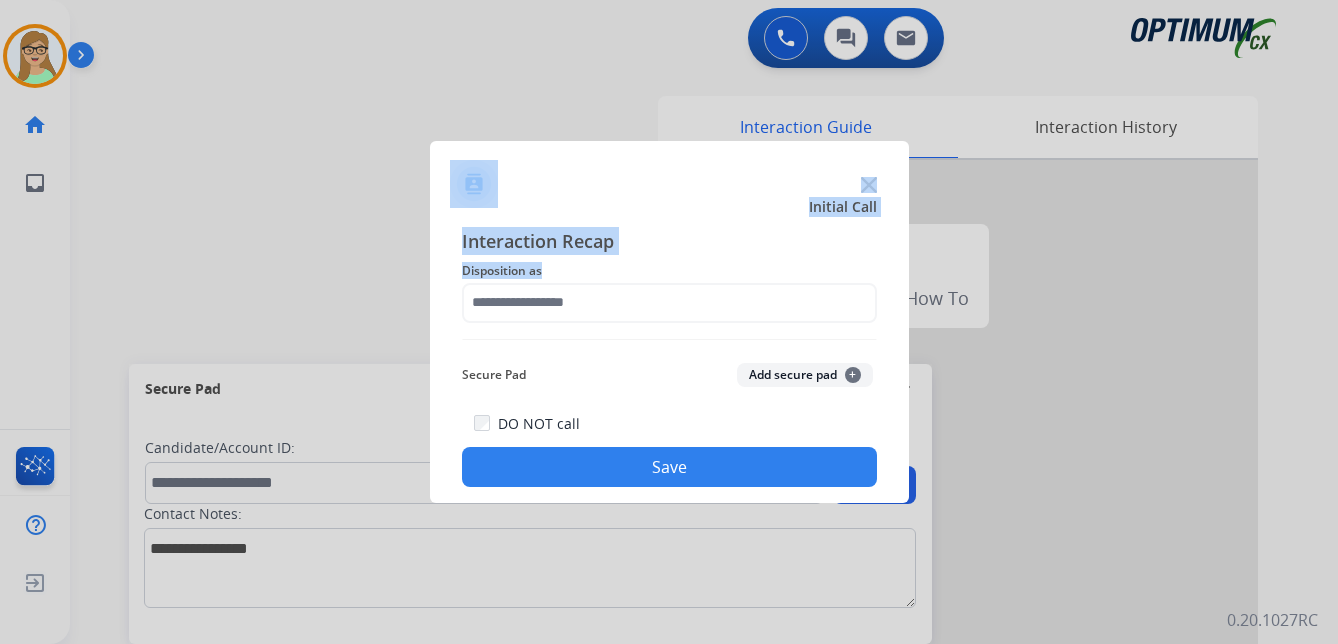 drag, startPoint x: 616, startPoint y: 494, endPoint x: 611, endPoint y: 520, distance: 26.476404 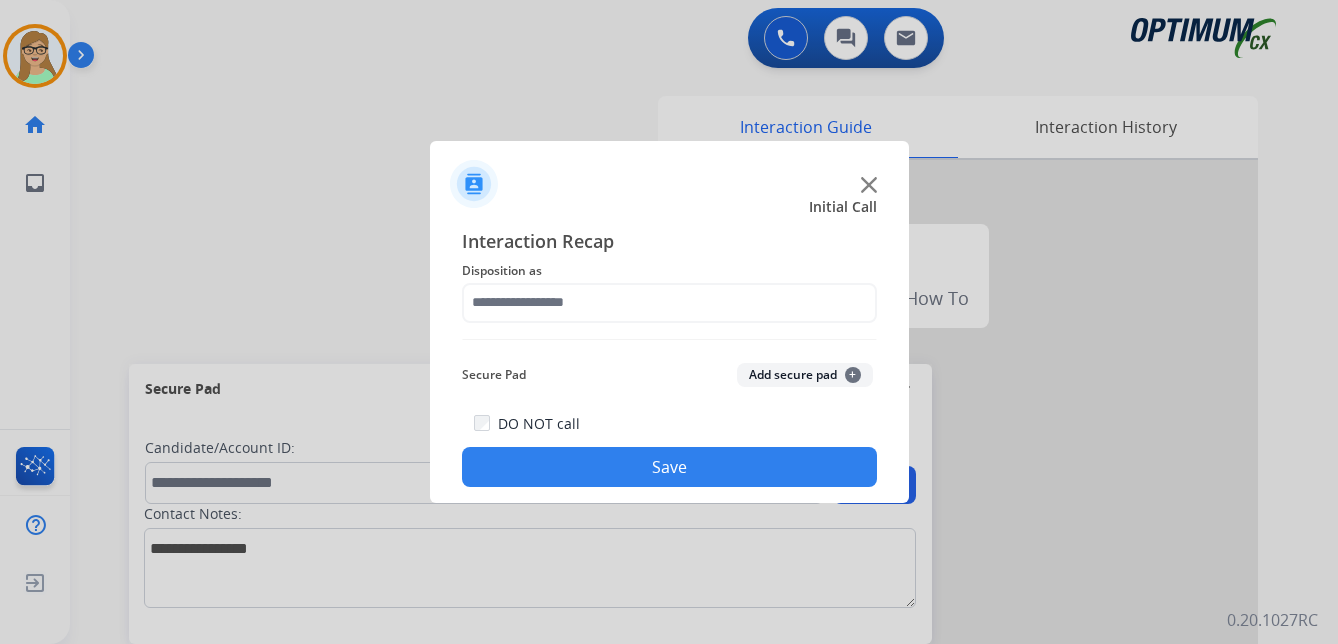 click on "Secure Pad  Add secure pad  +" 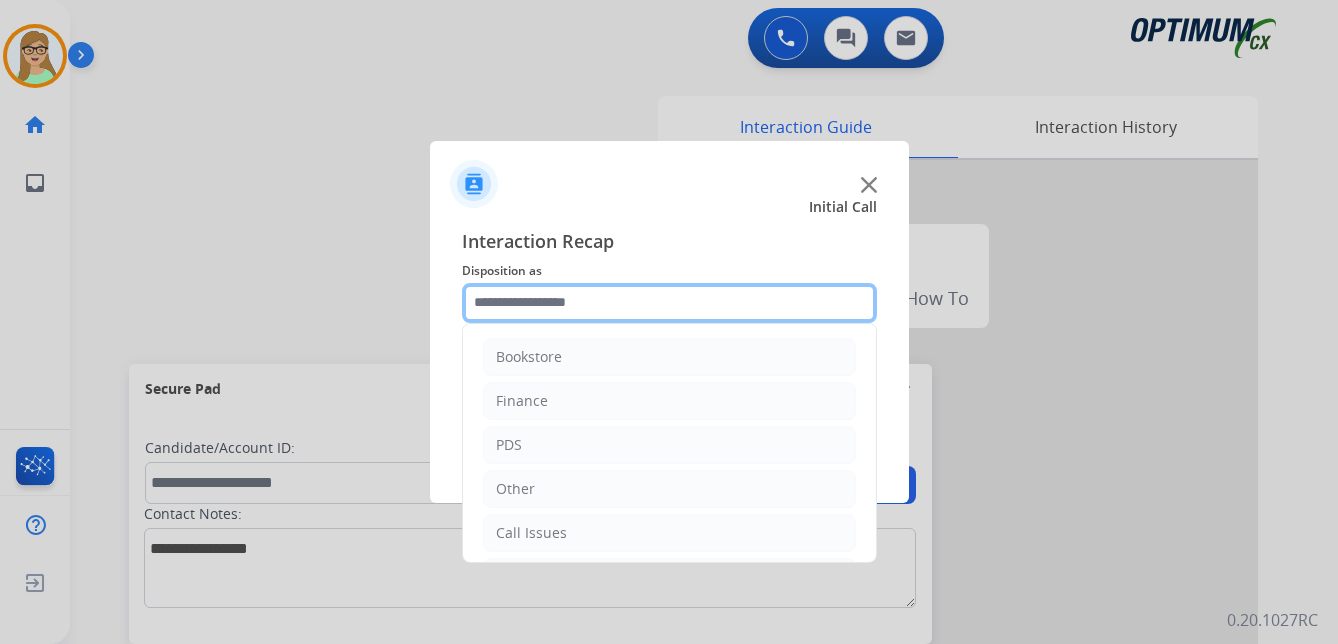 click 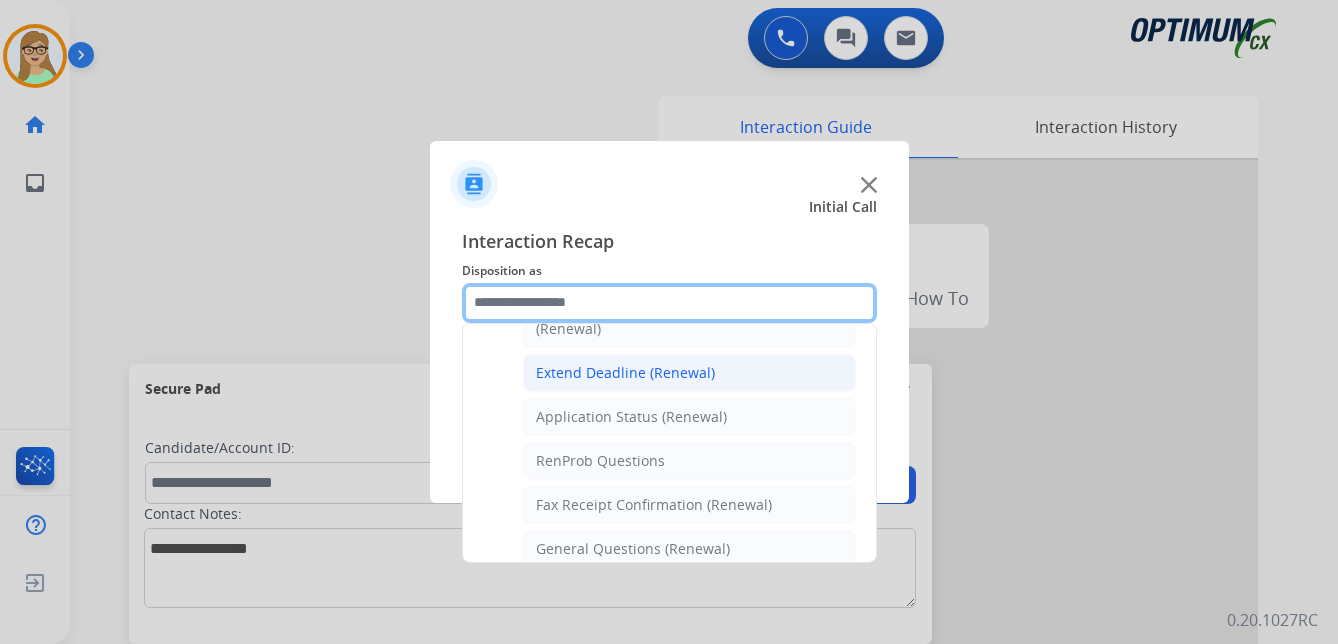 scroll, scrollTop: 500, scrollLeft: 0, axis: vertical 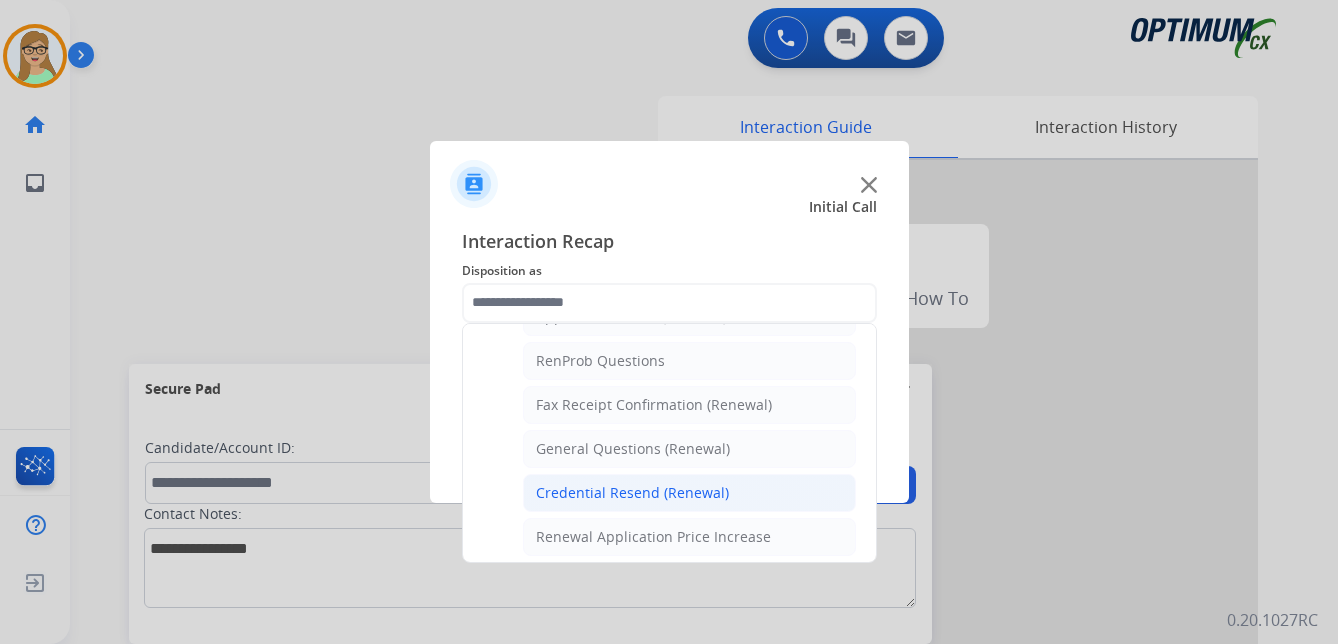 click on "Credential Resend (Renewal)" 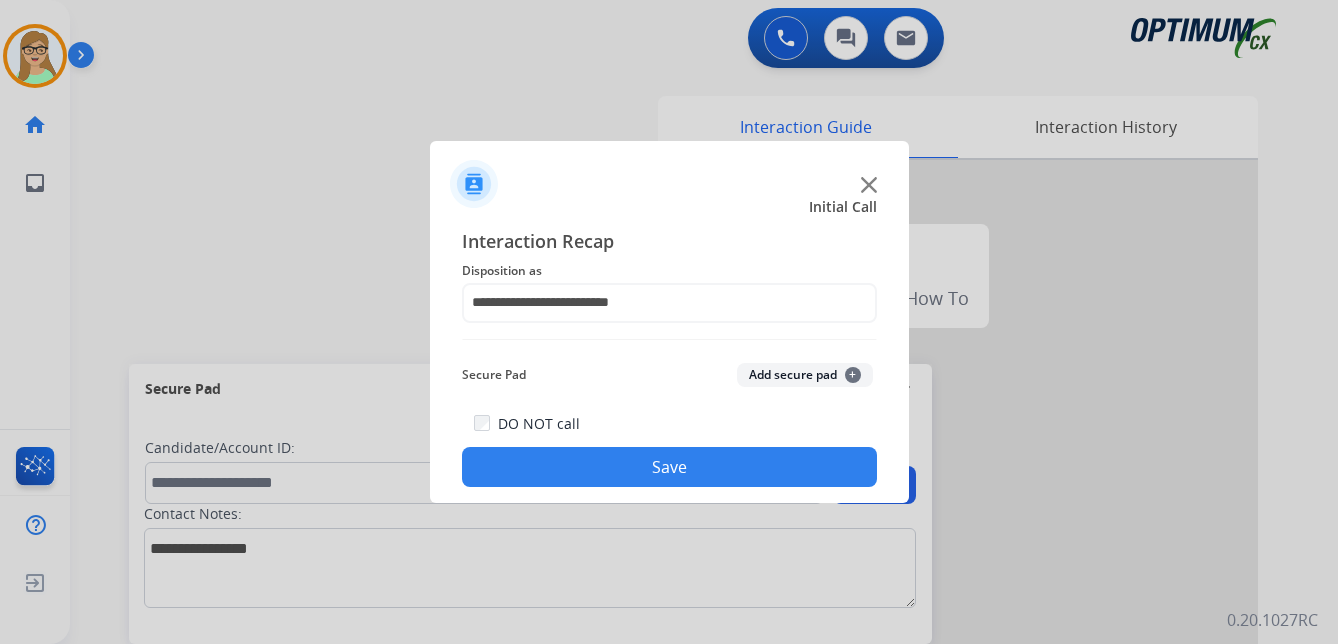 click on "Save" 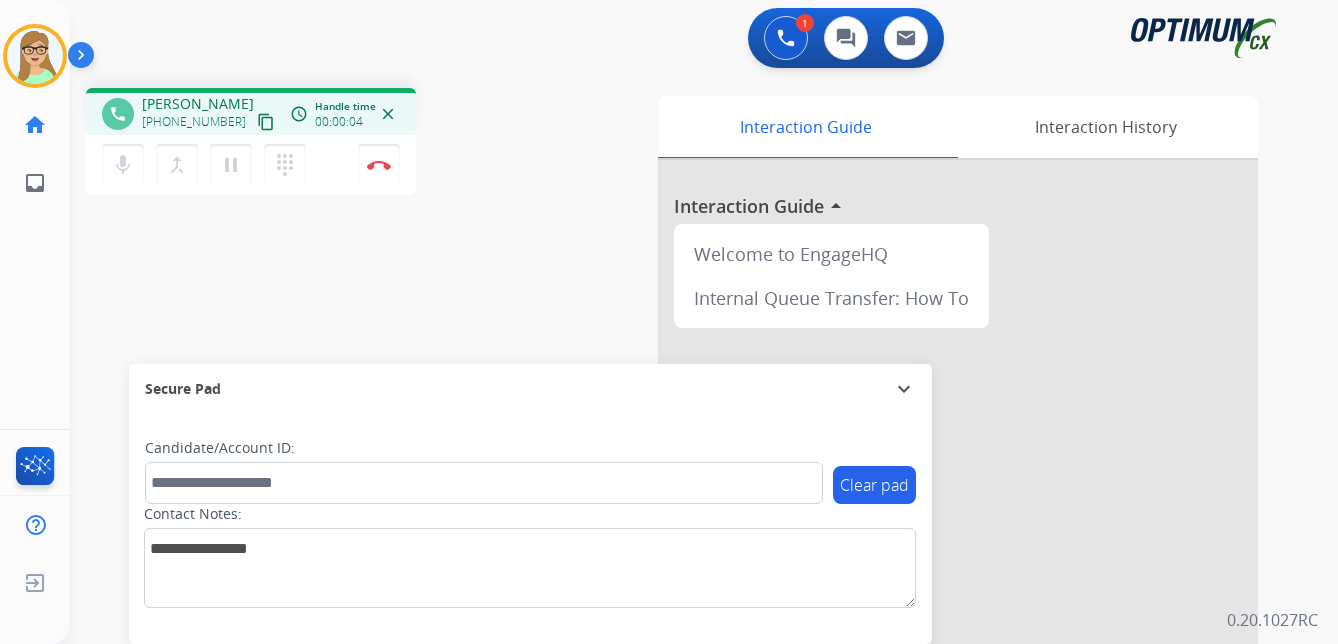 click on "content_copy" at bounding box center (266, 122) 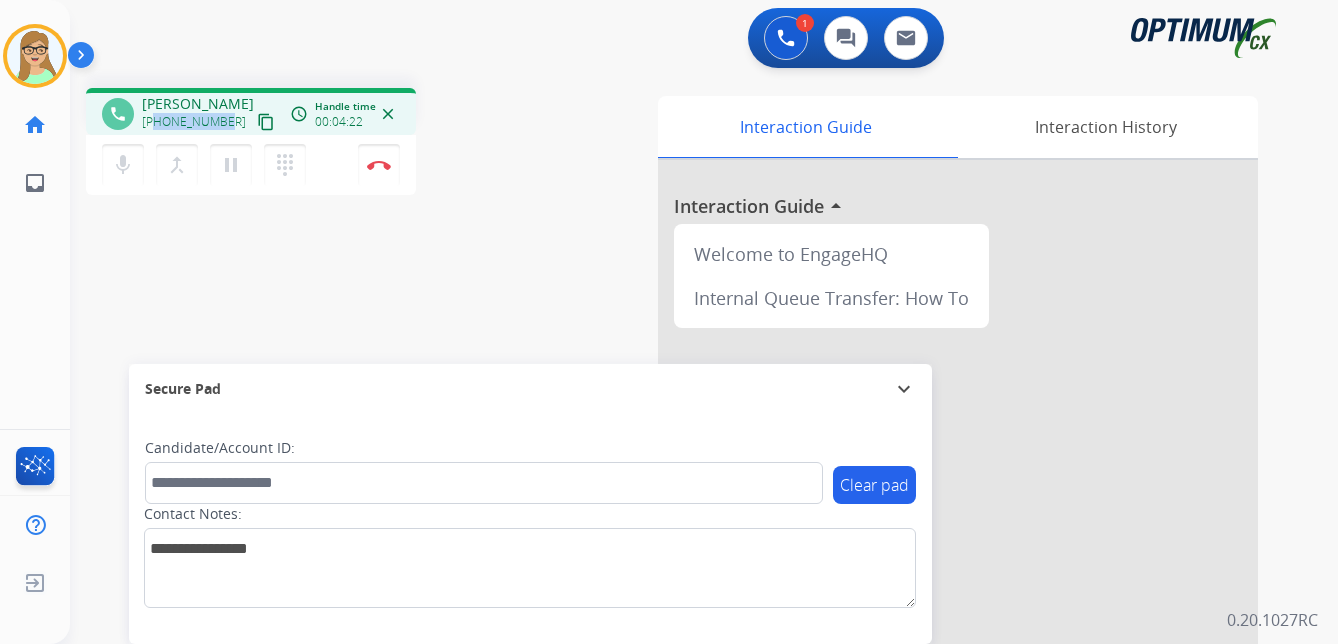 drag, startPoint x: 158, startPoint y: 122, endPoint x: 224, endPoint y: 122, distance: 66 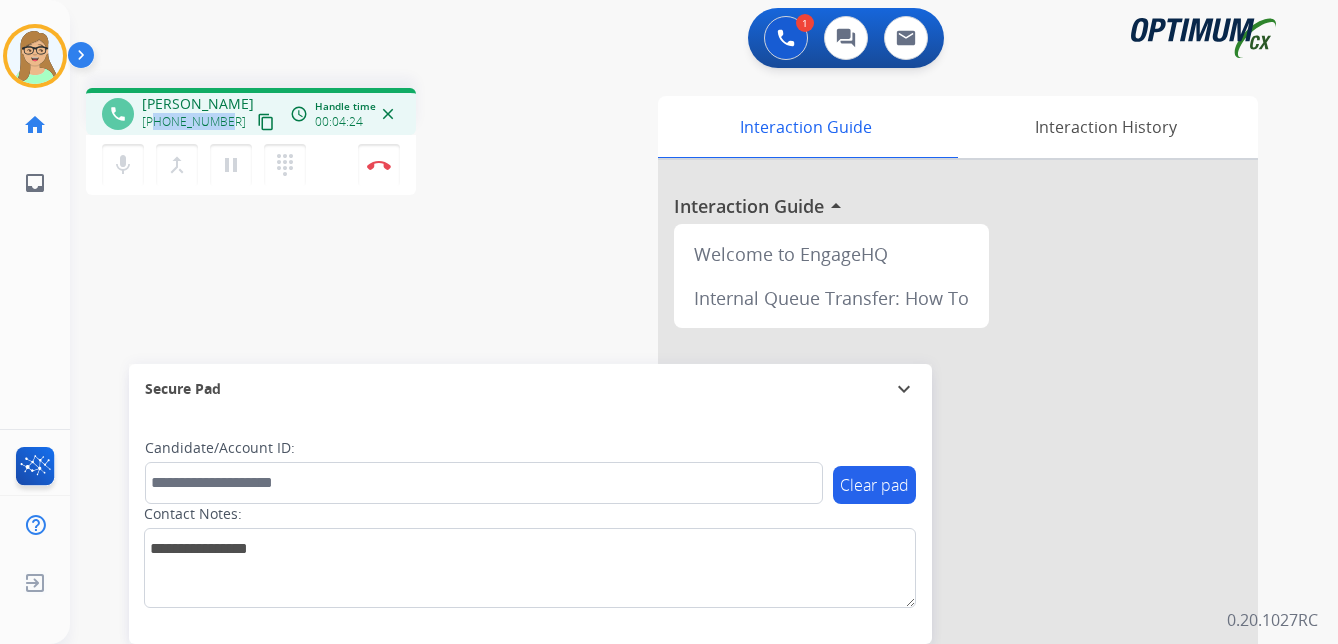 copy on "9179072050" 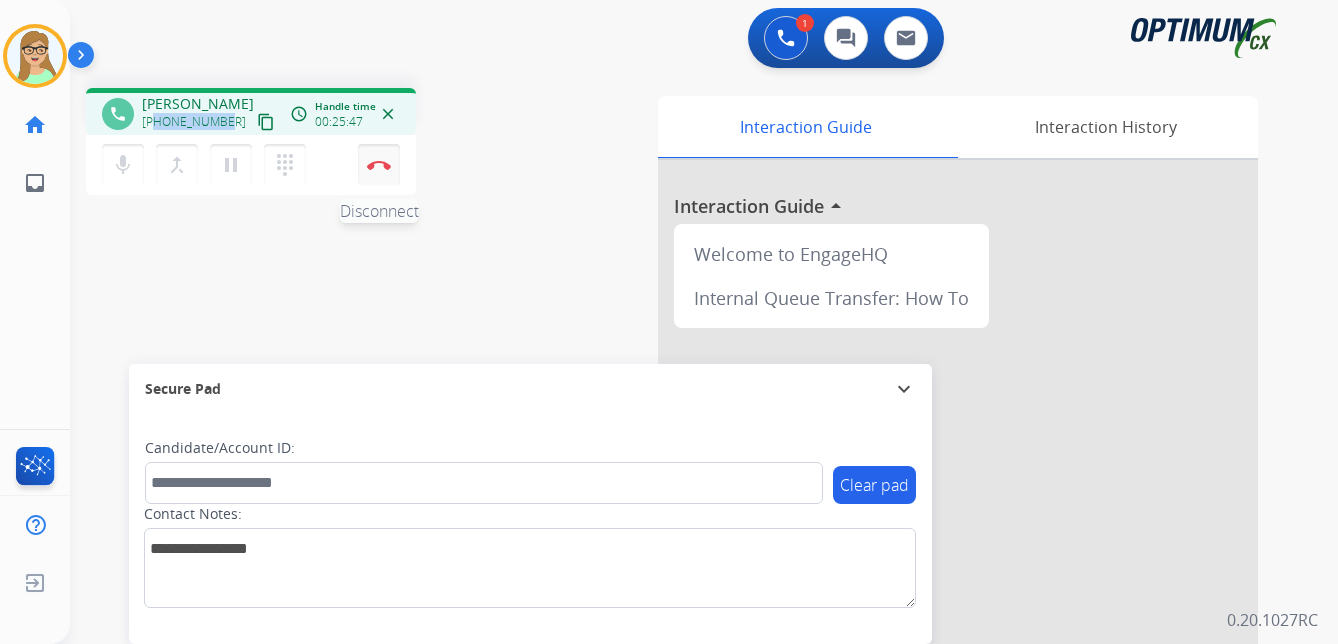 click at bounding box center [379, 165] 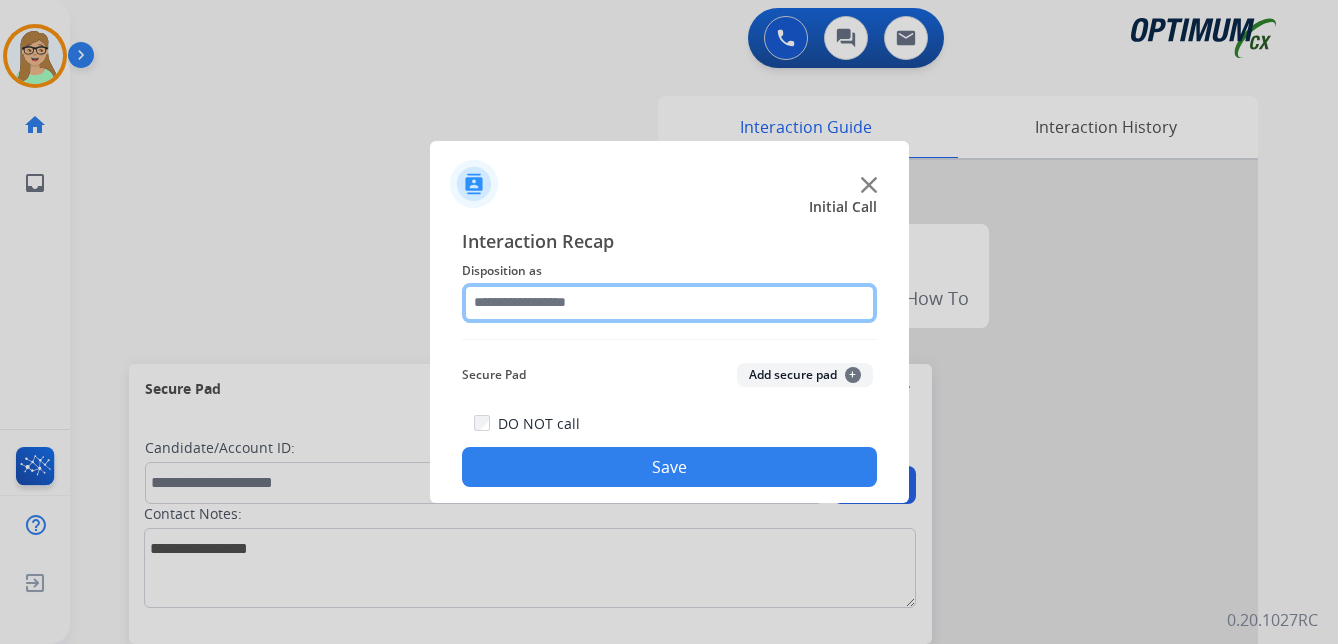 drag, startPoint x: 532, startPoint y: 300, endPoint x: 539, endPoint y: 308, distance: 10.630146 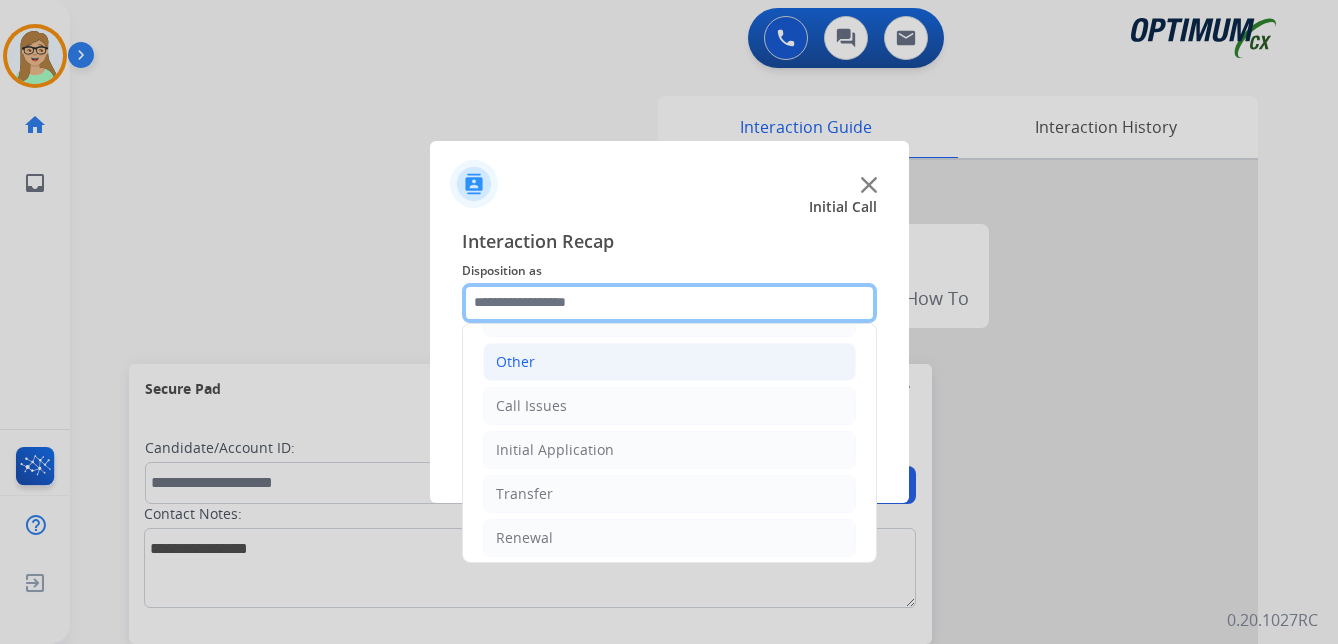 scroll, scrollTop: 136, scrollLeft: 0, axis: vertical 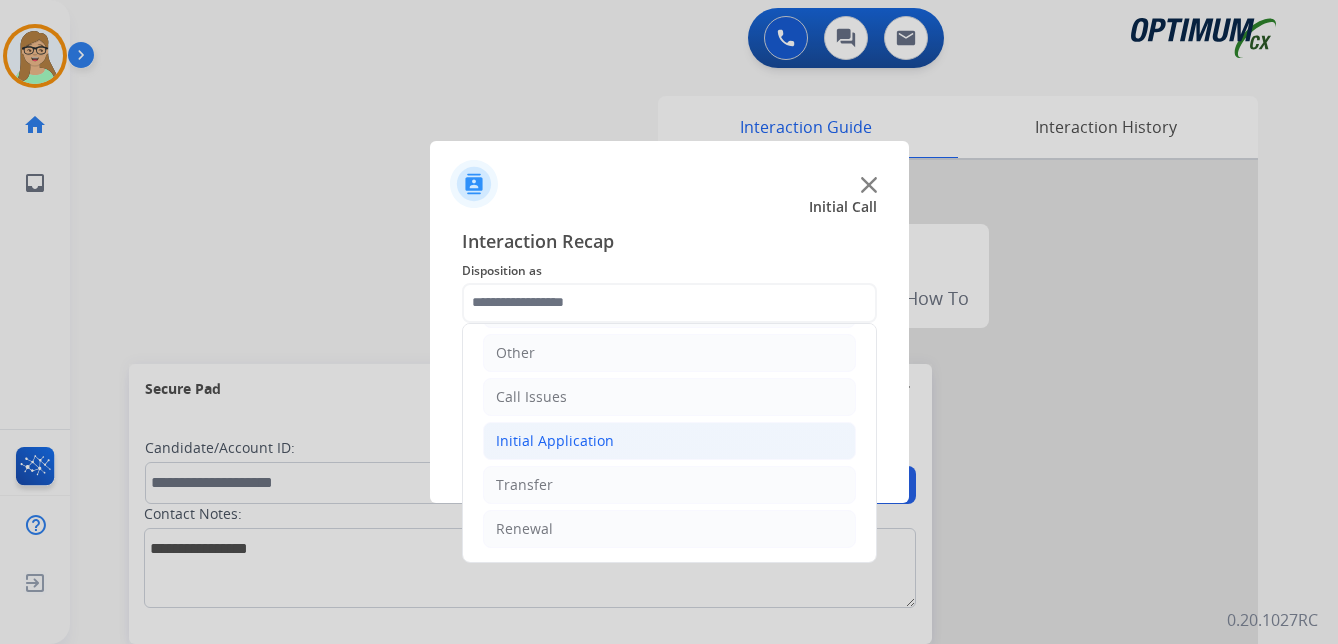 click on "Initial Application" 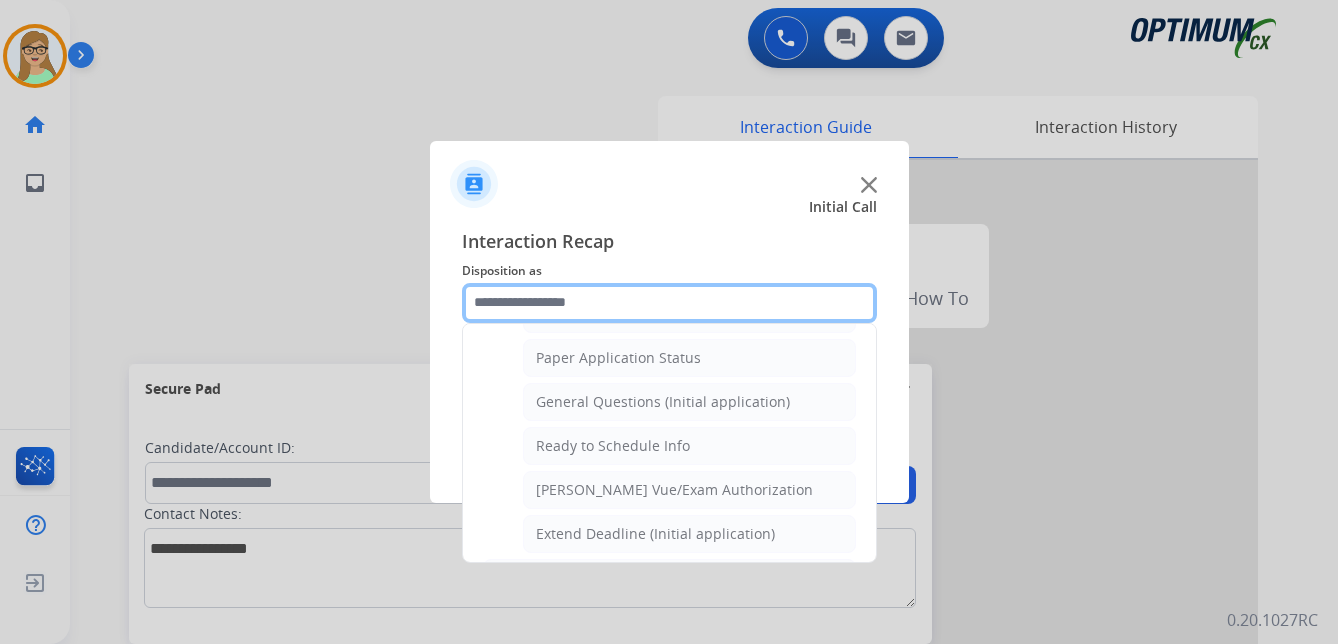 scroll, scrollTop: 1136, scrollLeft: 0, axis: vertical 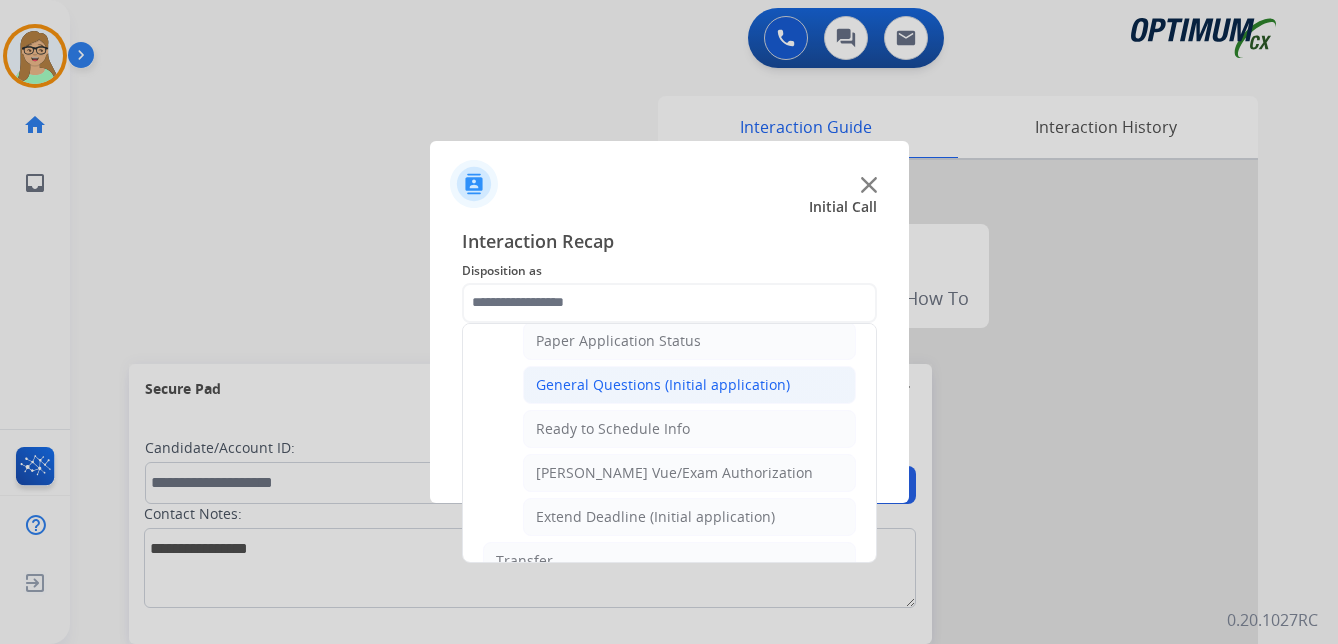 click on "General Questions (Initial application)" 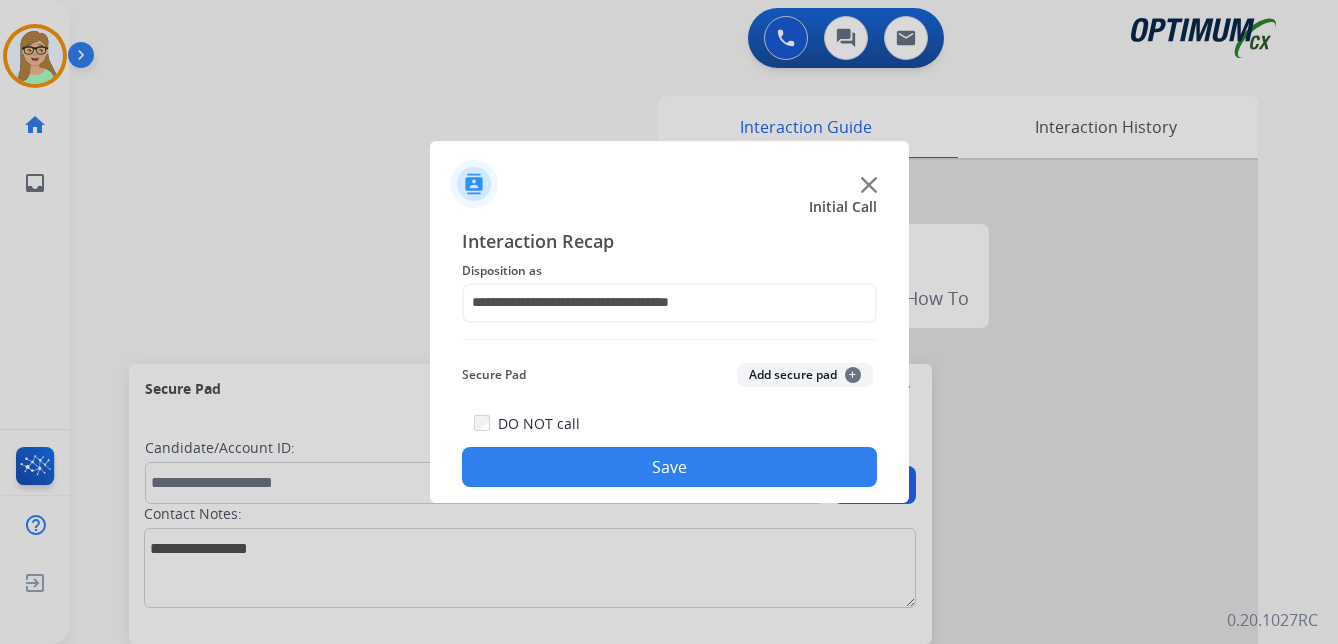 click on "Save" 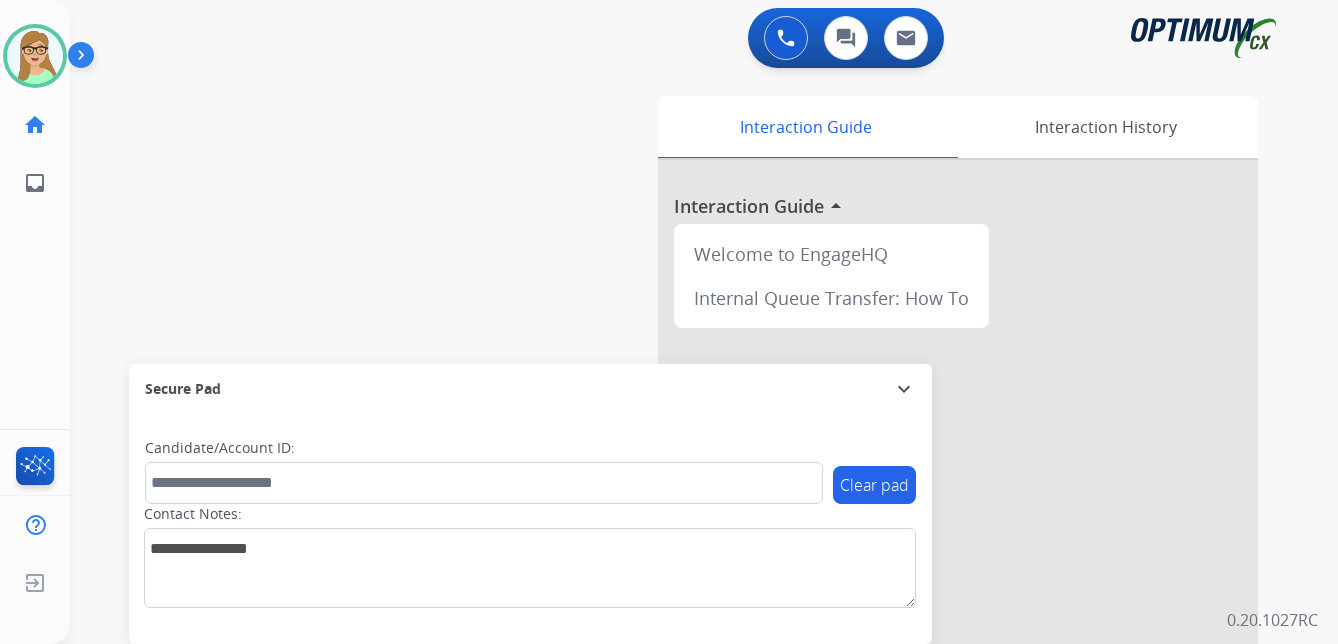 click at bounding box center [85, 59] 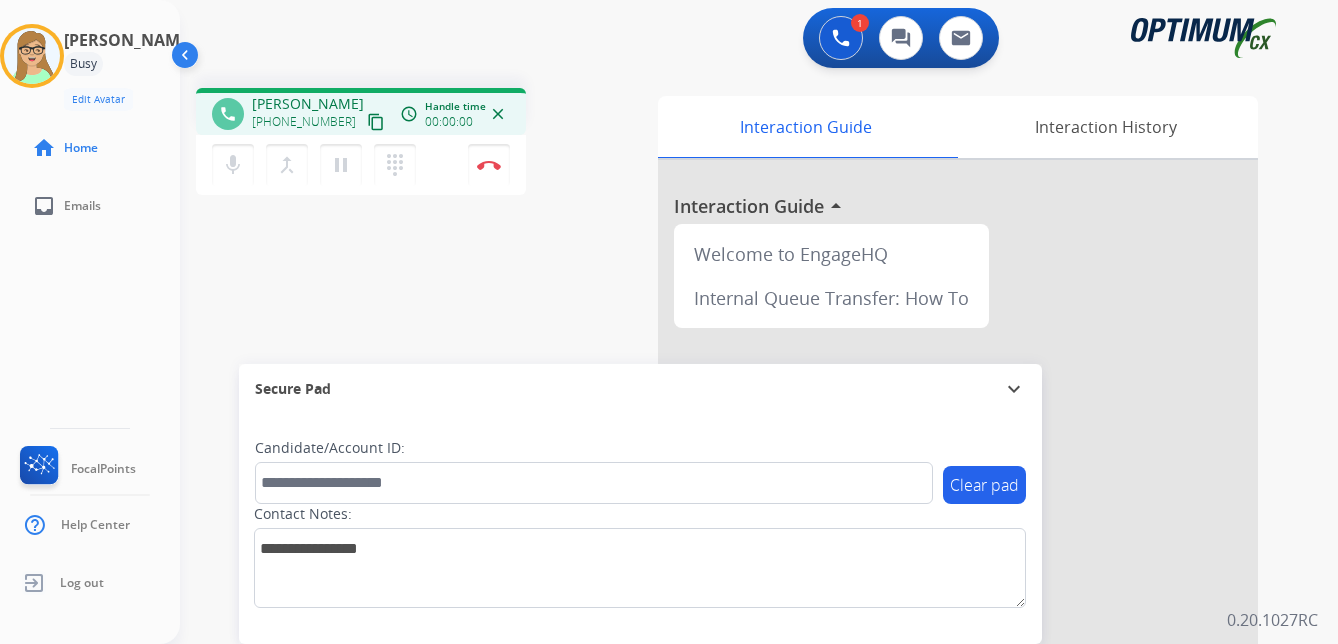 click on "content_copy" at bounding box center (376, 122) 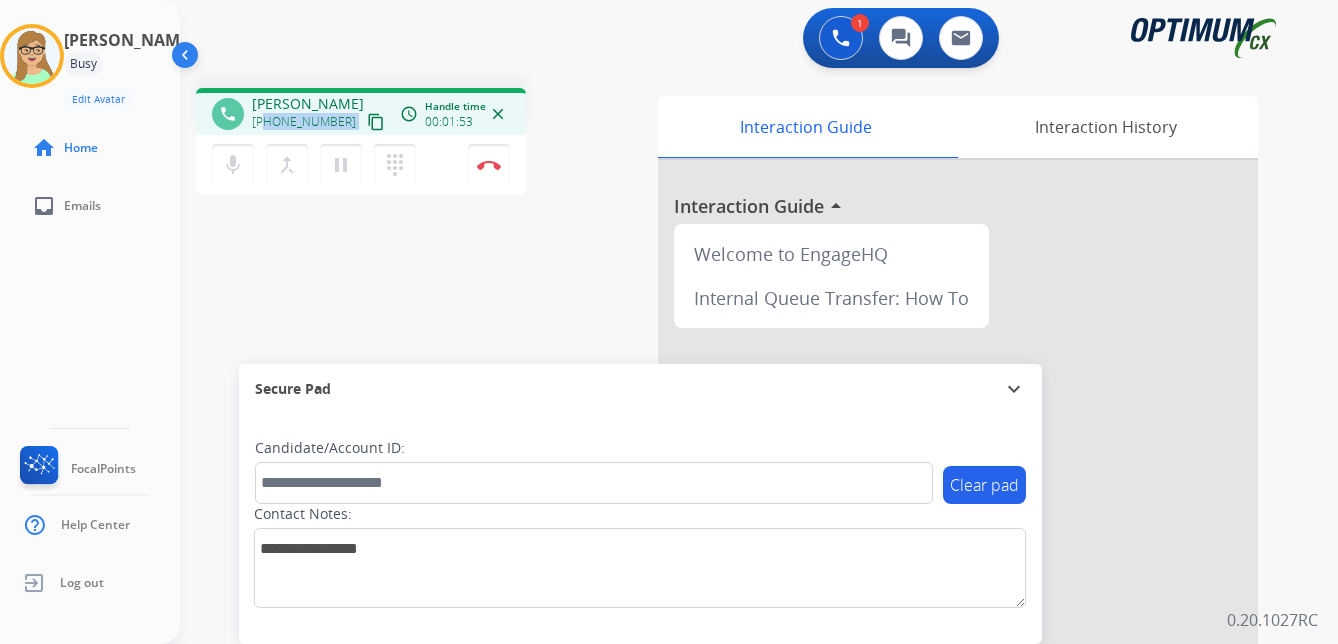 drag, startPoint x: 265, startPoint y: 116, endPoint x: 348, endPoint y: 120, distance: 83.09633 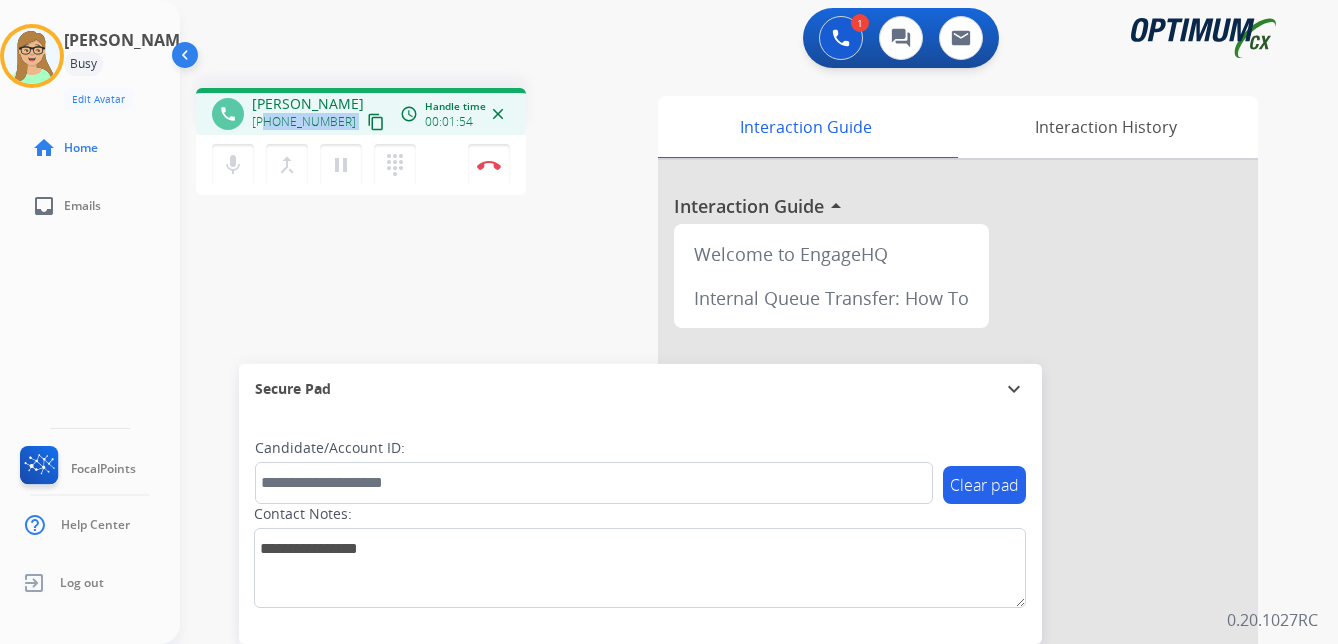 copy on "8434903323 content_copy access_time Call metrics Queue   00:08 Hold   00:00 Talk   01:53 Total   02:00" 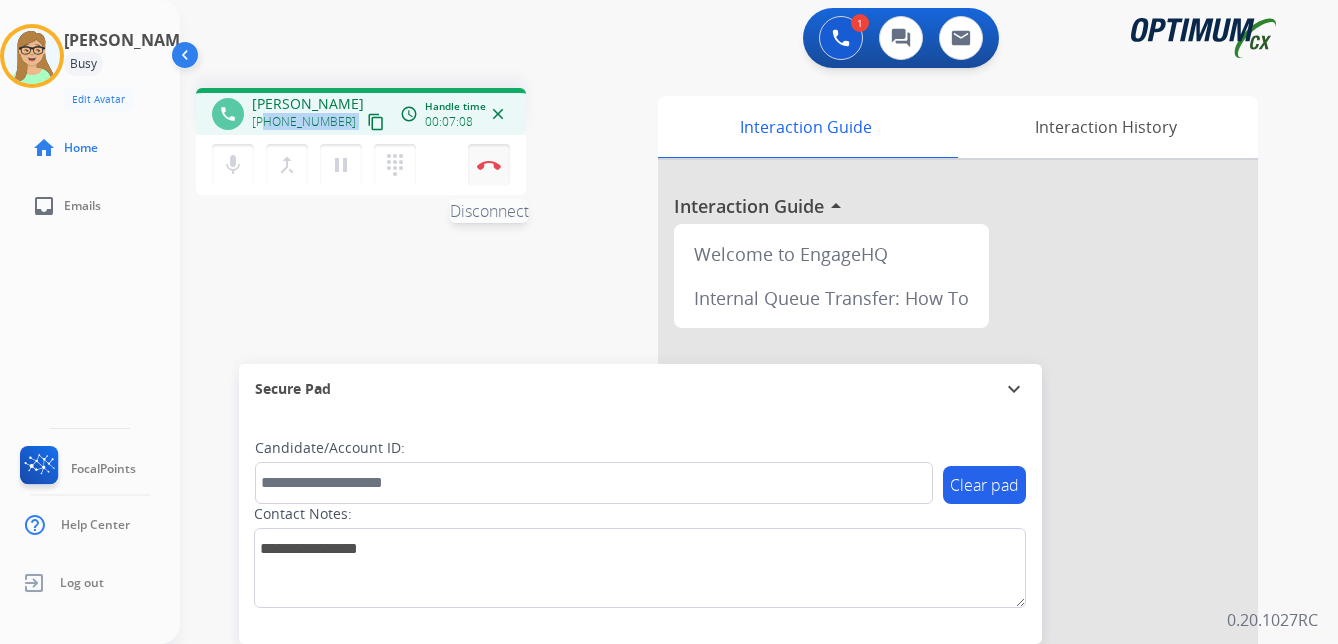 click at bounding box center [489, 165] 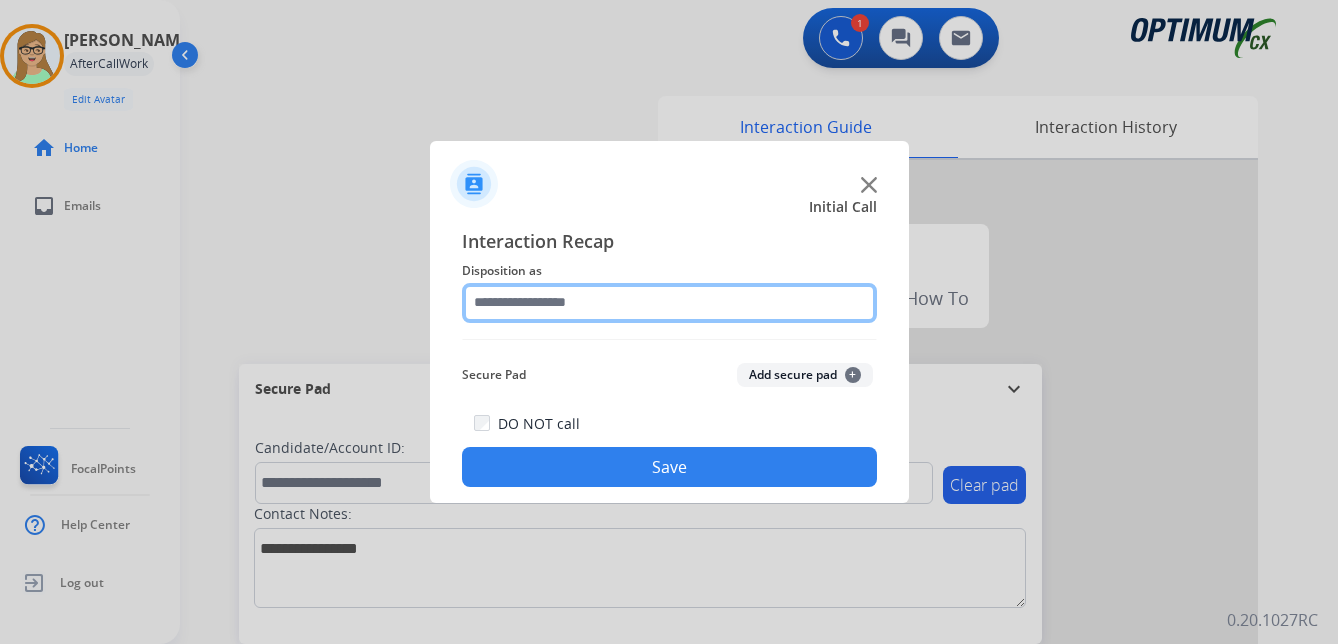click 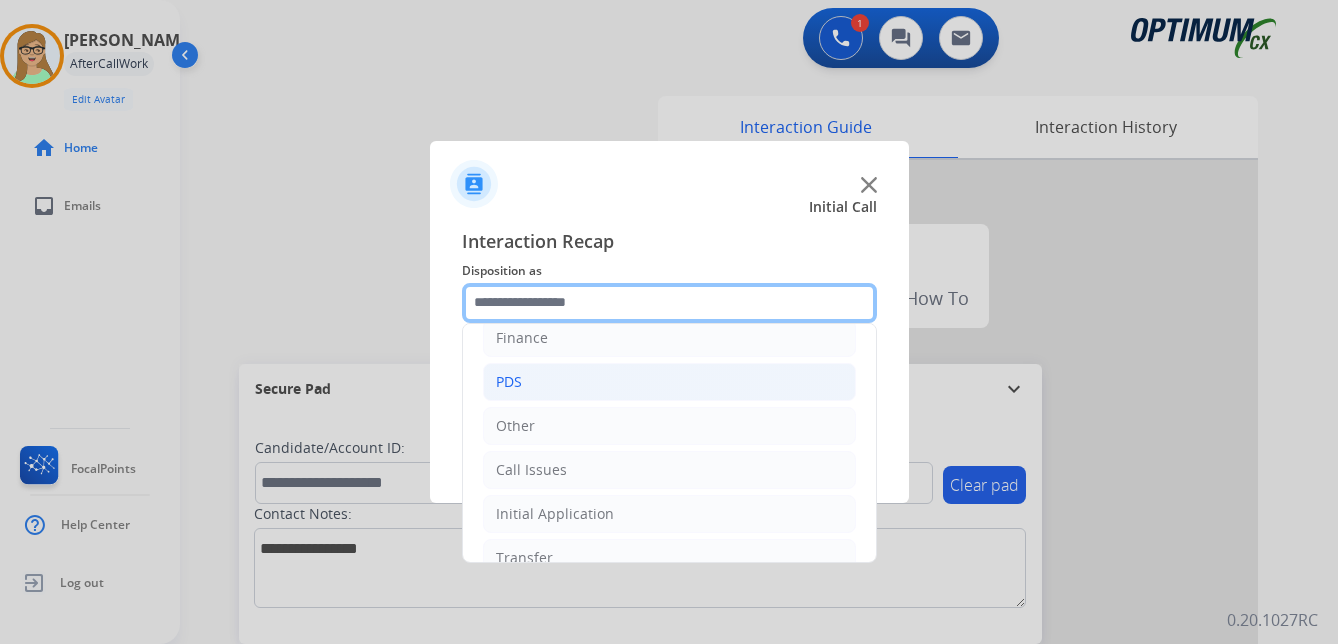 scroll, scrollTop: 136, scrollLeft: 0, axis: vertical 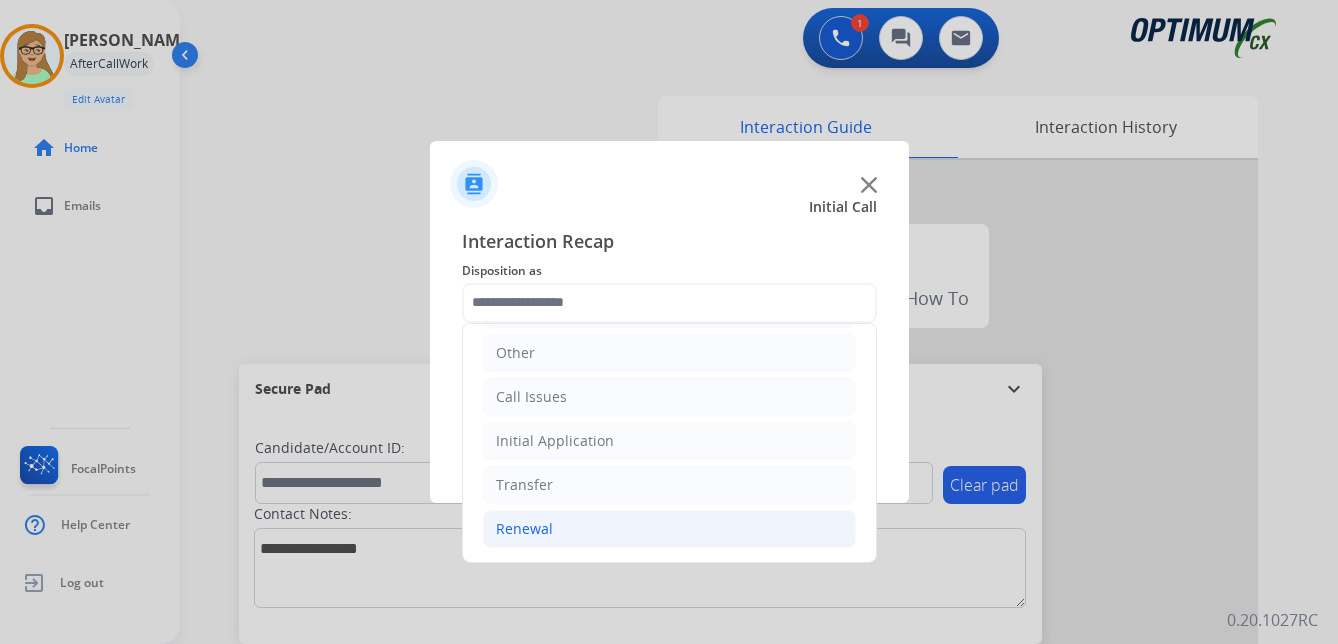 click on "Renewal" 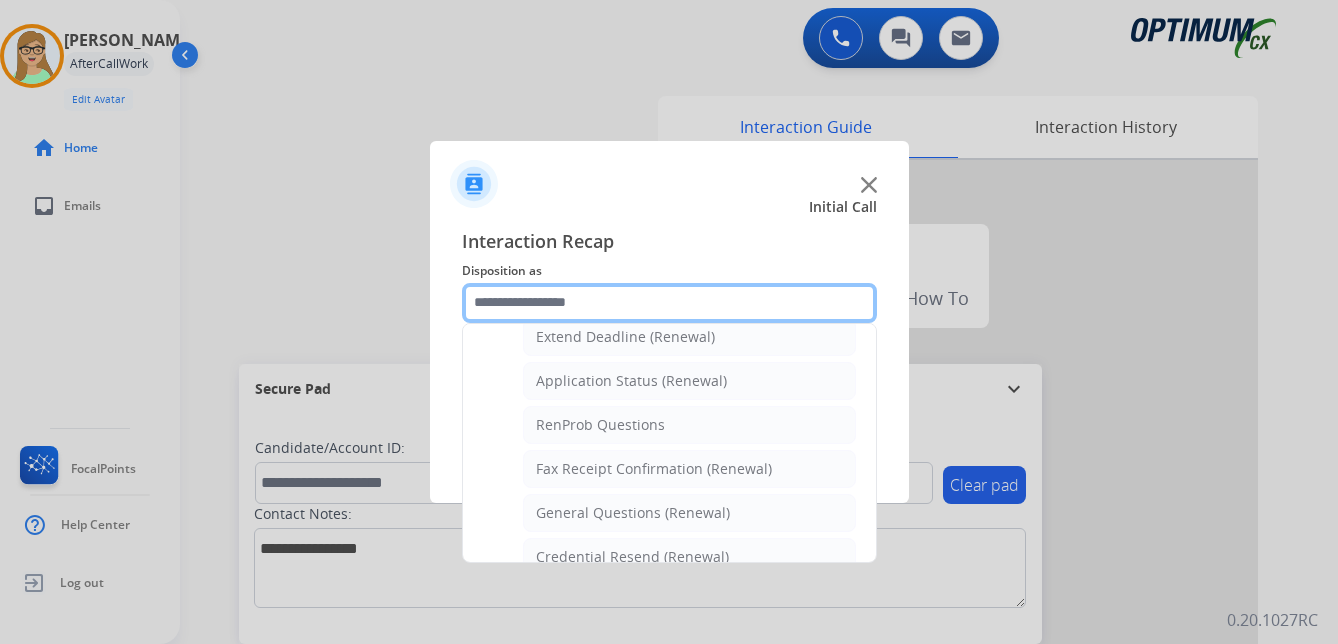 scroll, scrollTop: 536, scrollLeft: 0, axis: vertical 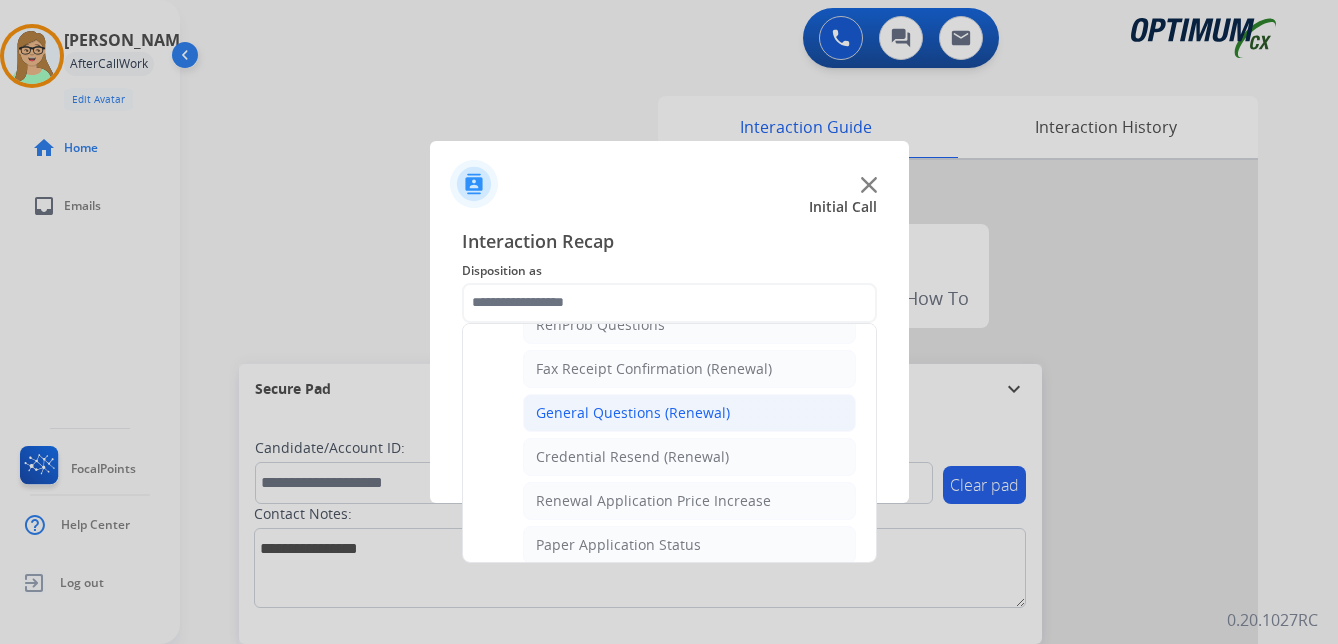 click on "General Questions (Renewal)" 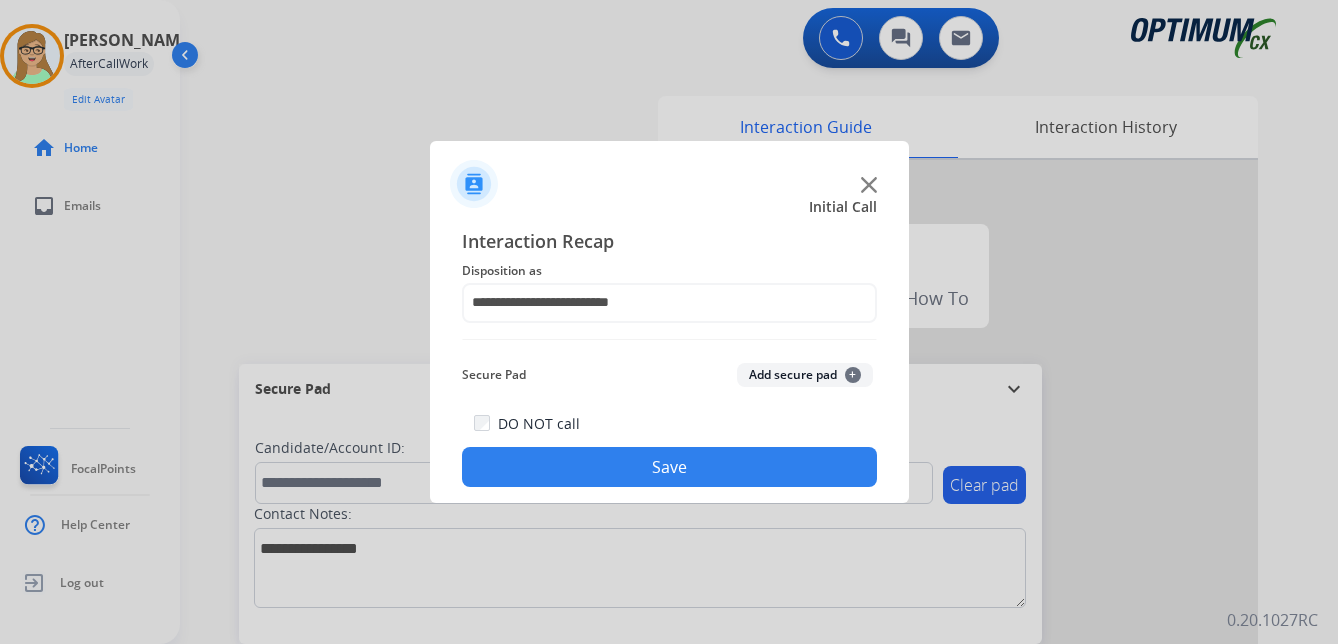 click on "Save" 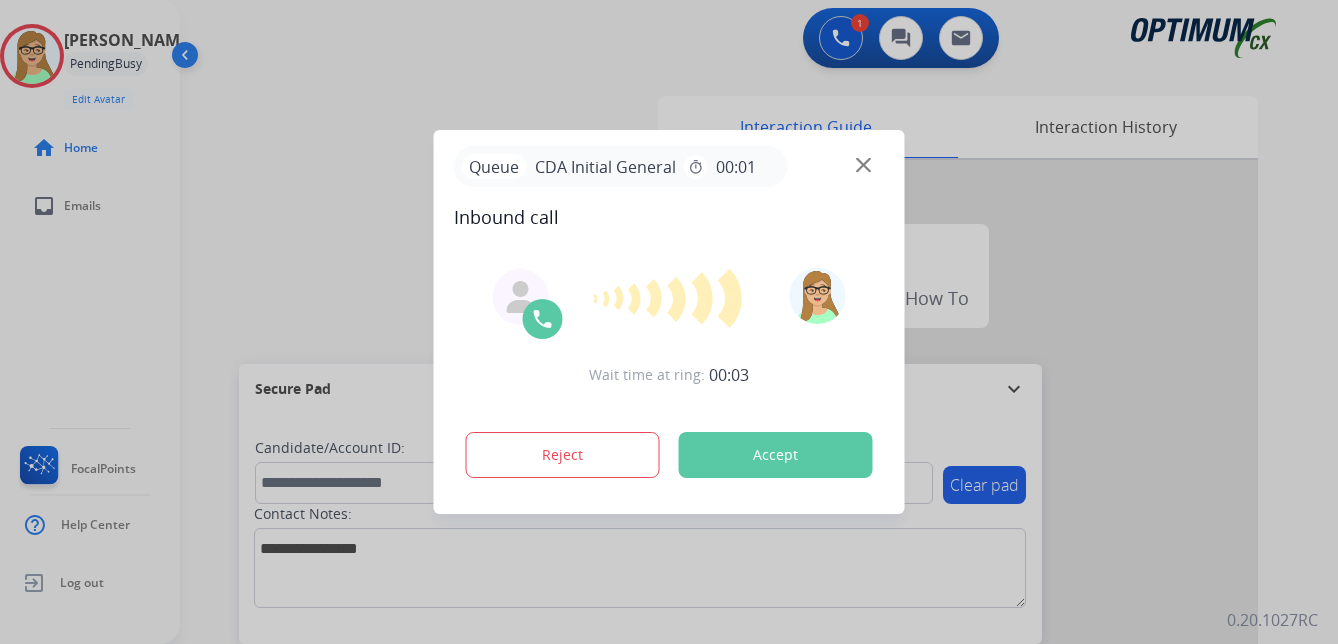 click at bounding box center [669, 322] 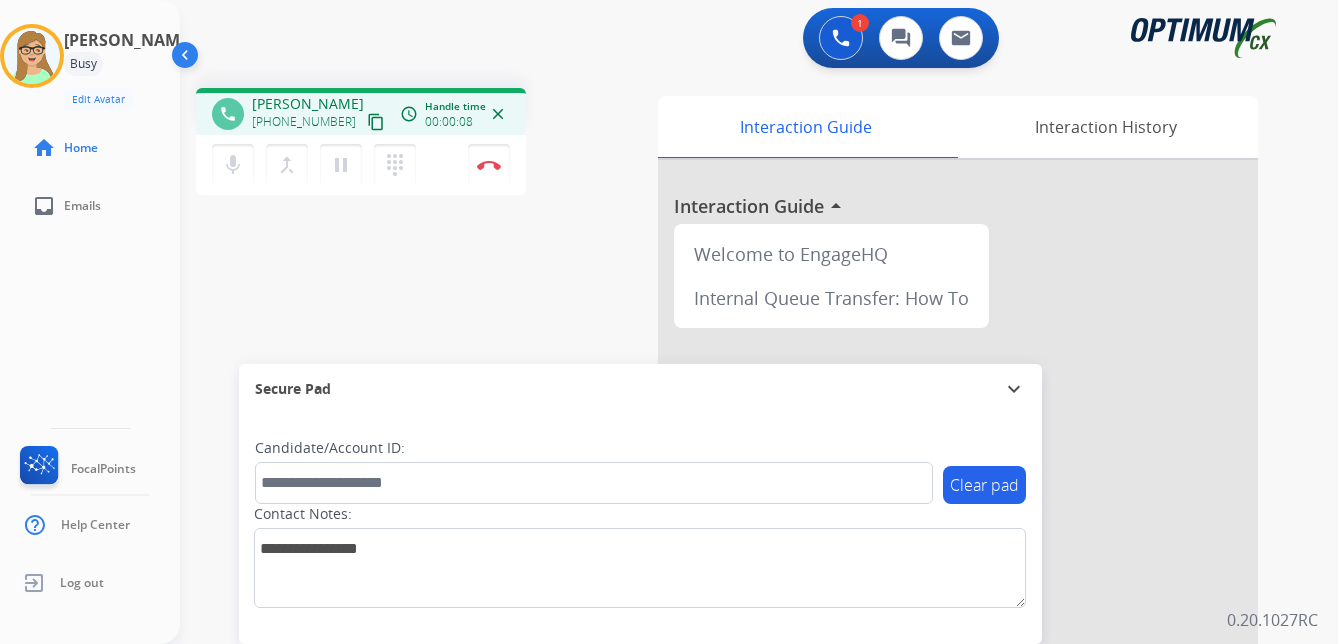 drag, startPoint x: 353, startPoint y: 123, endPoint x: 6, endPoint y: 262, distance: 373.80475 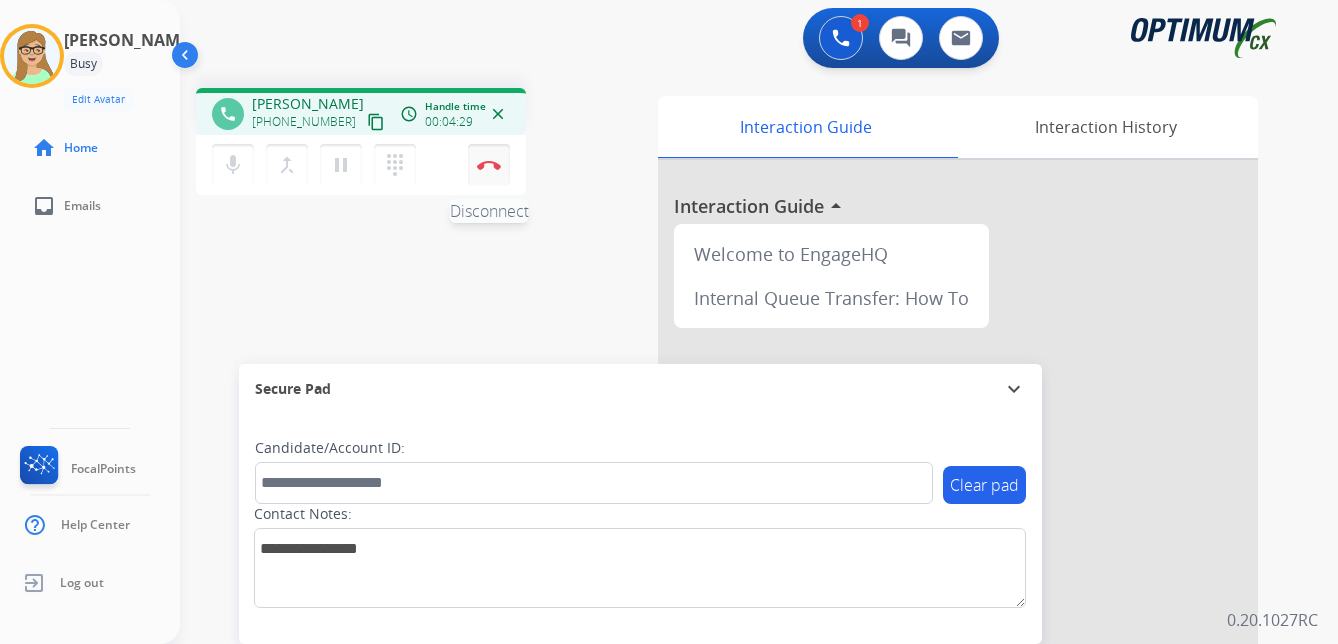 click at bounding box center [489, 165] 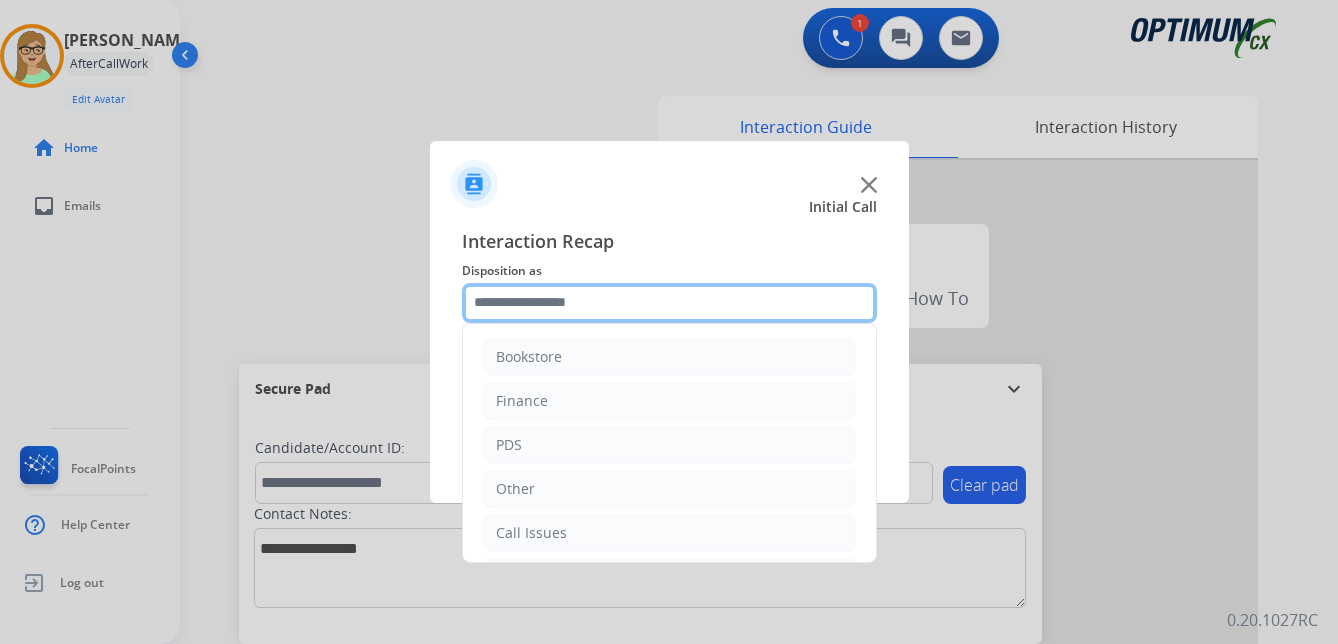 drag, startPoint x: 604, startPoint y: 306, endPoint x: 567, endPoint y: 324, distance: 41.14608 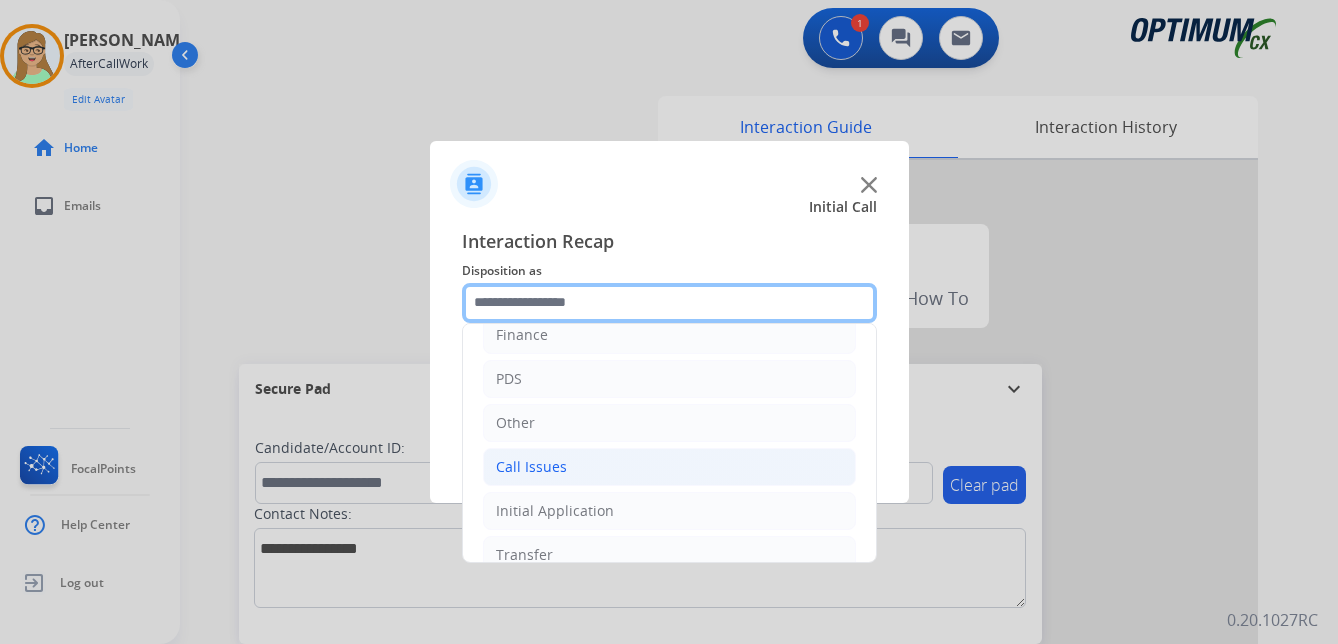 scroll, scrollTop: 136, scrollLeft: 0, axis: vertical 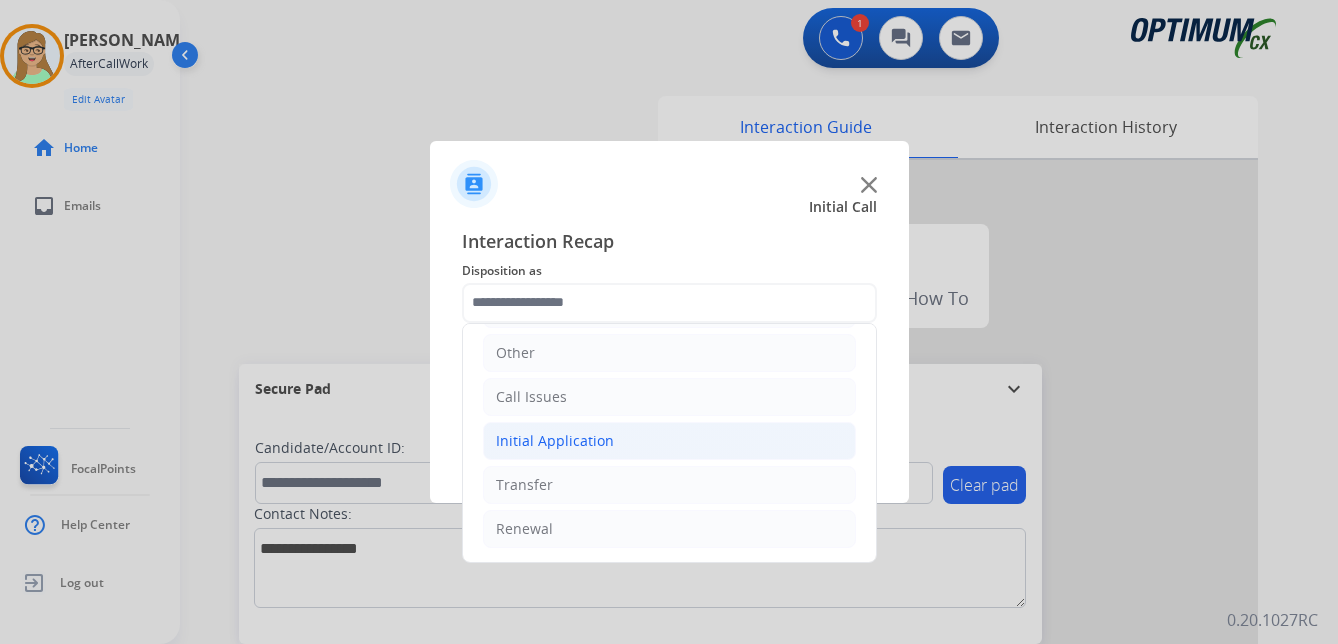 click on "Initial Application" 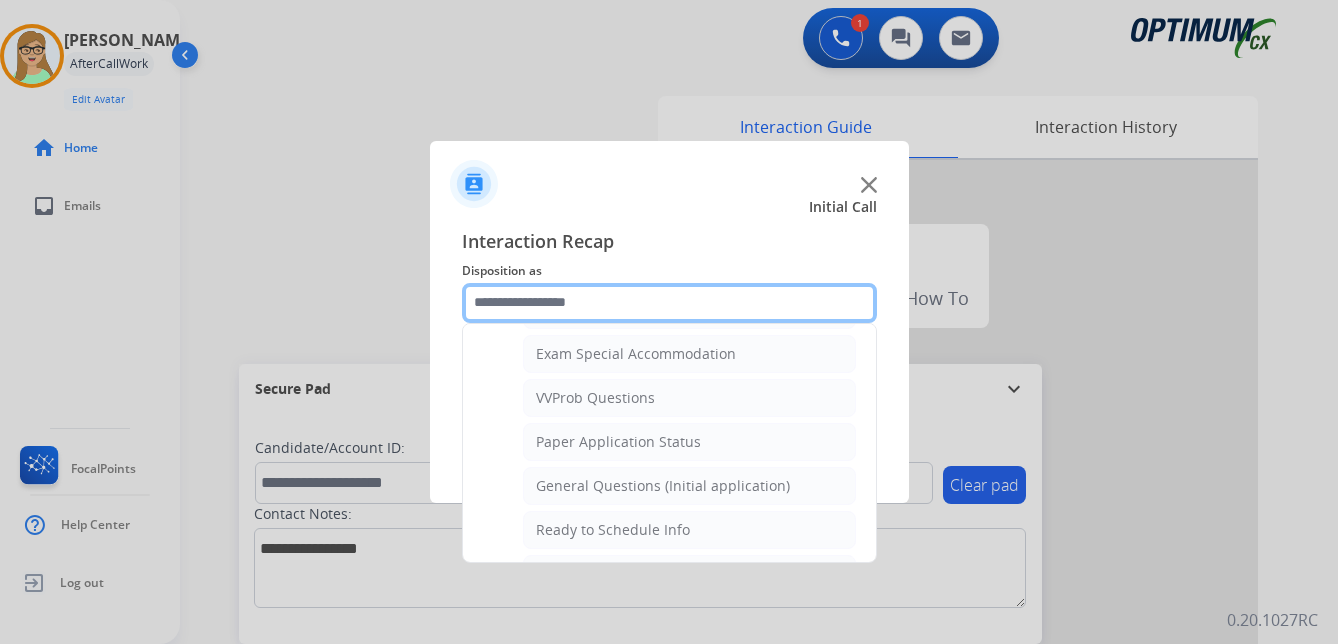 scroll, scrollTop: 1036, scrollLeft: 0, axis: vertical 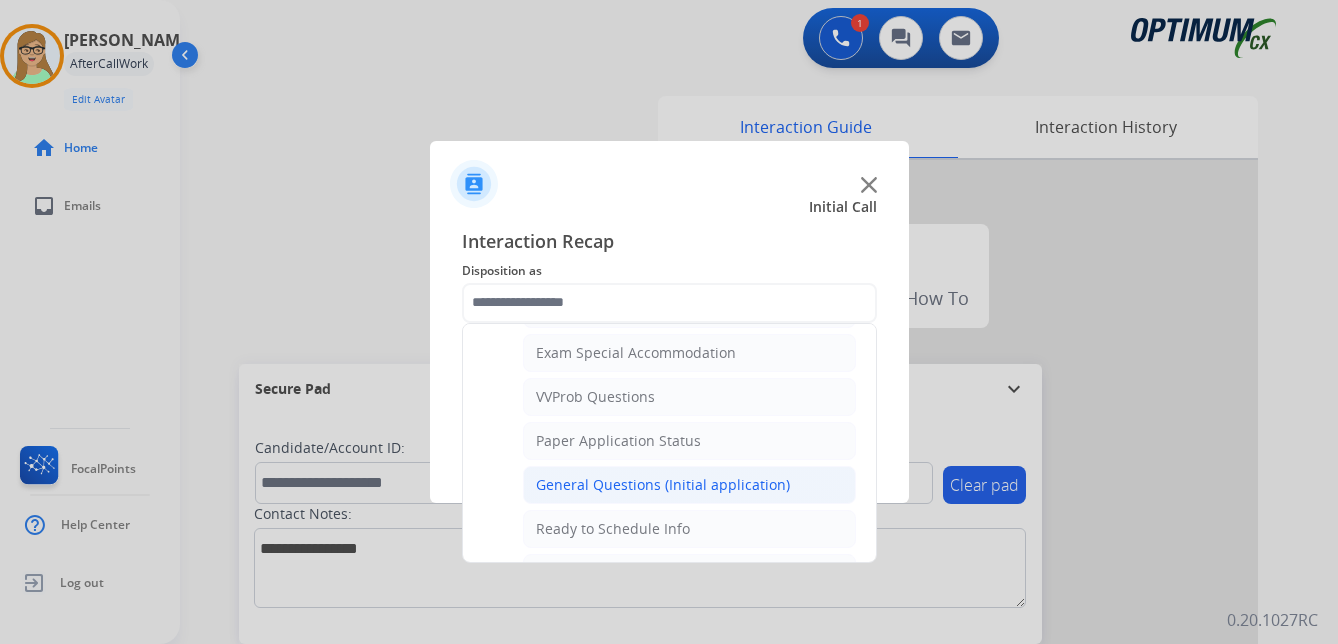 click on "General Questions (Initial application)" 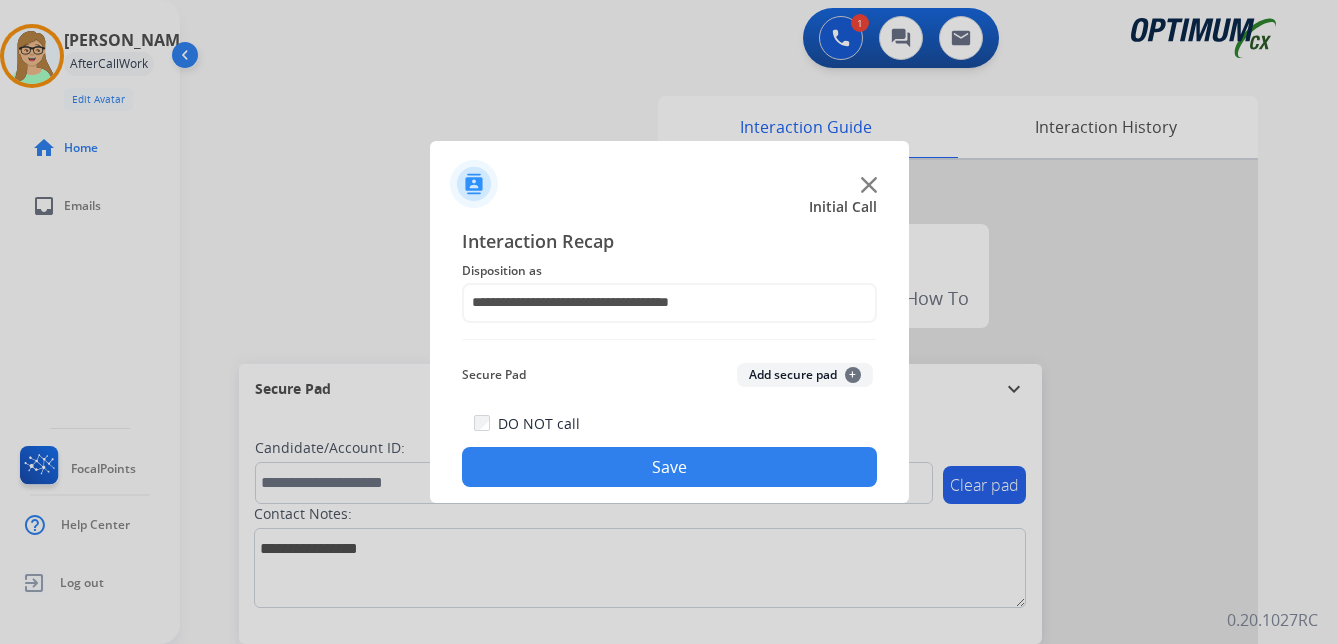 click on "Save" 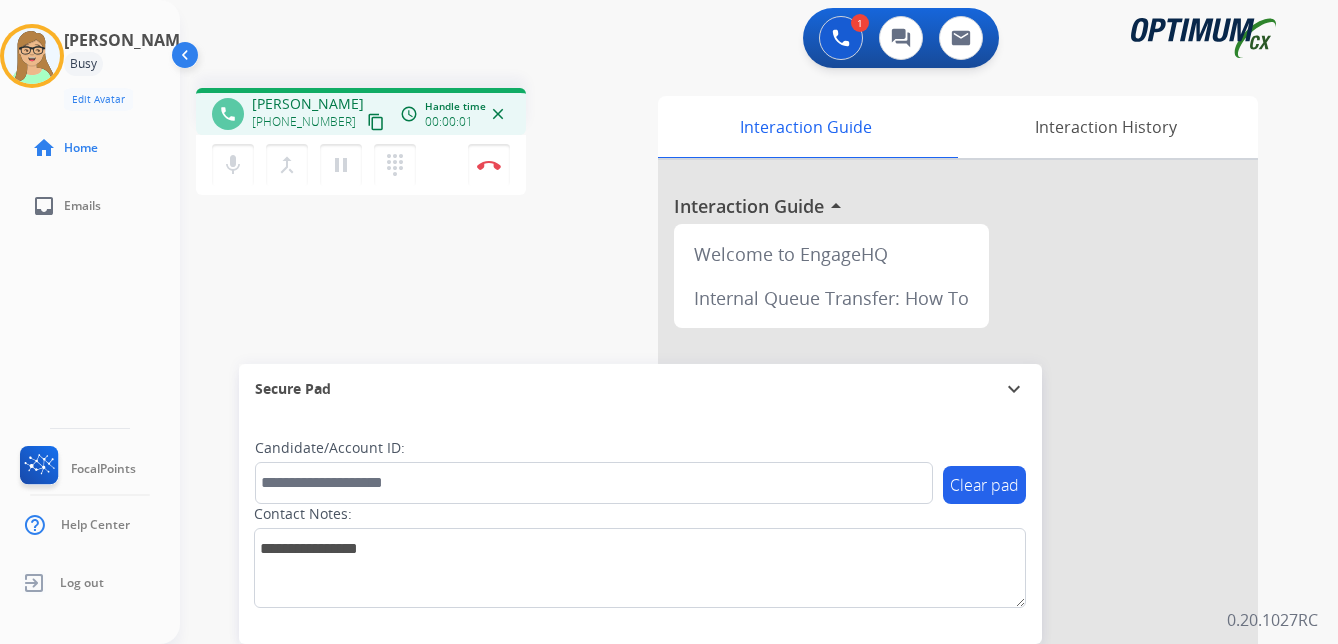 click on "content_copy" at bounding box center [376, 122] 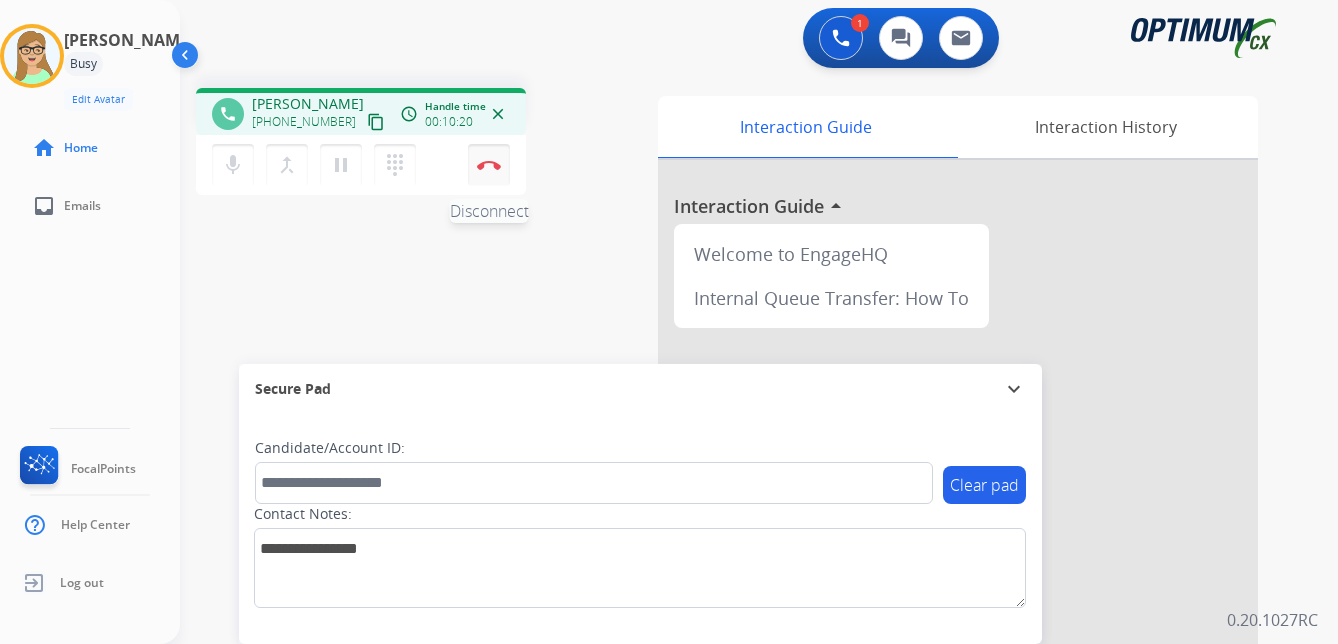 click at bounding box center (489, 165) 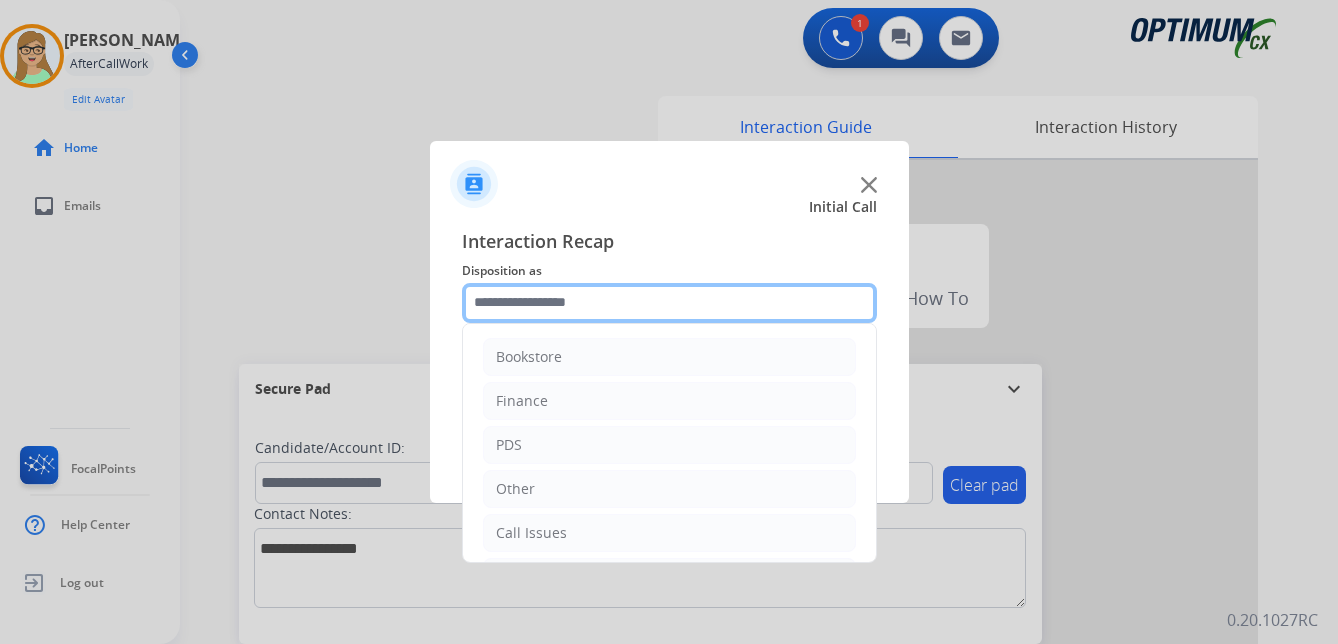 click 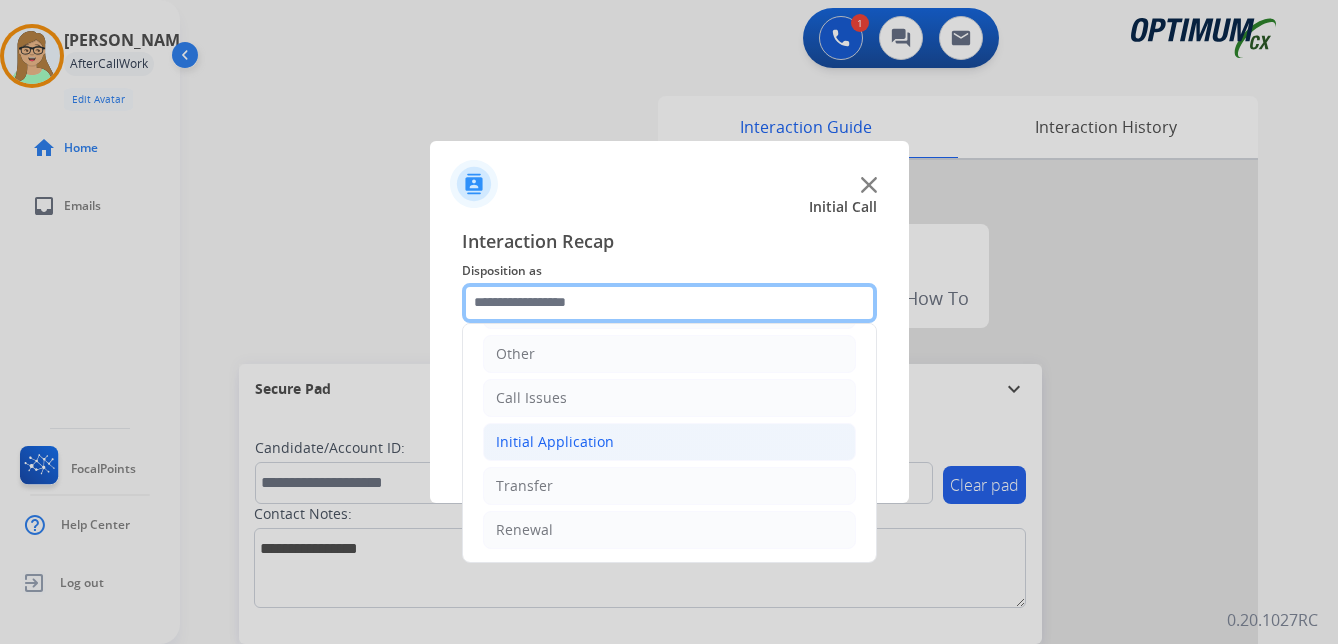 scroll, scrollTop: 136, scrollLeft: 0, axis: vertical 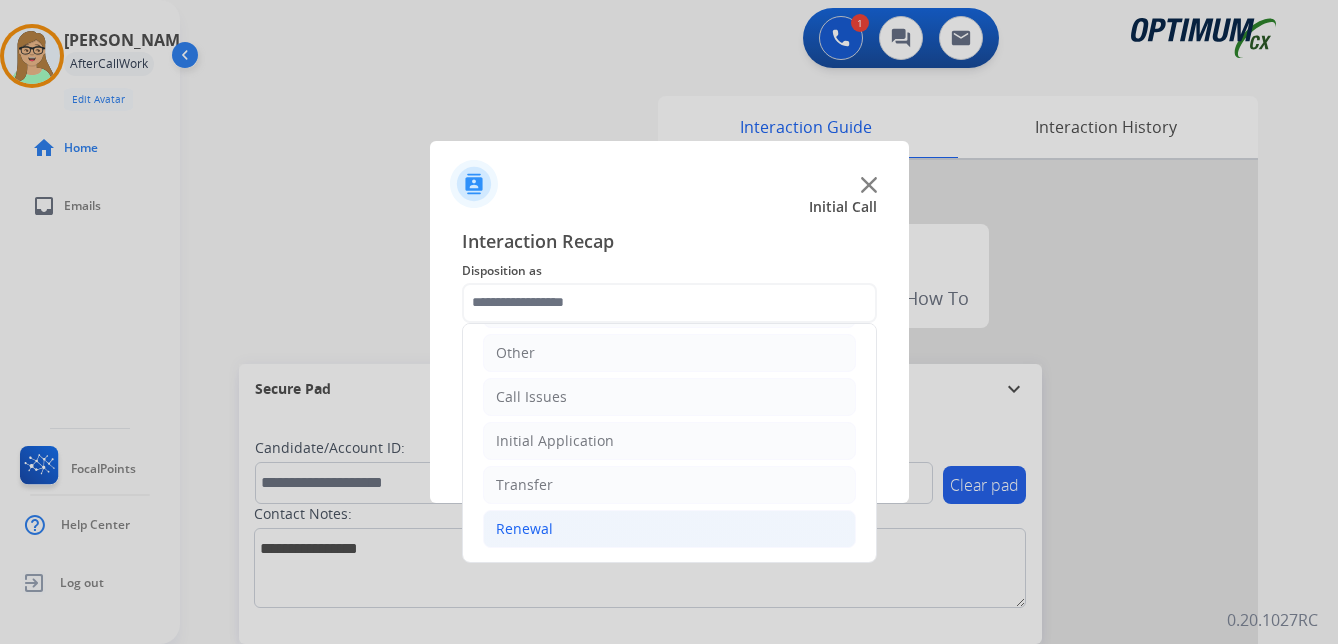 click on "Renewal" 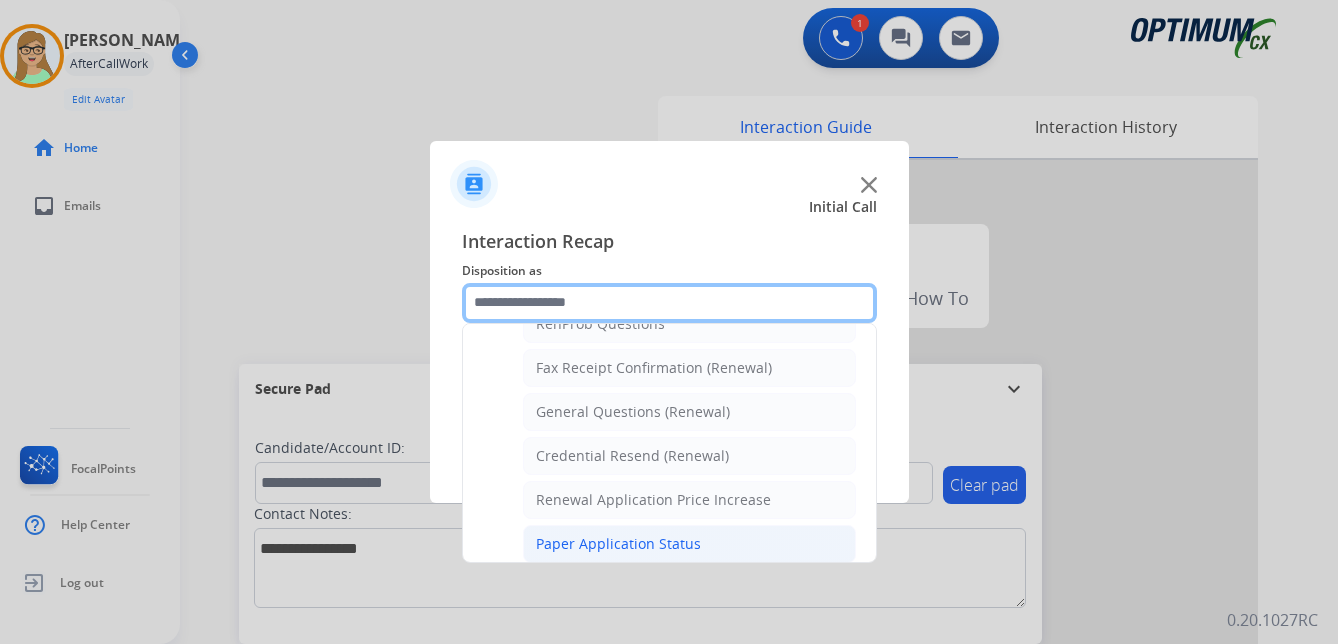 scroll, scrollTop: 536, scrollLeft: 0, axis: vertical 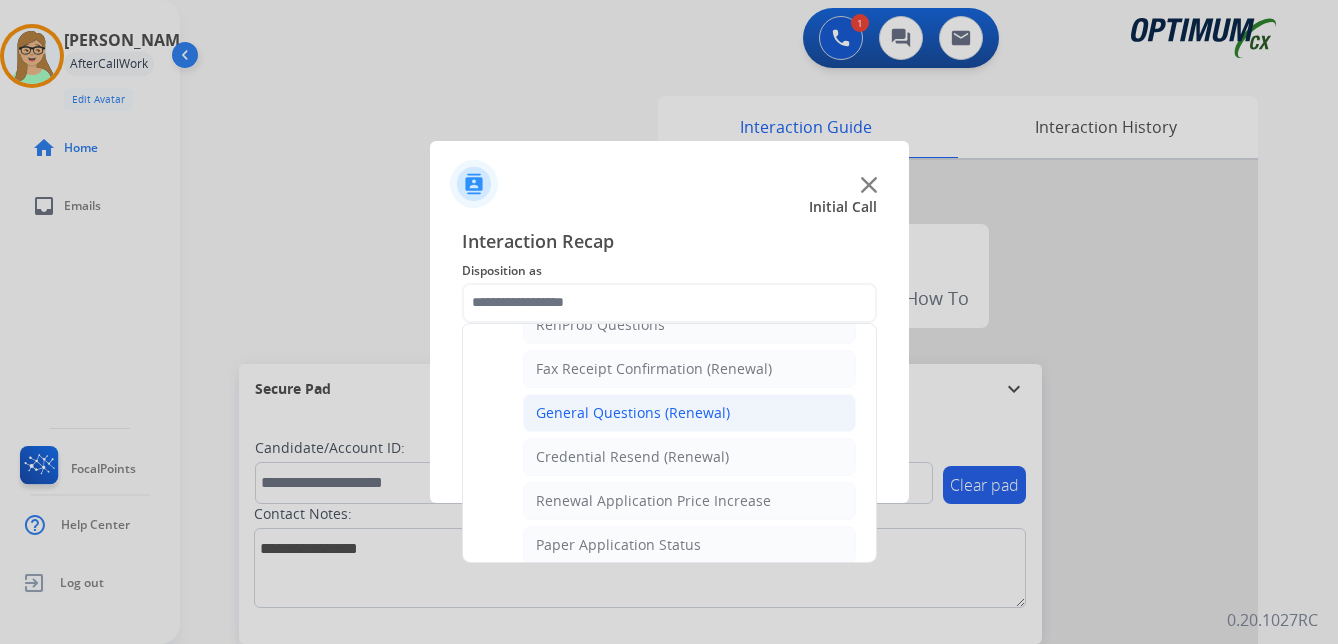 click on "General Questions (Renewal)" 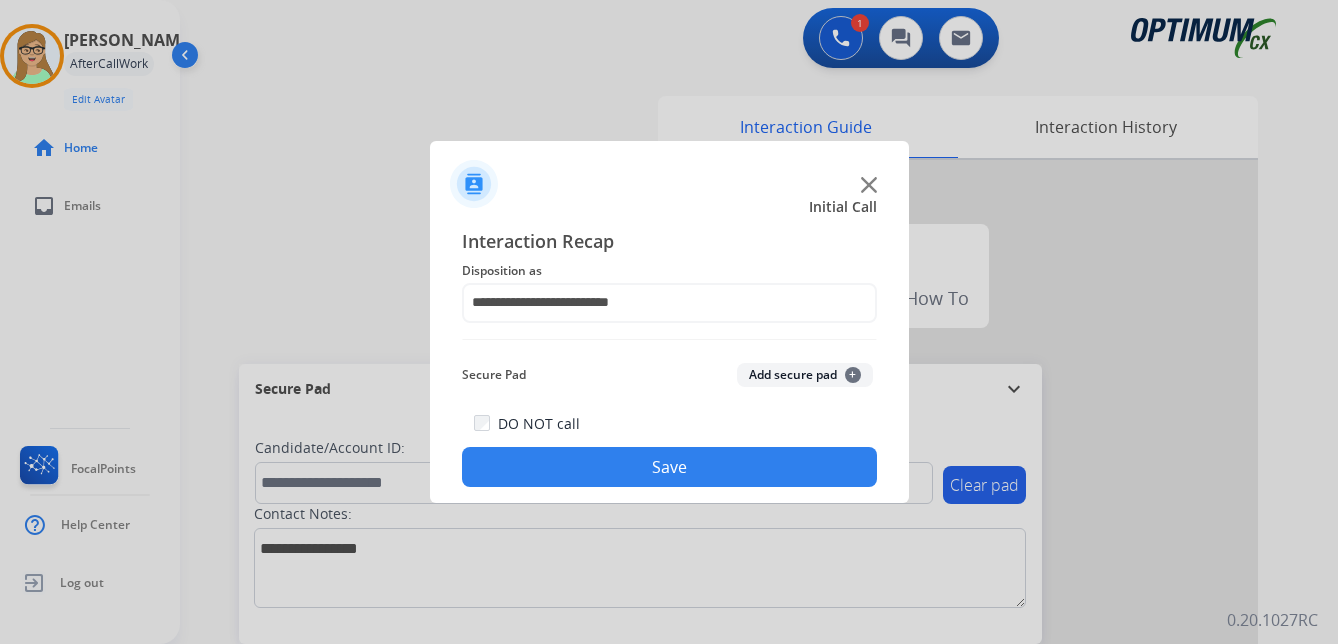 click on "Save" 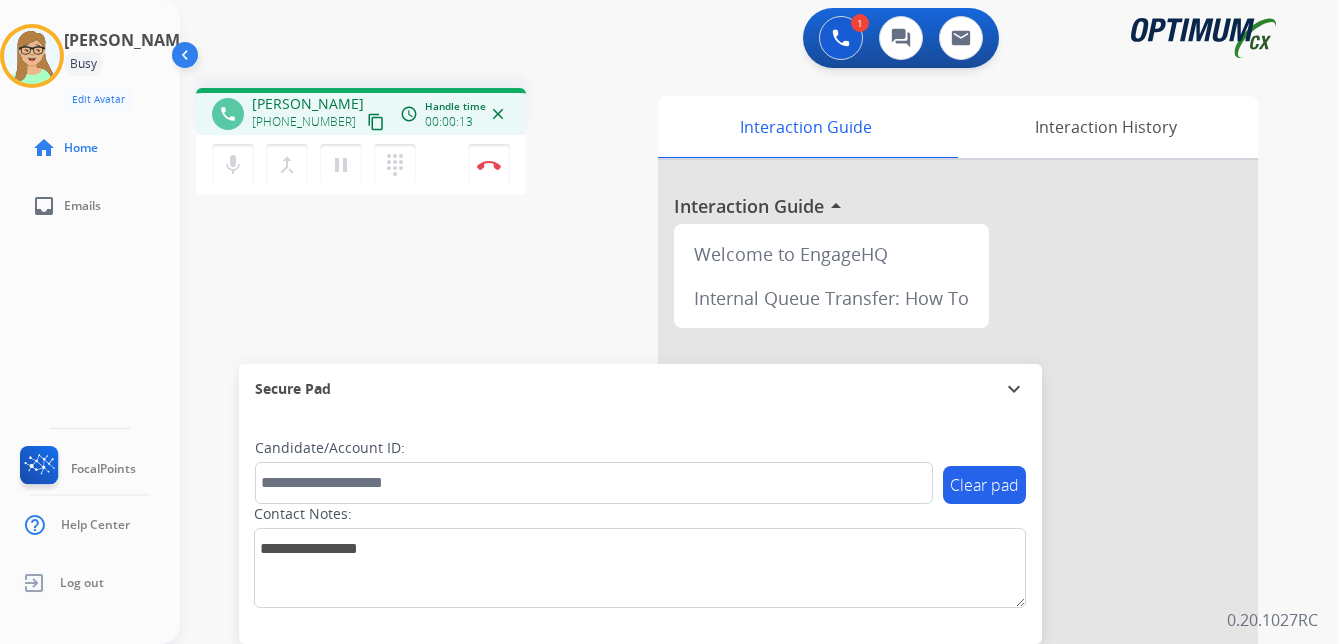 click on "content_copy" at bounding box center (376, 122) 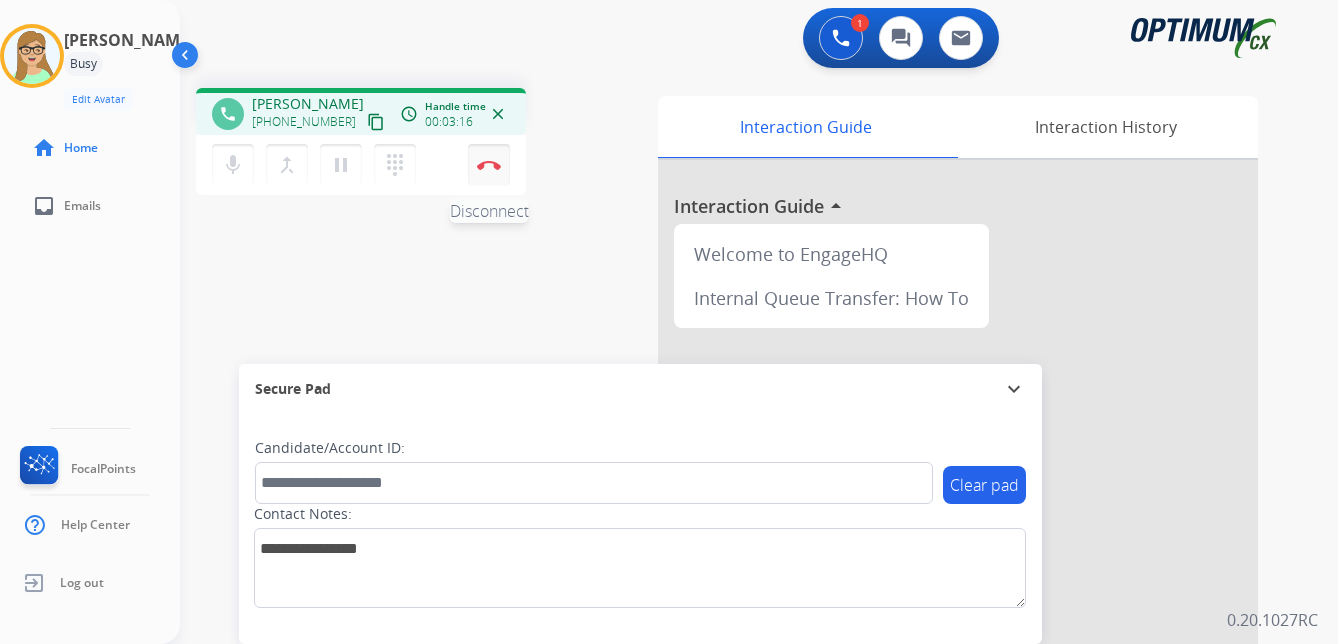 click at bounding box center (489, 165) 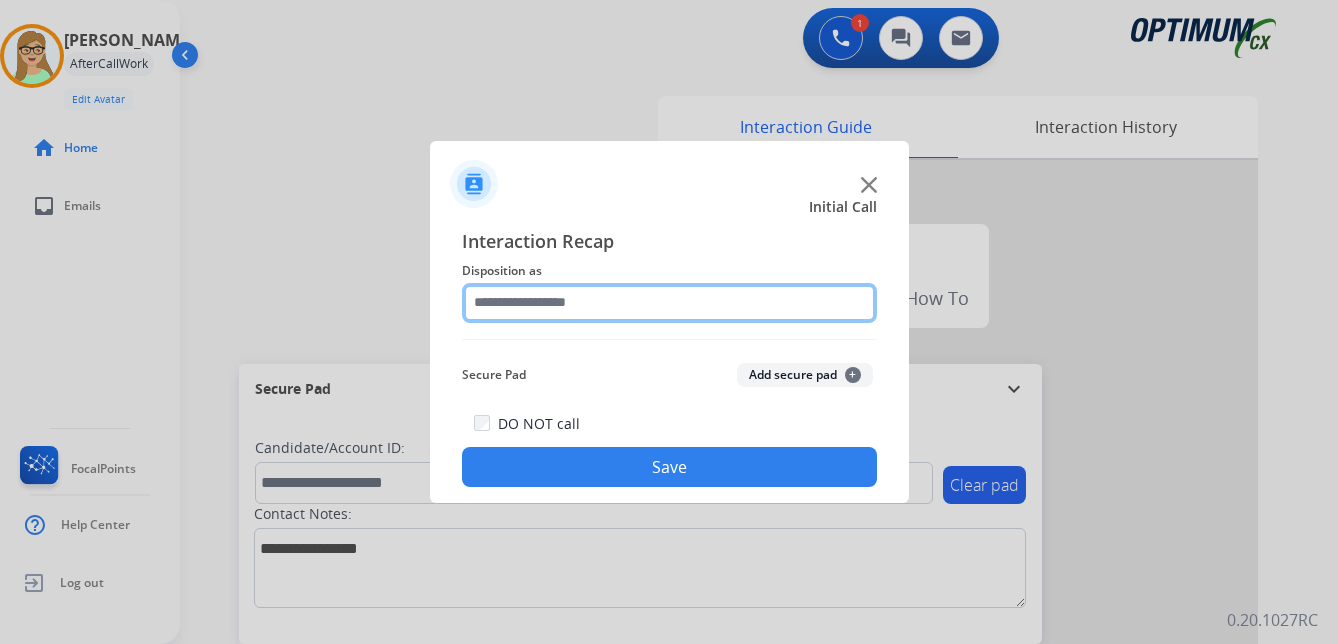 click 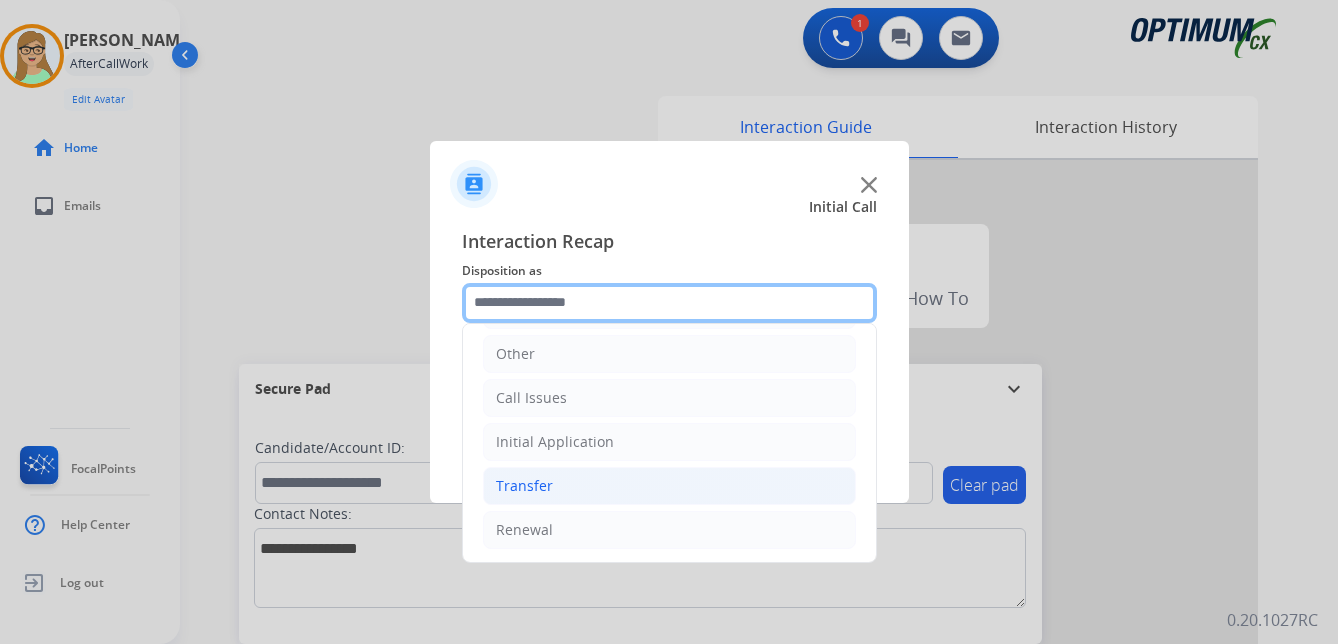 scroll, scrollTop: 136, scrollLeft: 0, axis: vertical 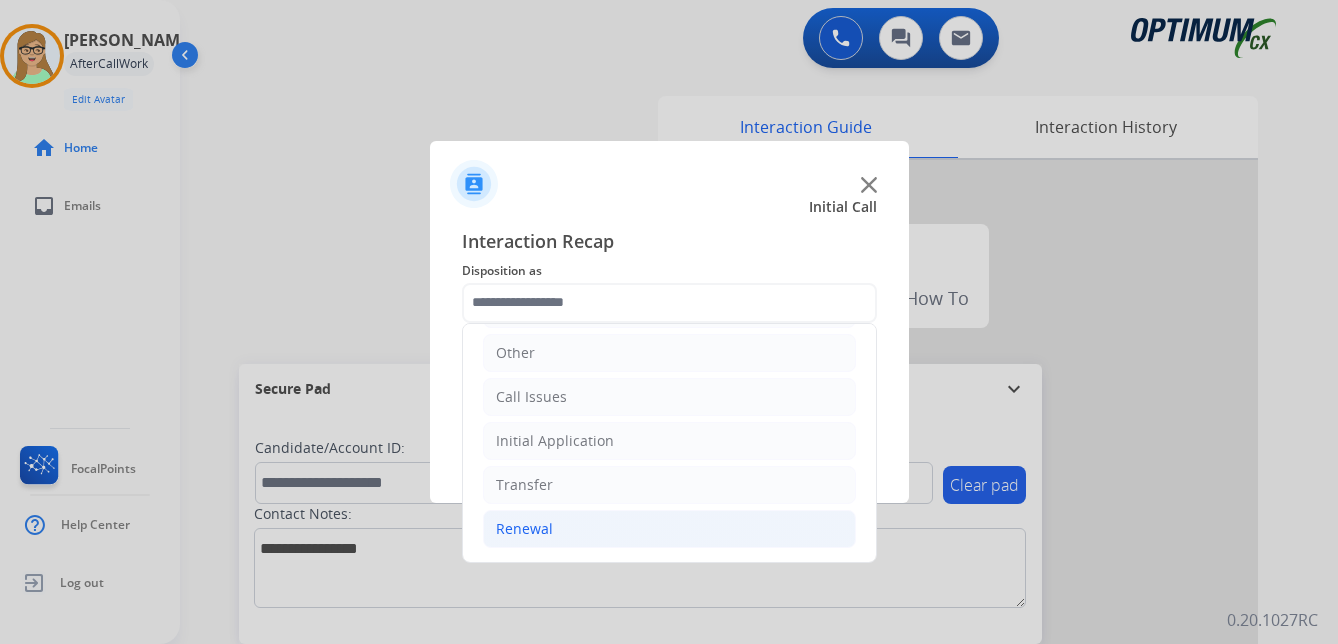 click on "Renewal" 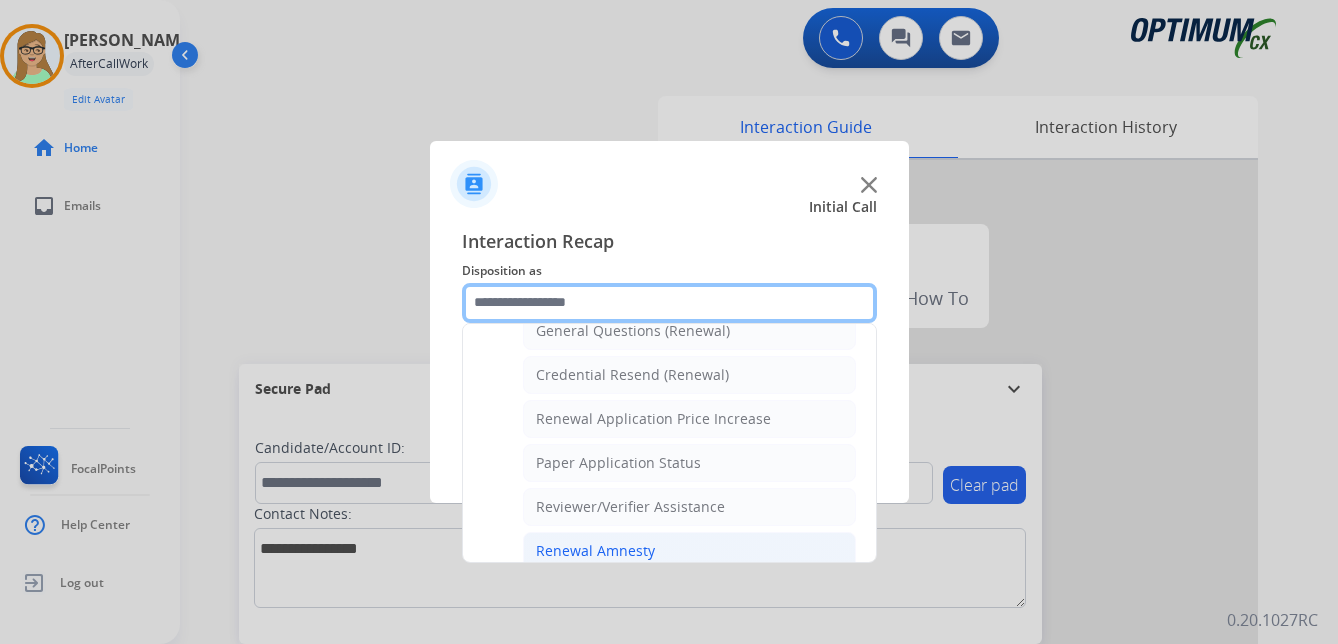 scroll, scrollTop: 572, scrollLeft: 0, axis: vertical 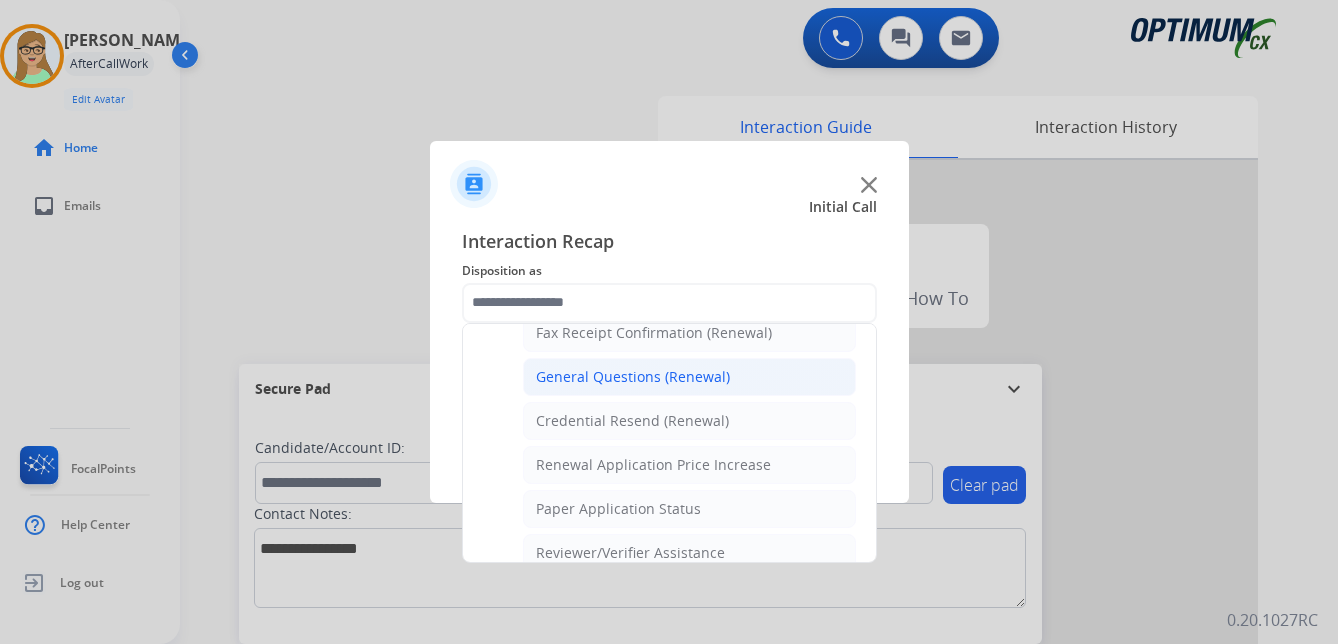 click on "General Questions (Renewal)" 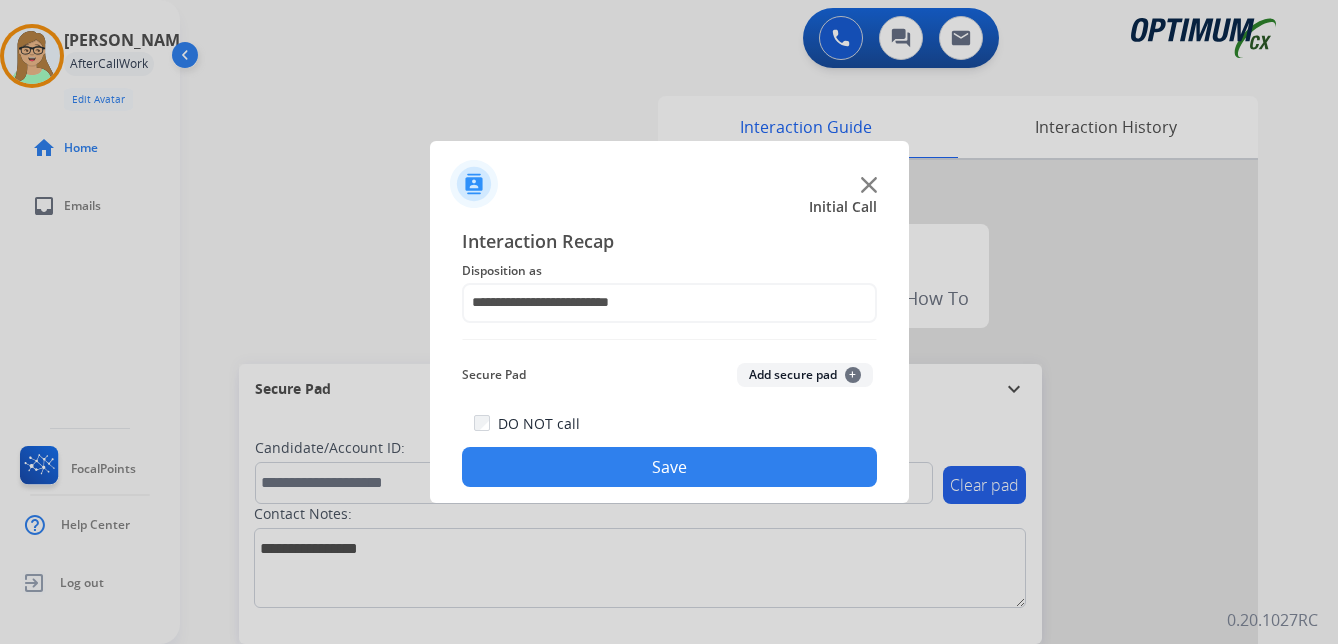 click on "Save" 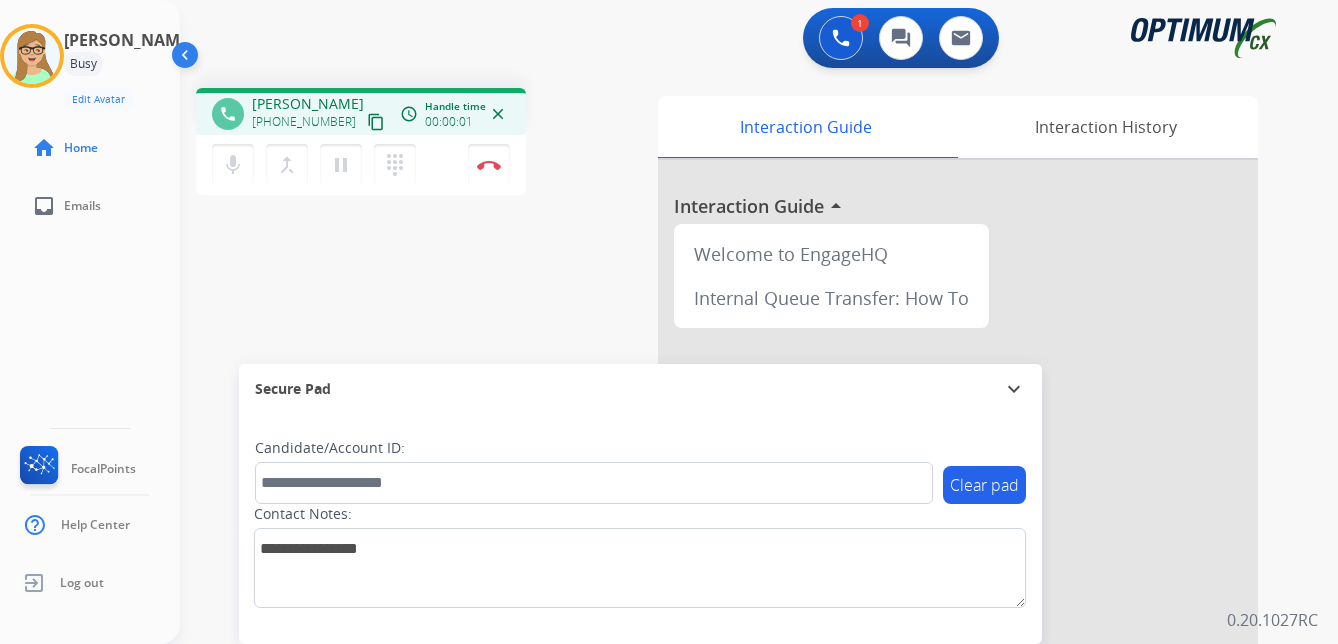 click on "content_copy" at bounding box center (376, 122) 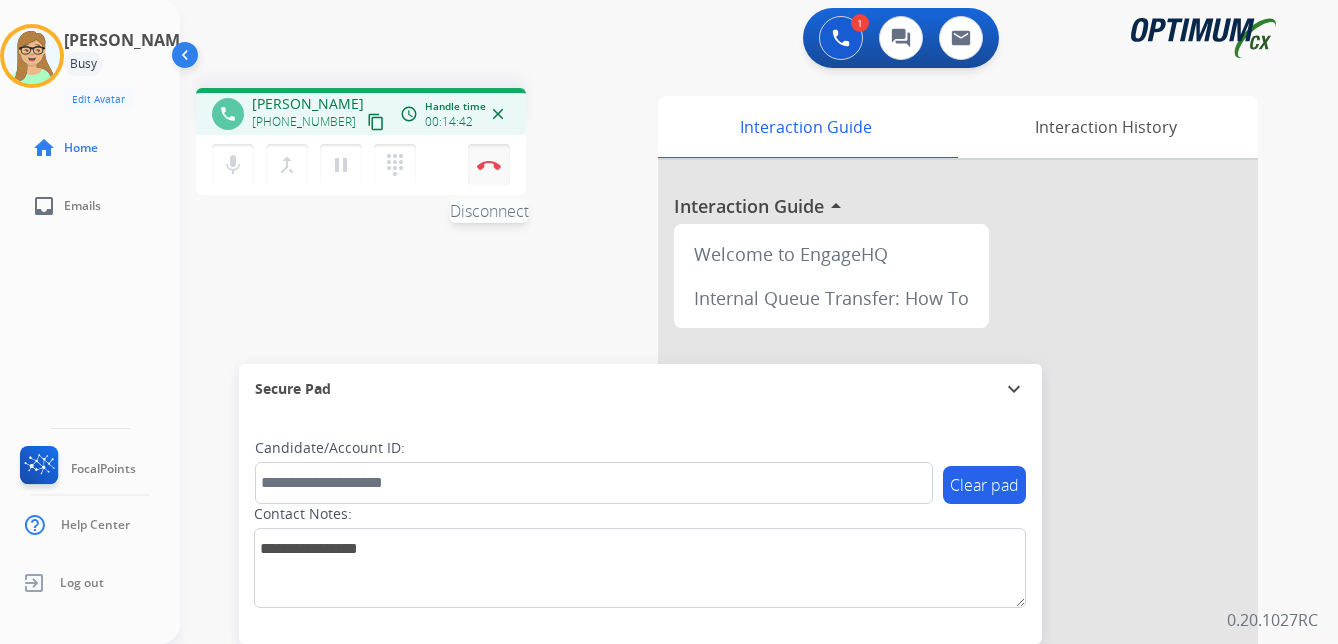 click at bounding box center (489, 165) 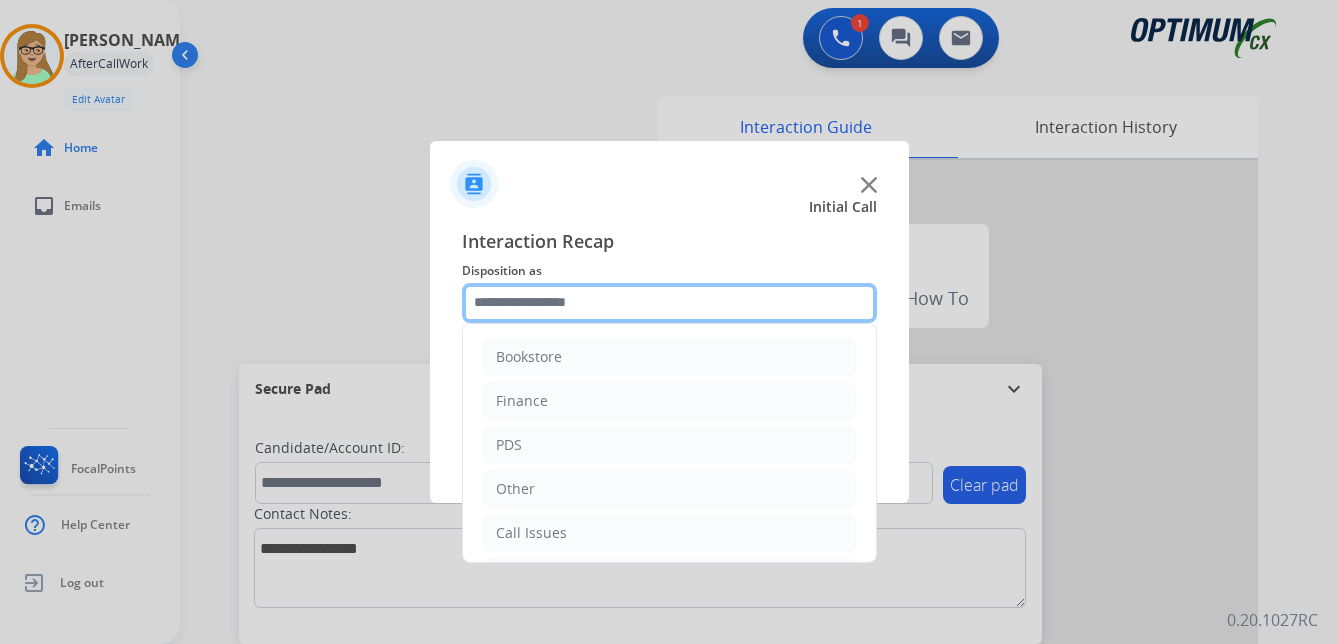 click 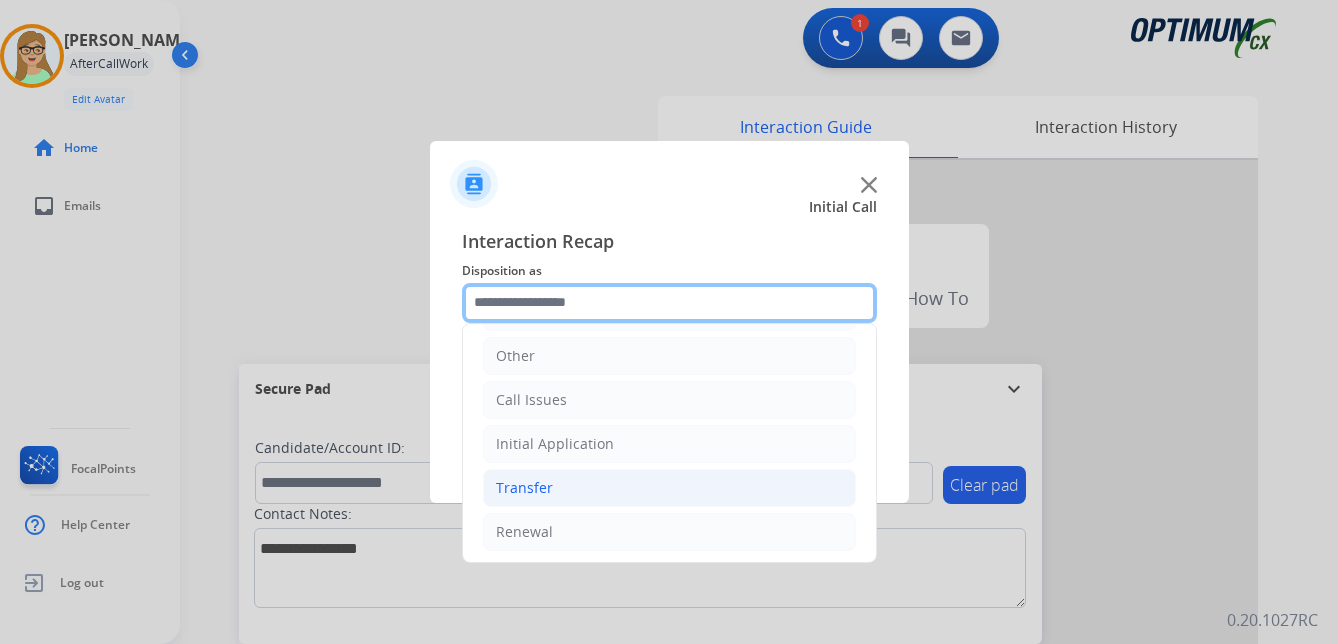 scroll, scrollTop: 136, scrollLeft: 0, axis: vertical 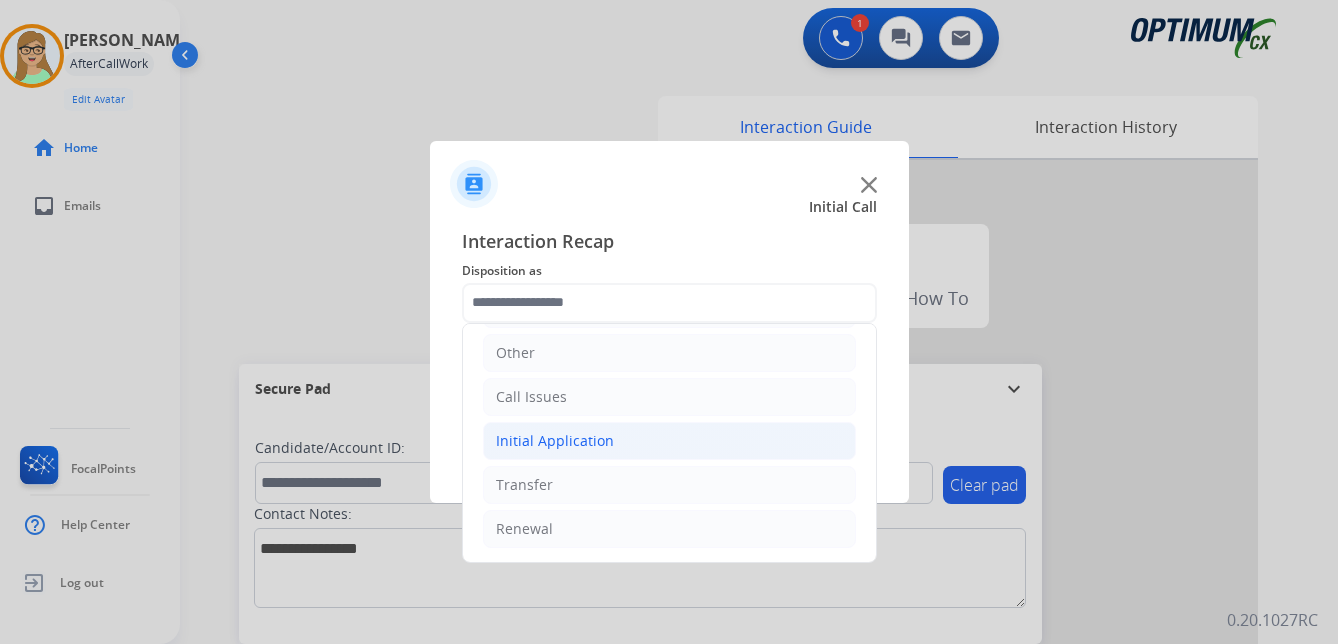 click on "Initial Application" 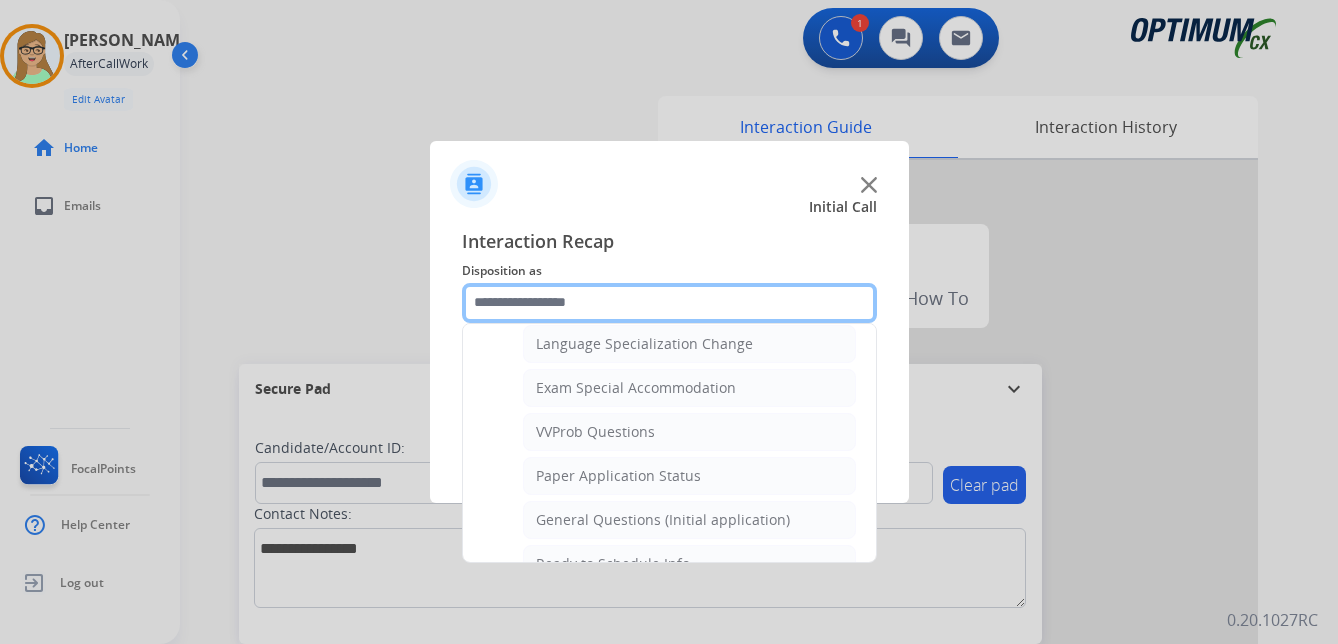 scroll, scrollTop: 1036, scrollLeft: 0, axis: vertical 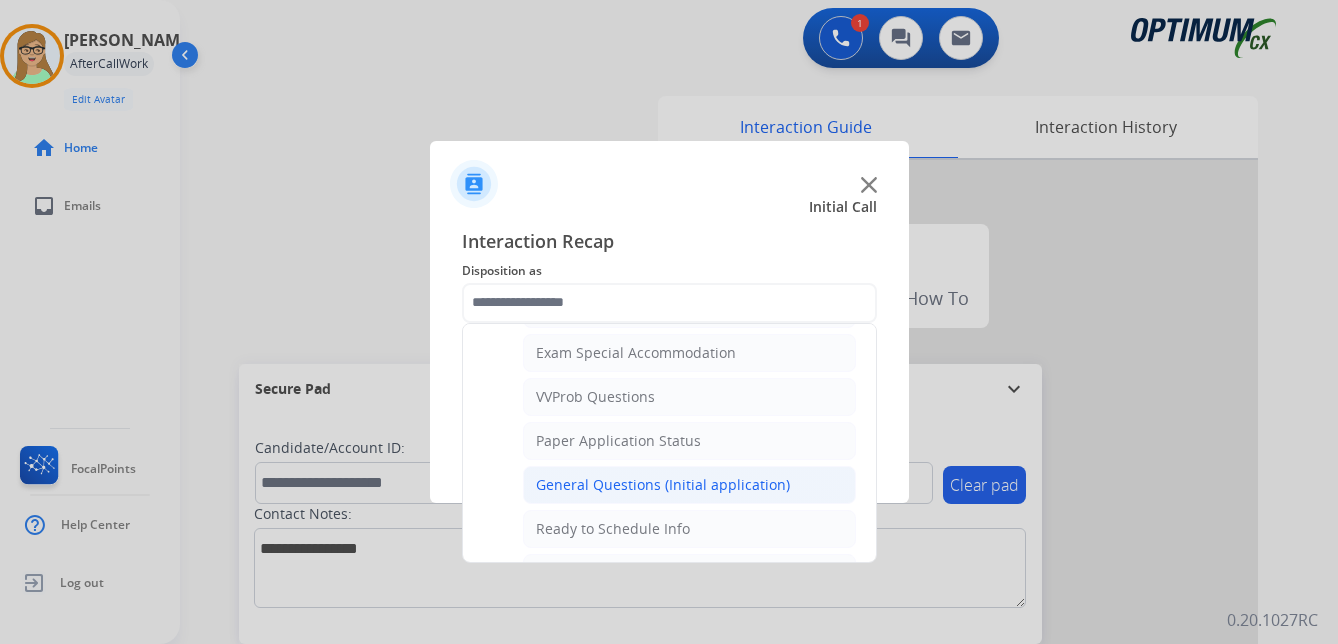 click on "General Questions (Initial application)" 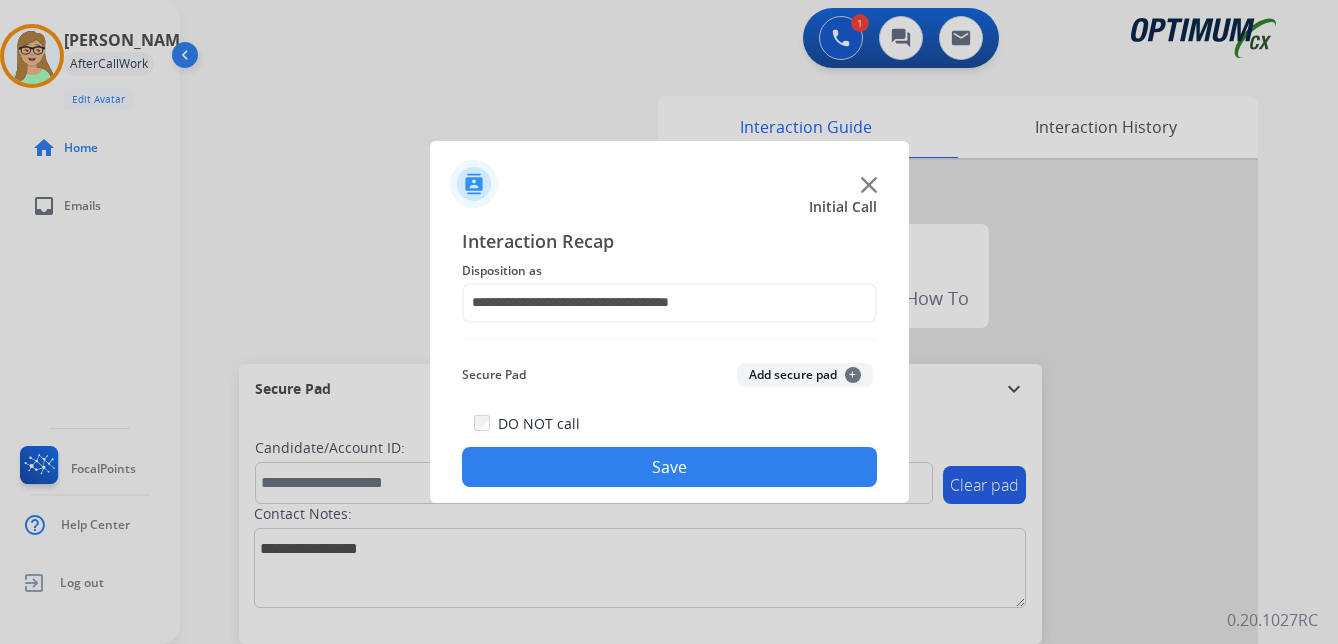 click on "Save" 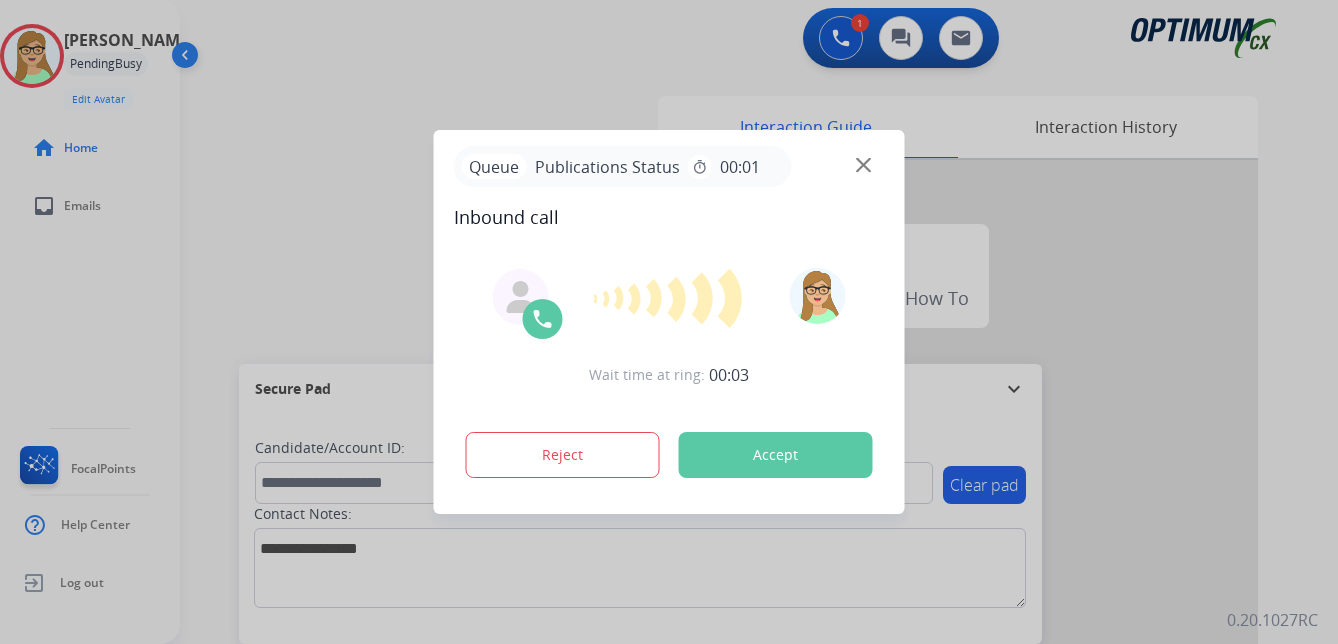 click at bounding box center [669, 322] 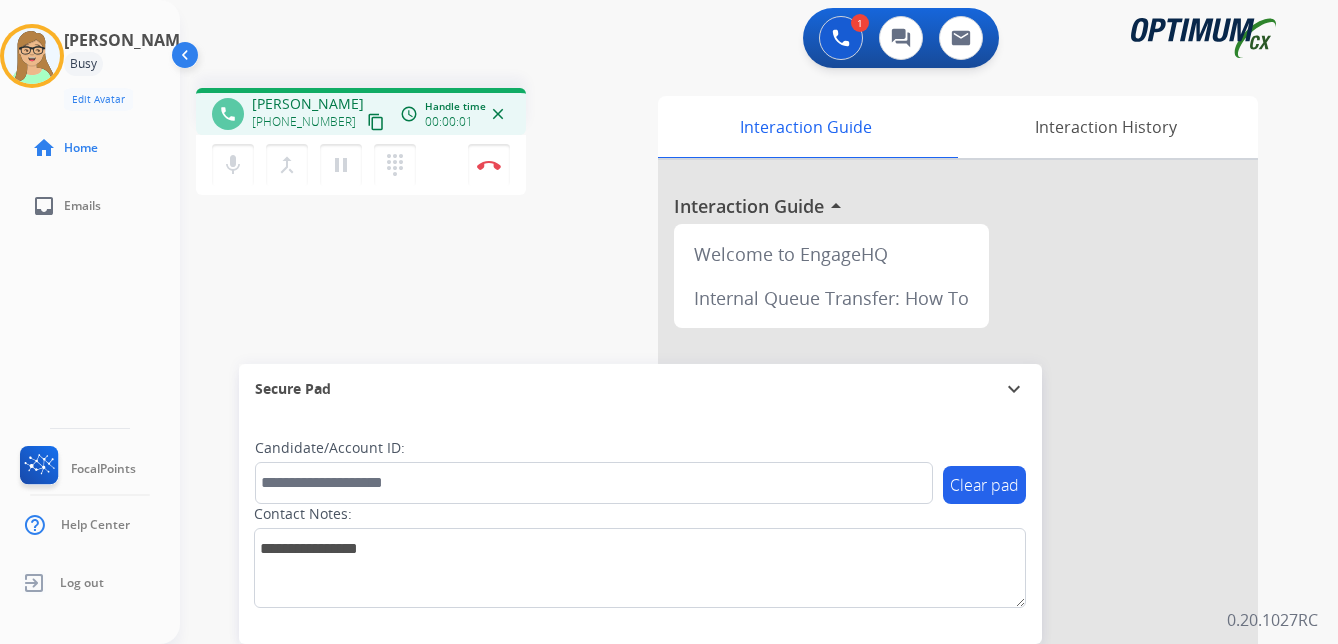 click on "content_copy" at bounding box center (376, 122) 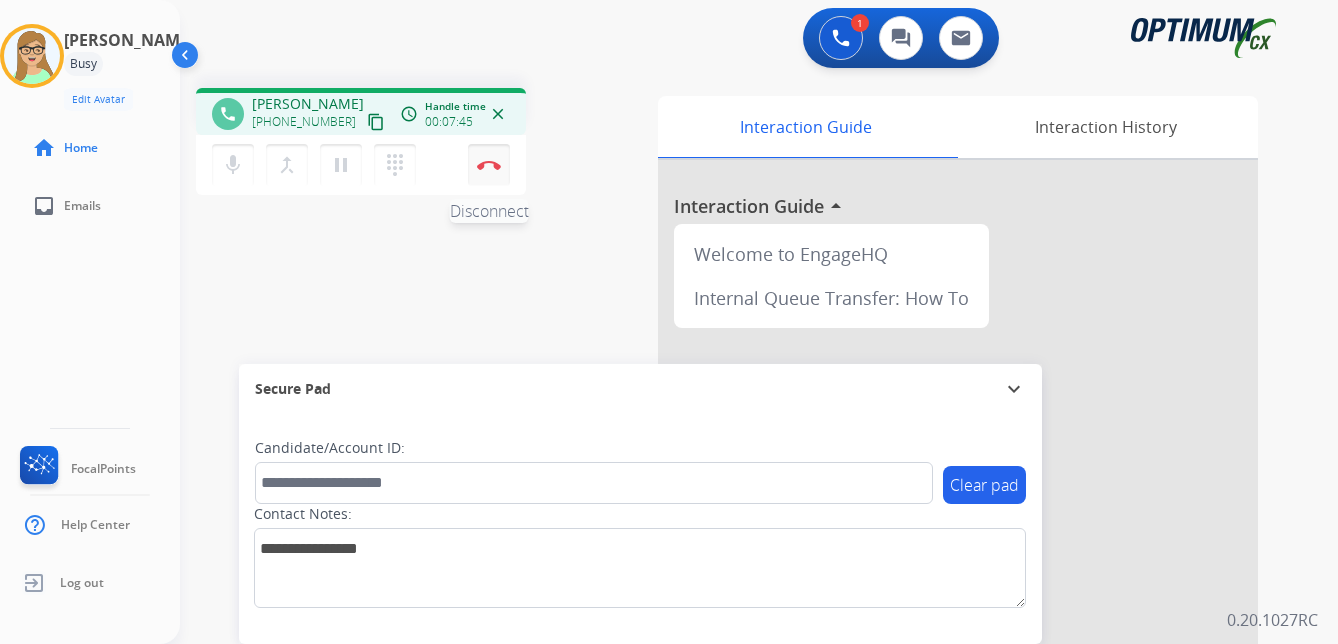 click at bounding box center [489, 165] 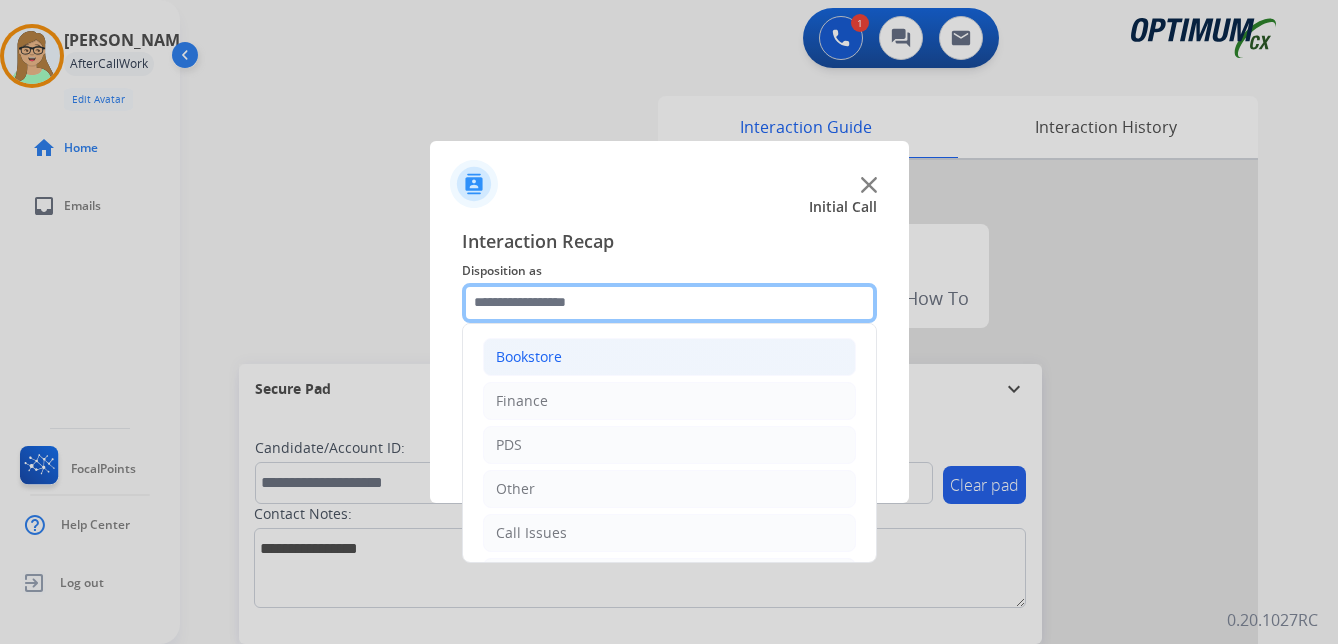 drag, startPoint x: 556, startPoint y: 299, endPoint x: 577, endPoint y: 352, distance: 57.00877 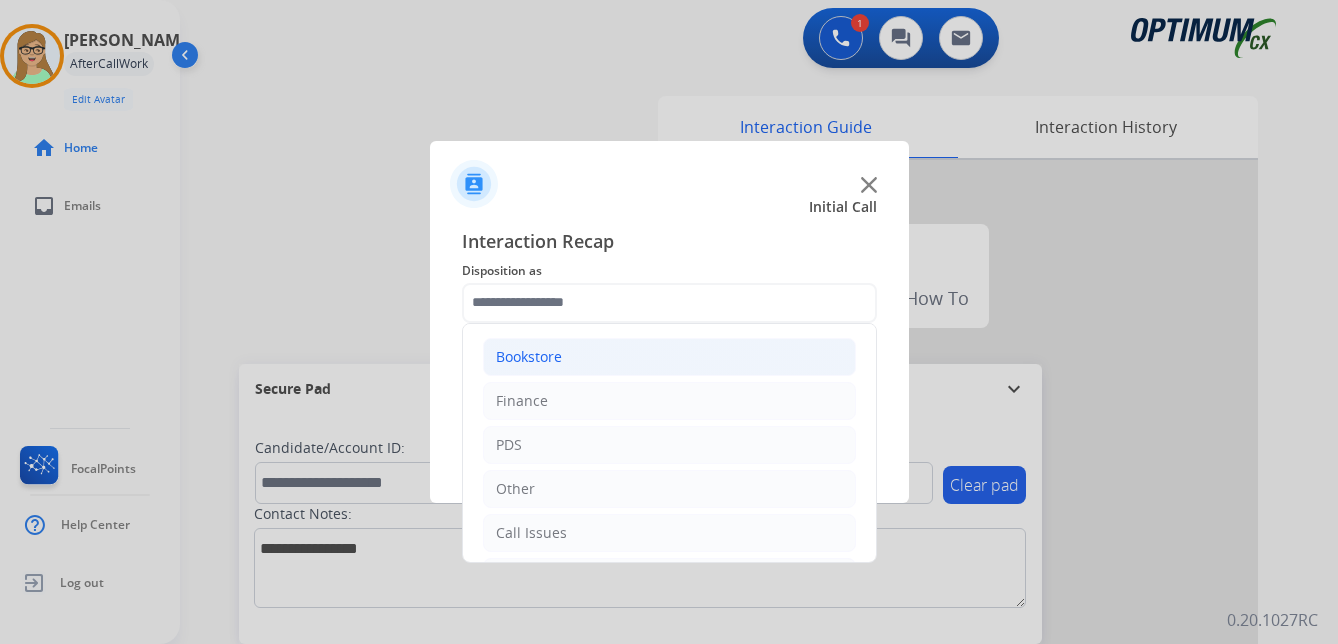 click on "Bookstore" 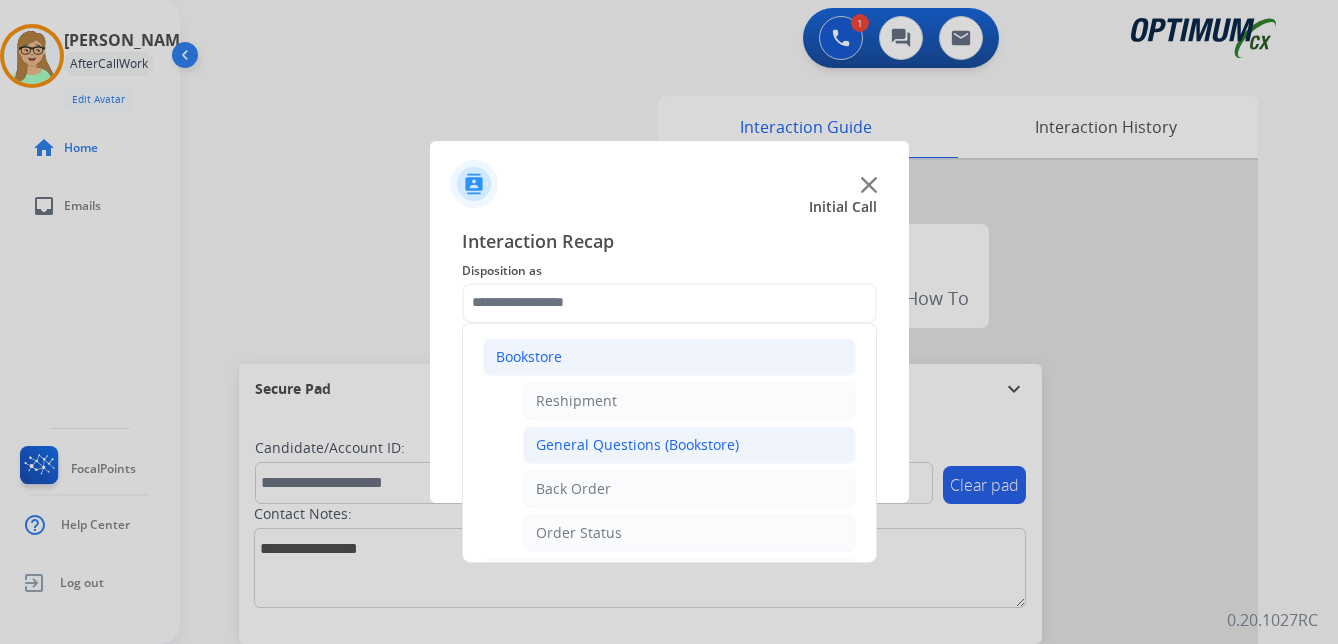 click on "General Questions (Bookstore)" 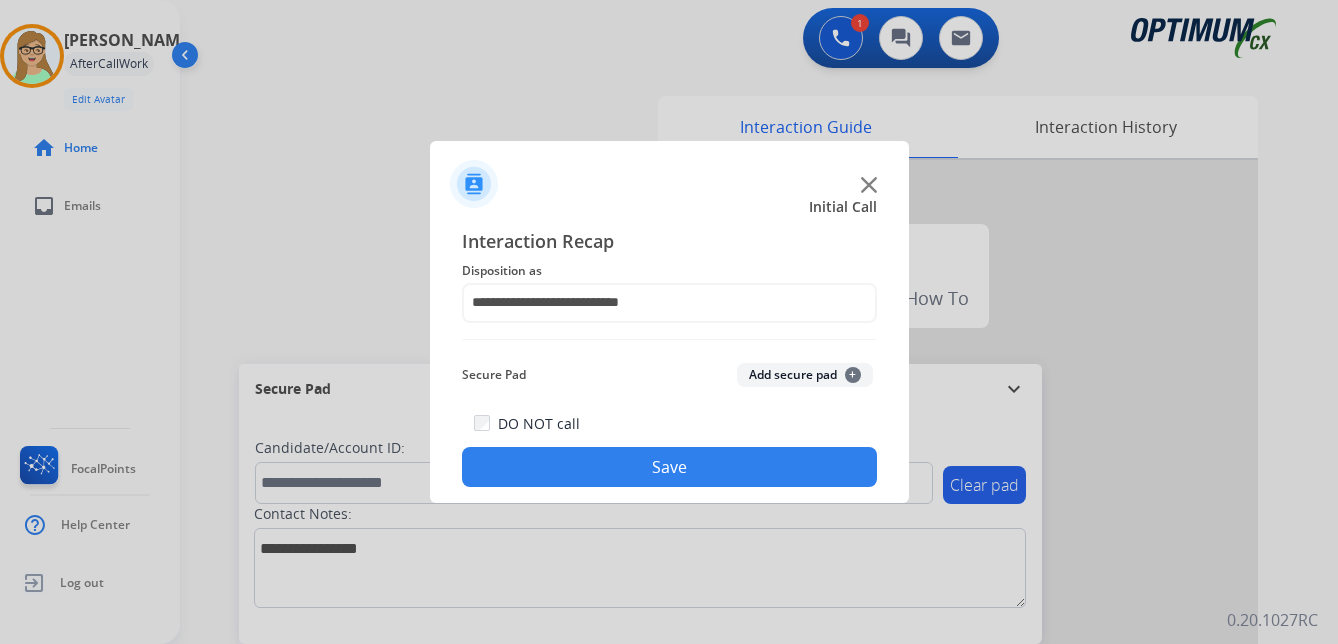 drag, startPoint x: 637, startPoint y: 470, endPoint x: 435, endPoint y: 477, distance: 202.12125 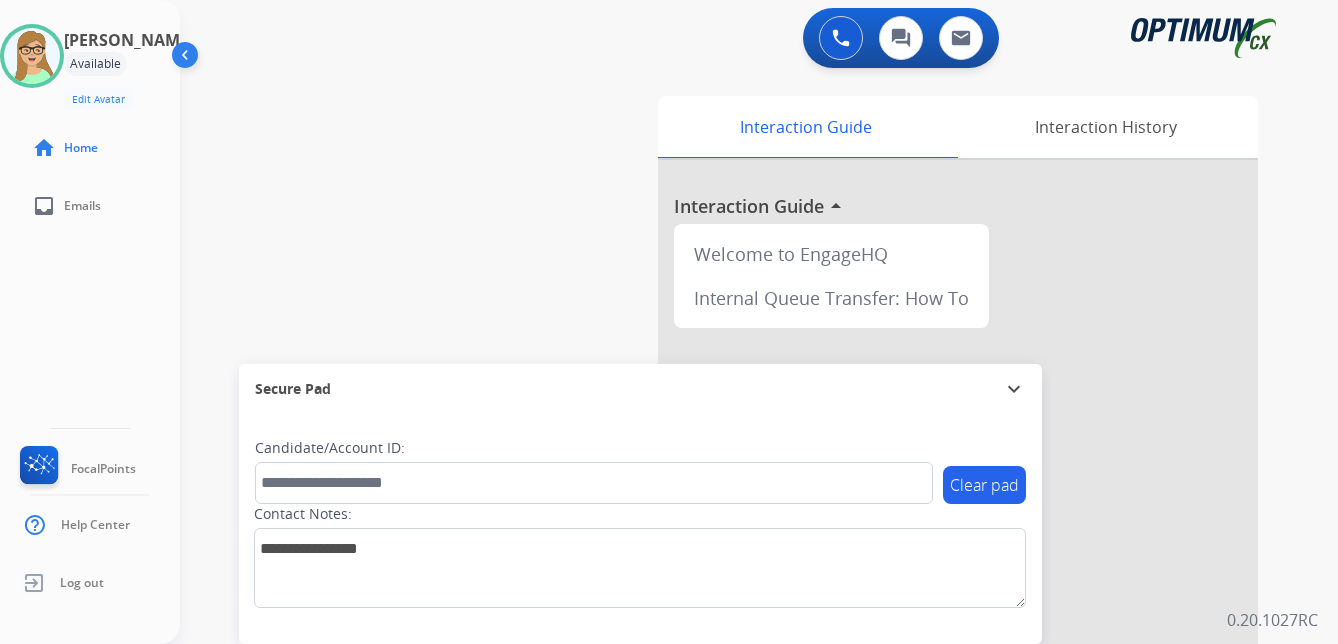 click on "Interaction Guide   Interaction History  Interaction Guide arrow_drop_up  Welcome to EngageHQ   Internal Queue Transfer: How To" at bounding box center [974, 497] 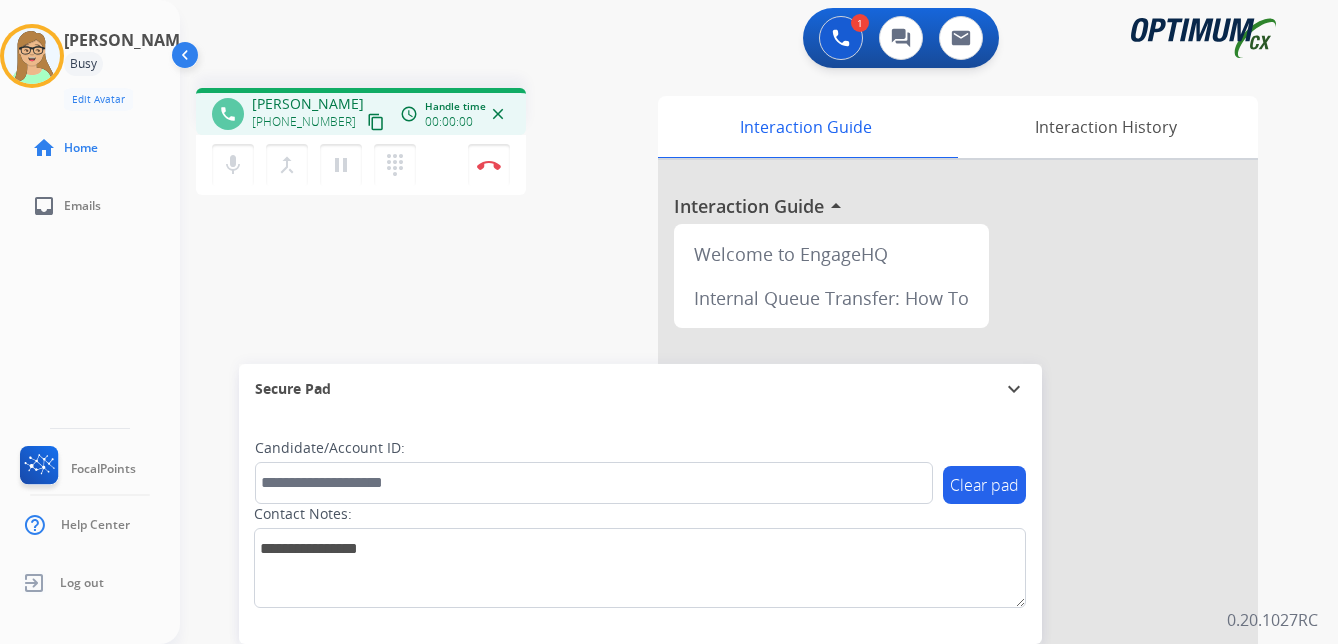click on "content_copy" at bounding box center (376, 122) 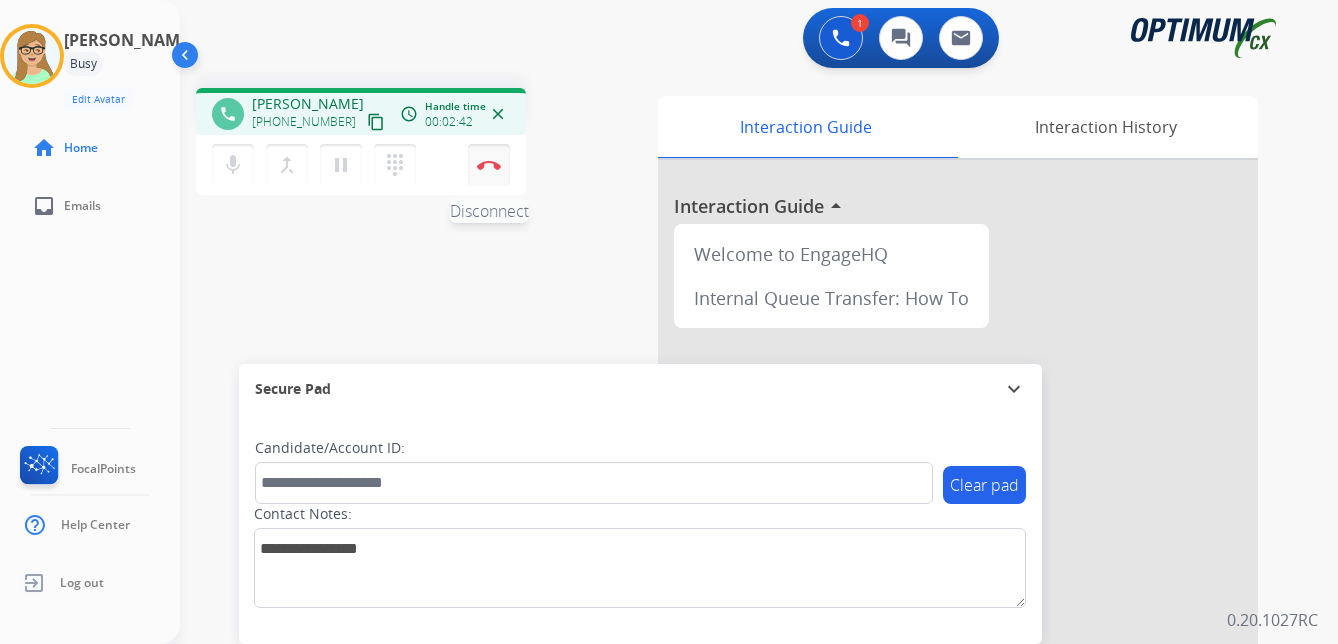 click at bounding box center [489, 165] 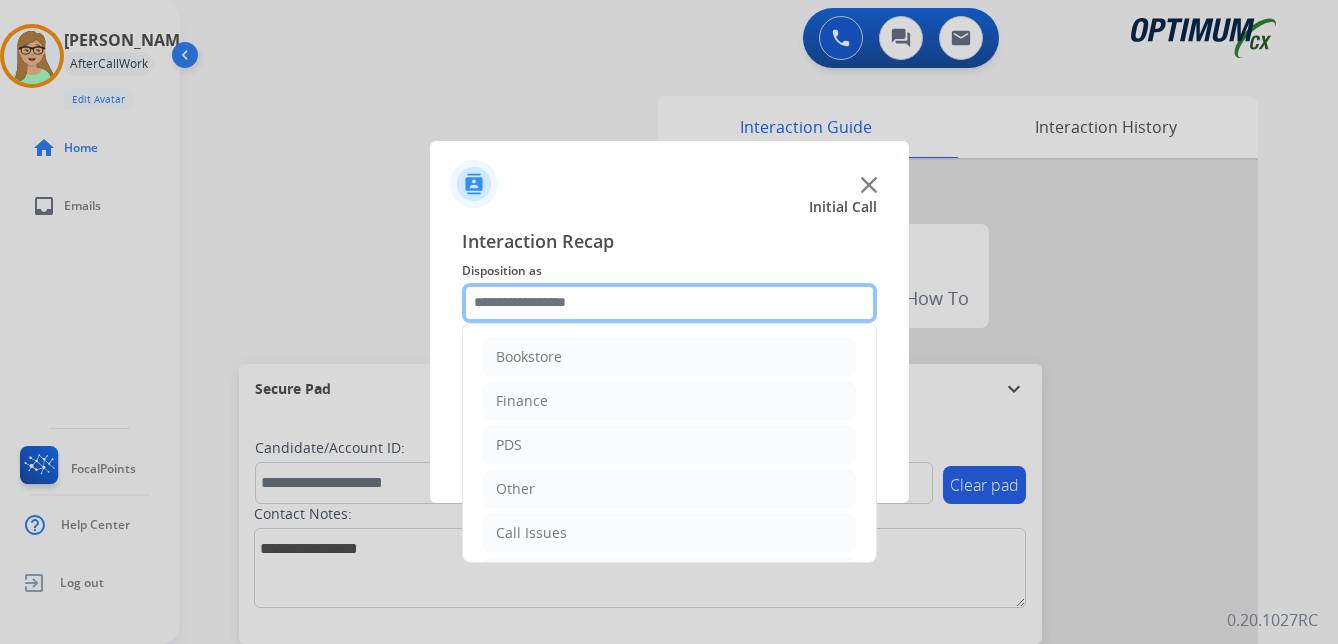 click 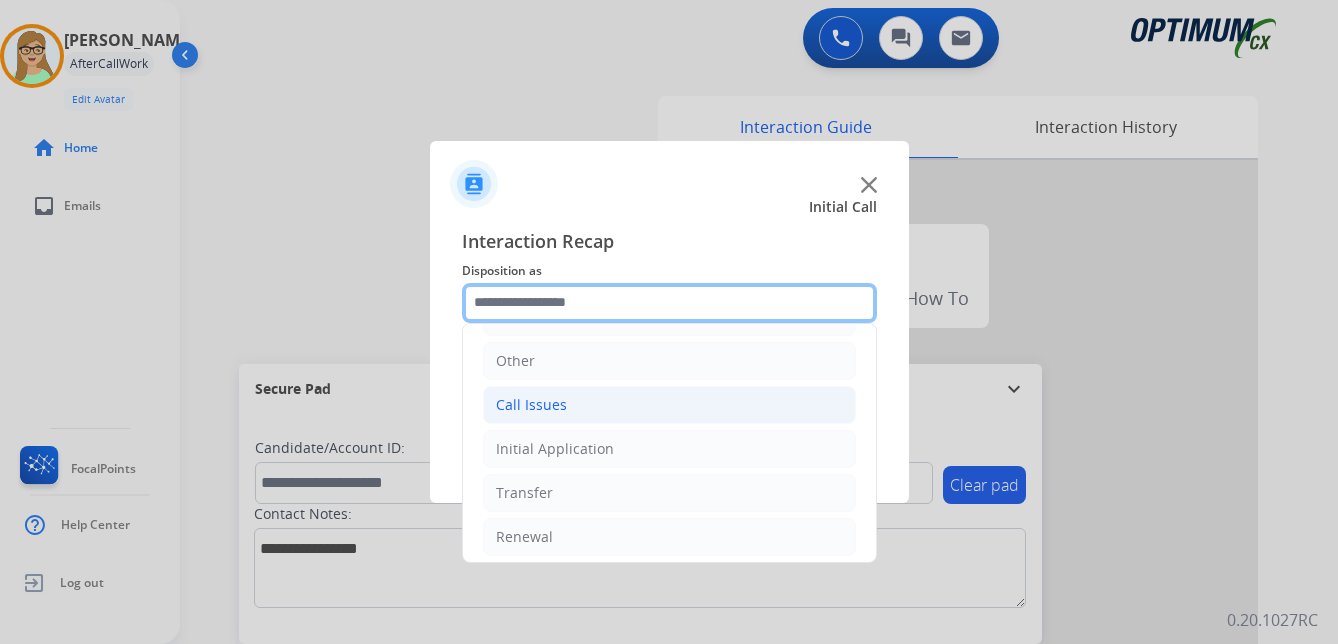 scroll, scrollTop: 136, scrollLeft: 0, axis: vertical 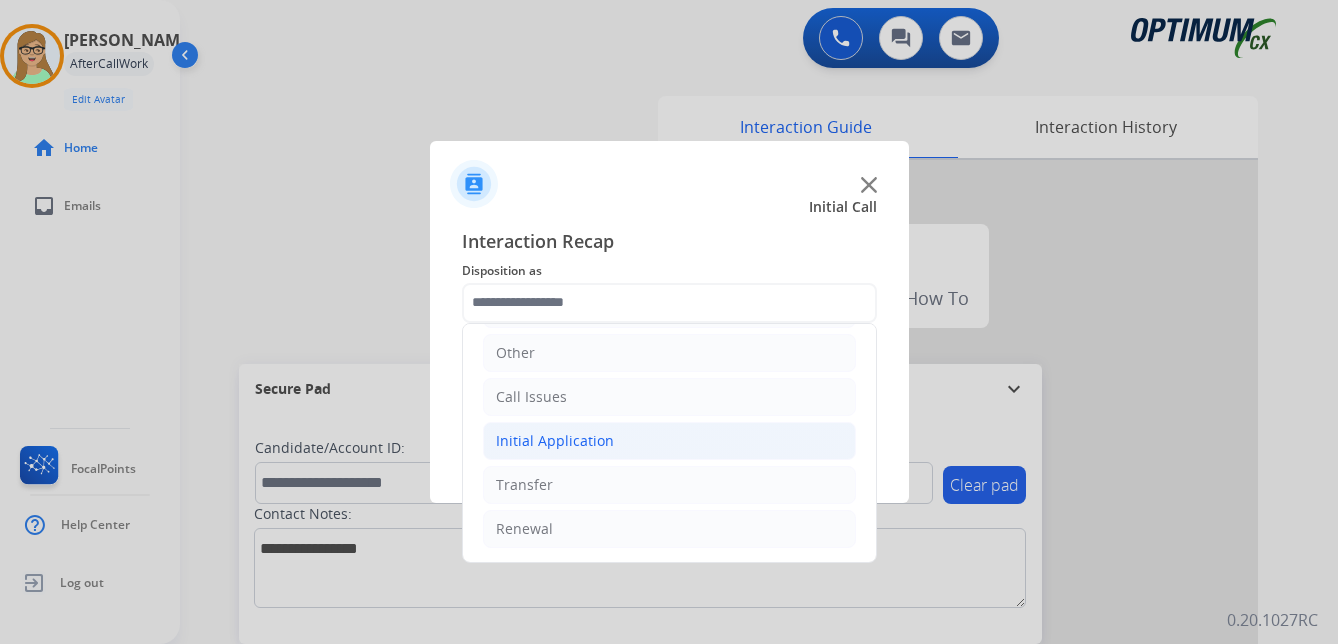 click on "Initial Application" 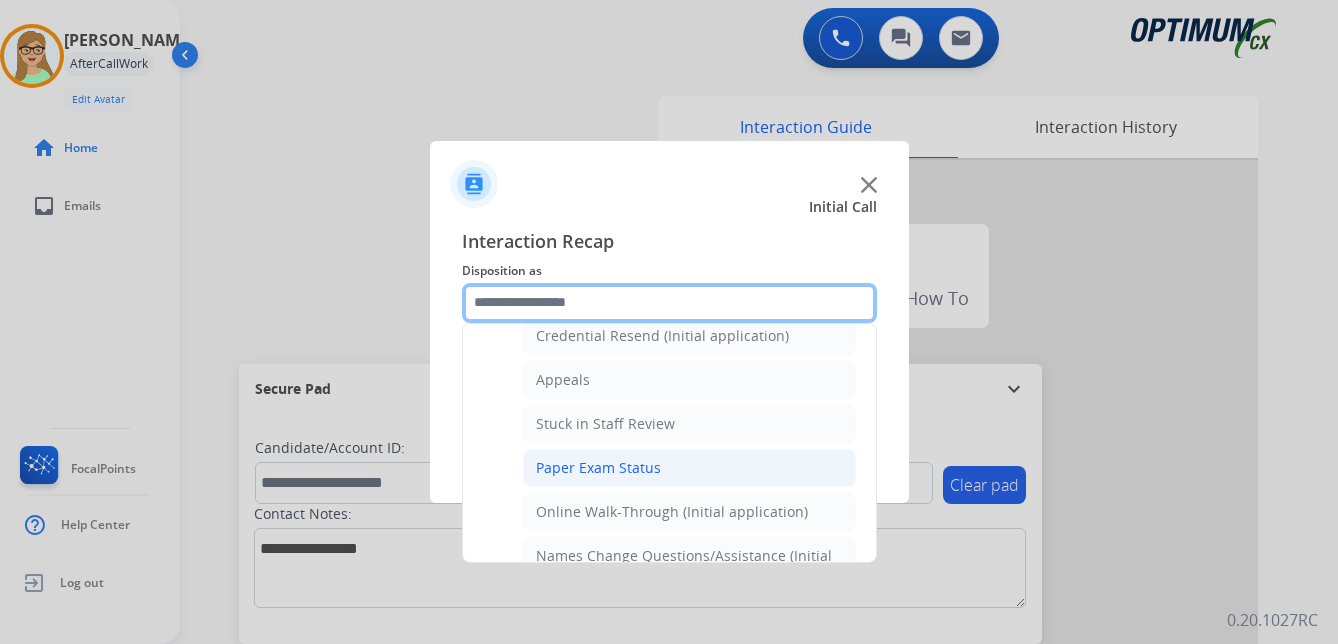 scroll, scrollTop: 236, scrollLeft: 0, axis: vertical 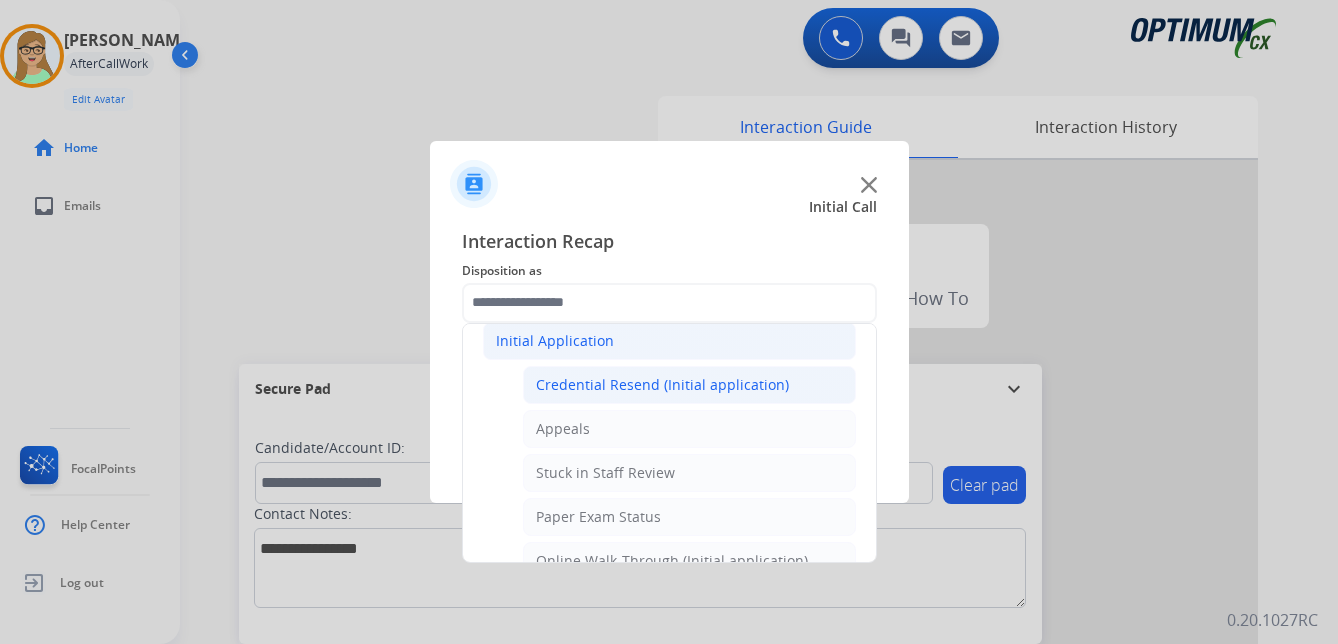 click on "Credential Resend (Initial application)" 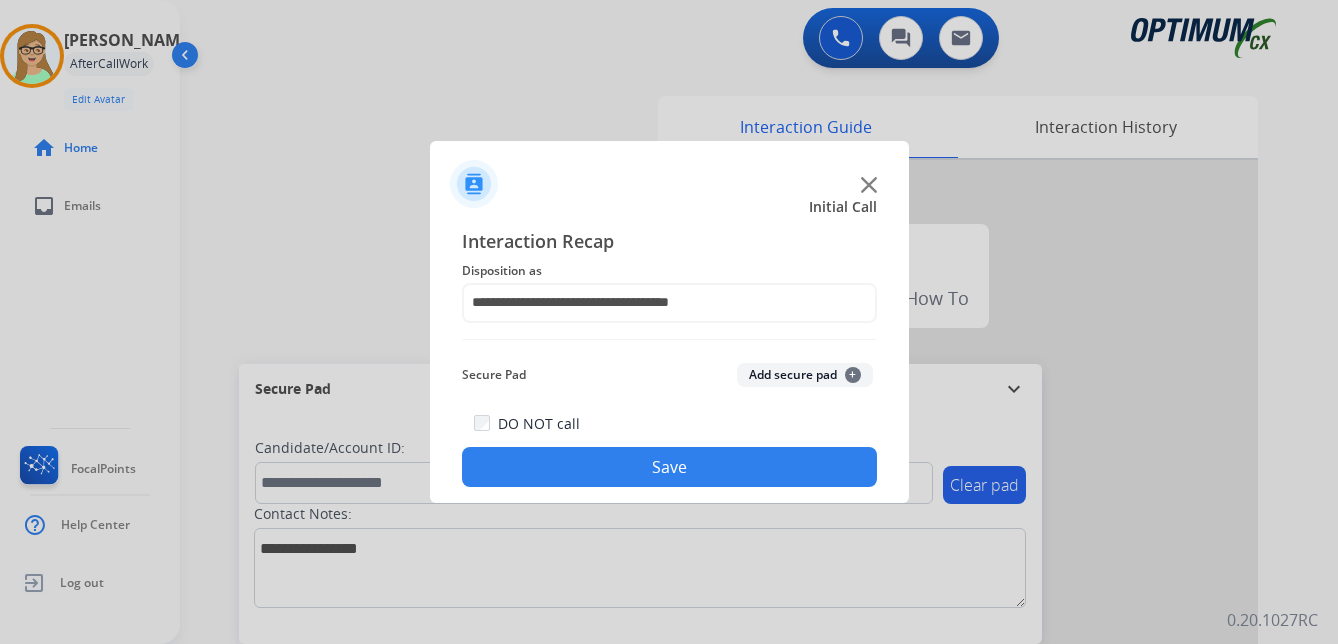 click on "Save" 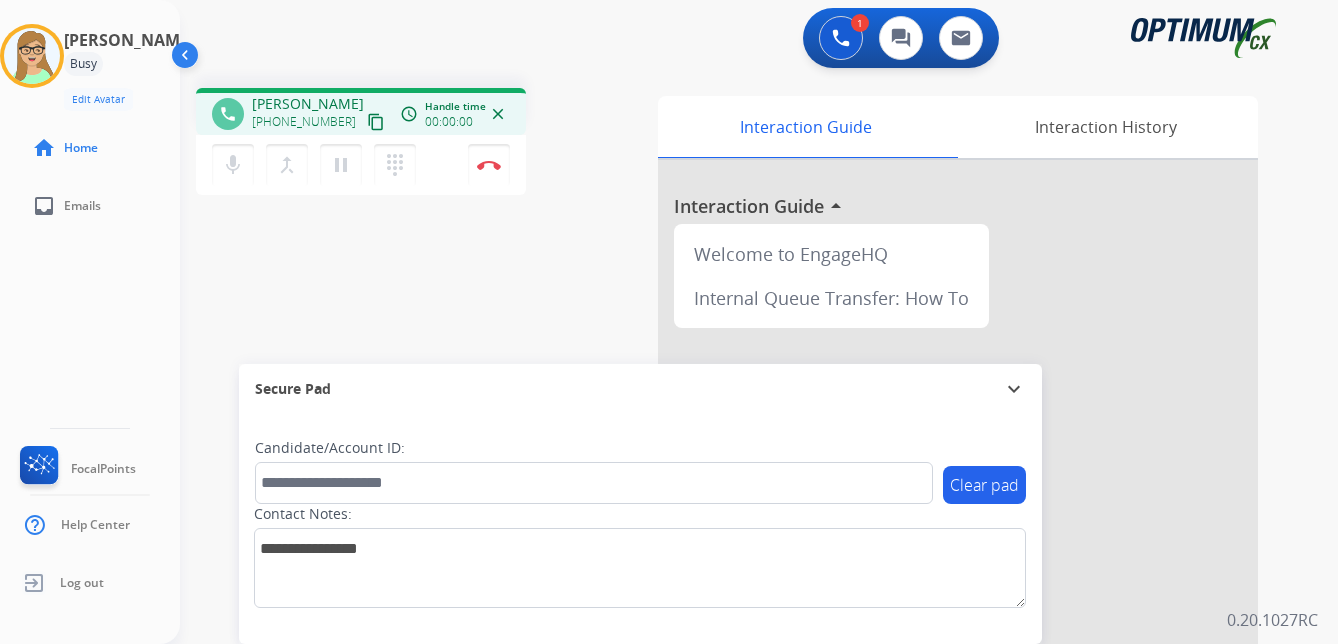 click on "content_copy" at bounding box center (376, 122) 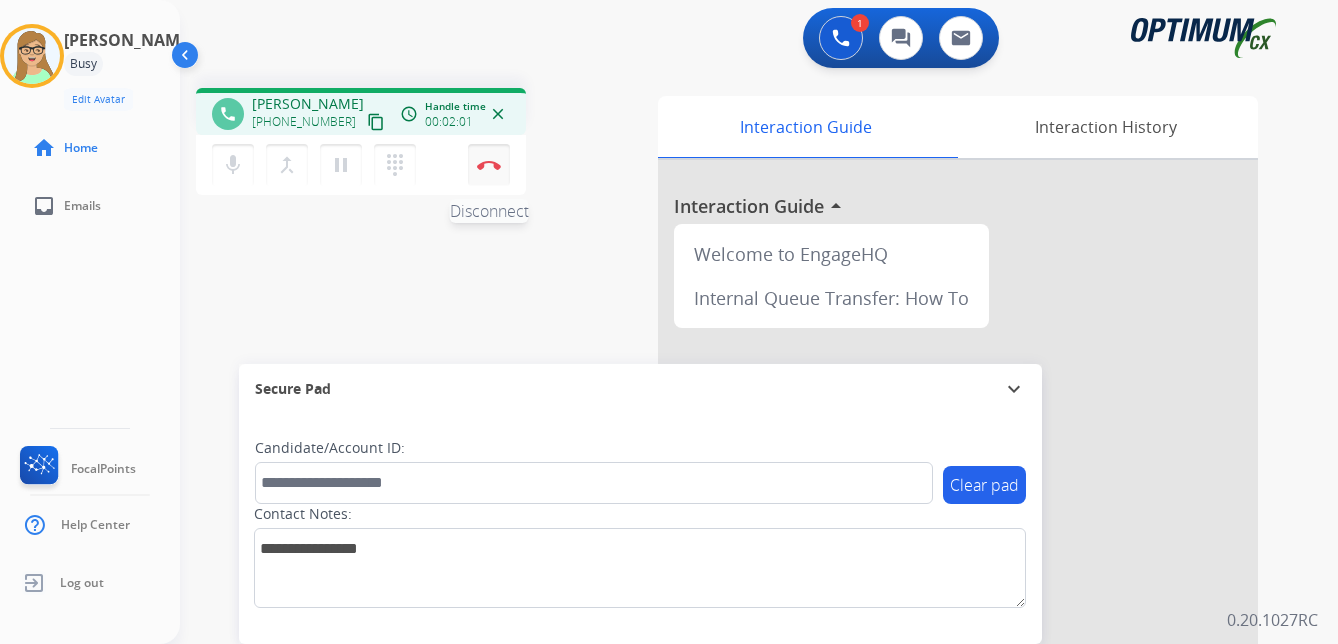 click at bounding box center (489, 165) 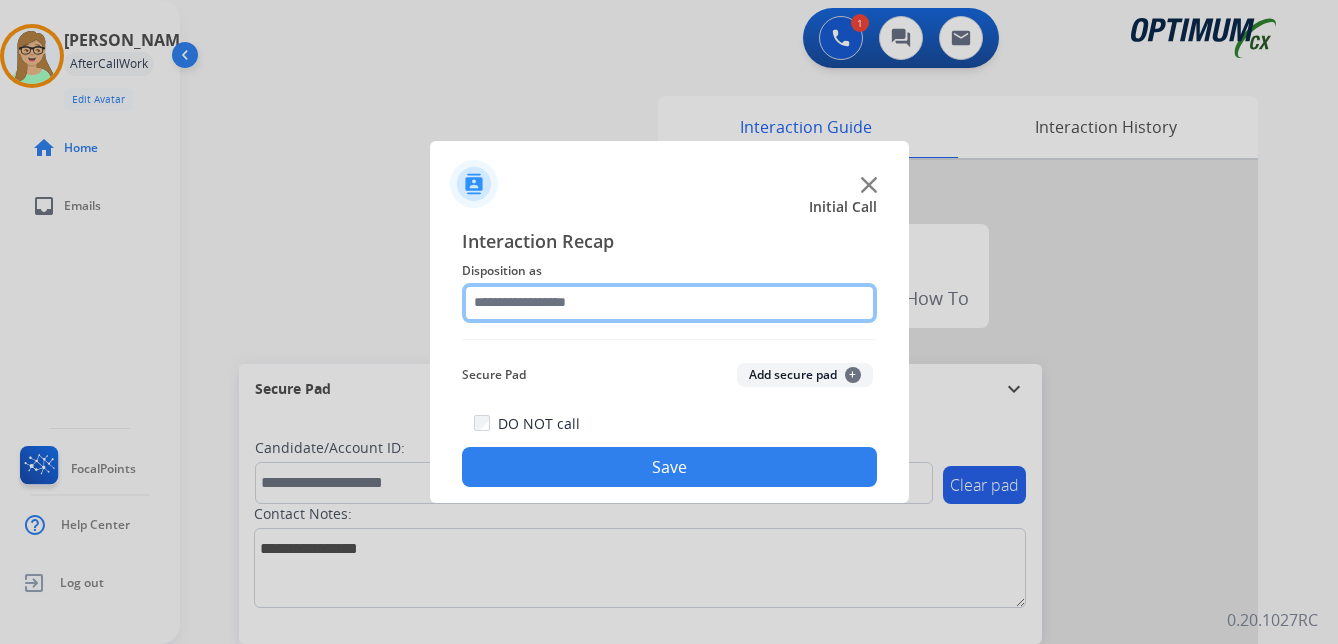 click 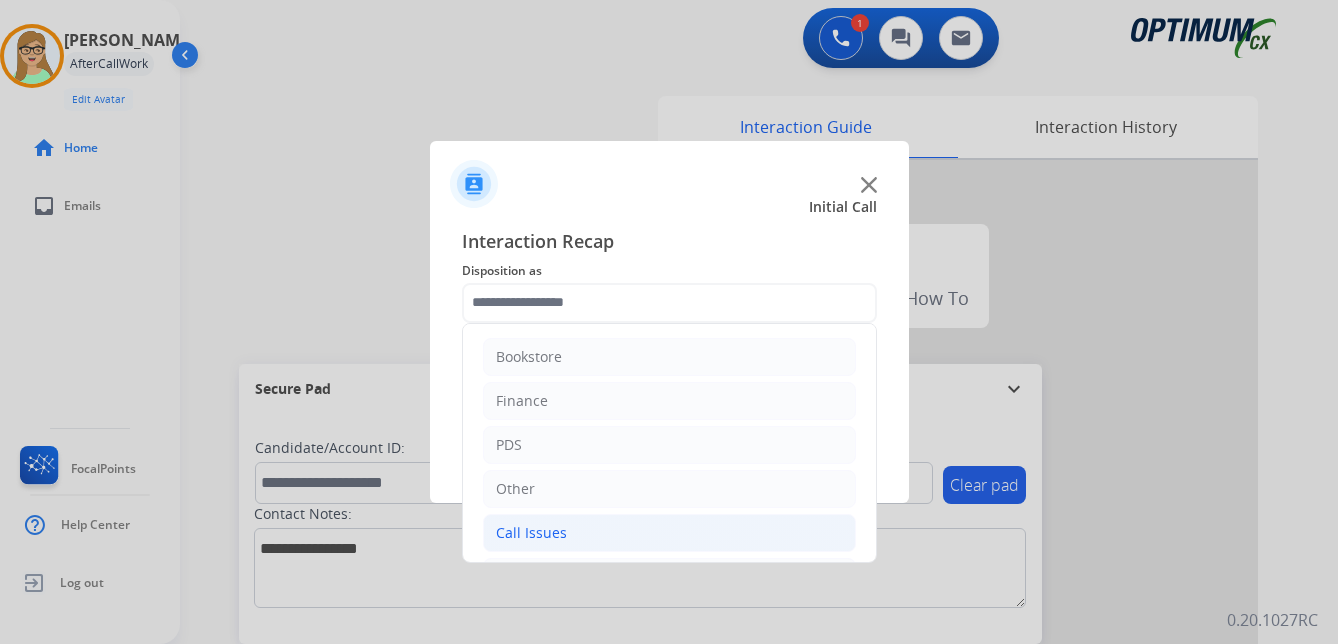 click on "Call Issues" 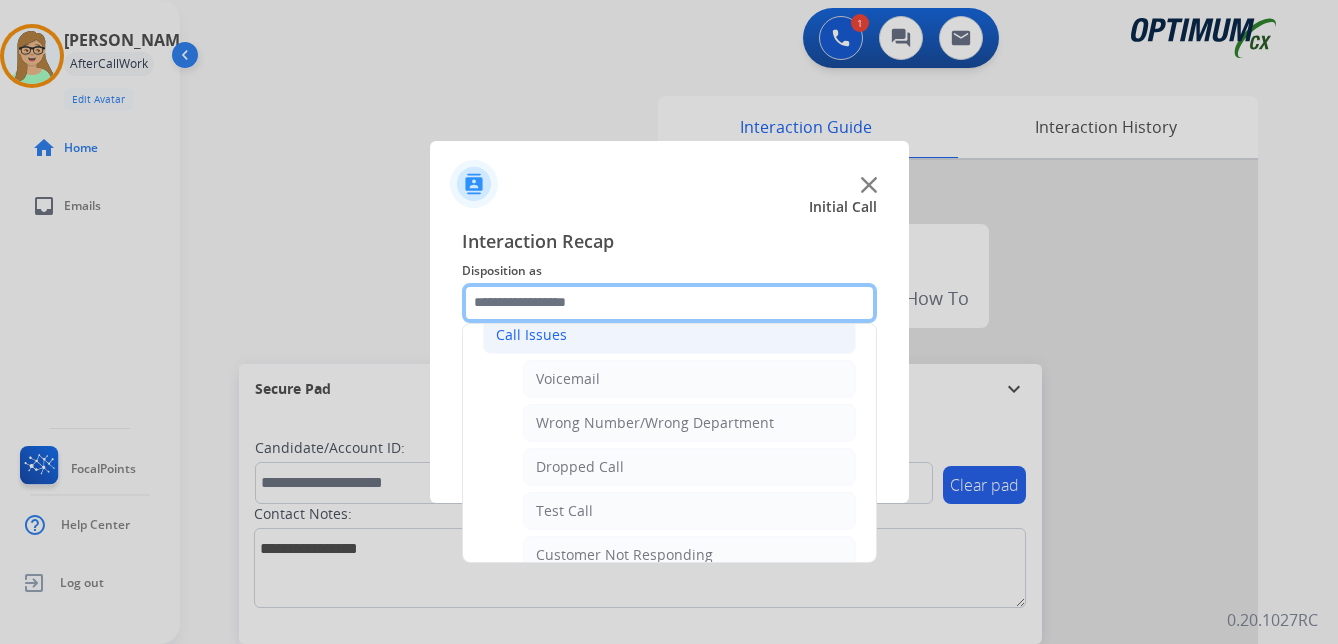scroll, scrollTop: 200, scrollLeft: 0, axis: vertical 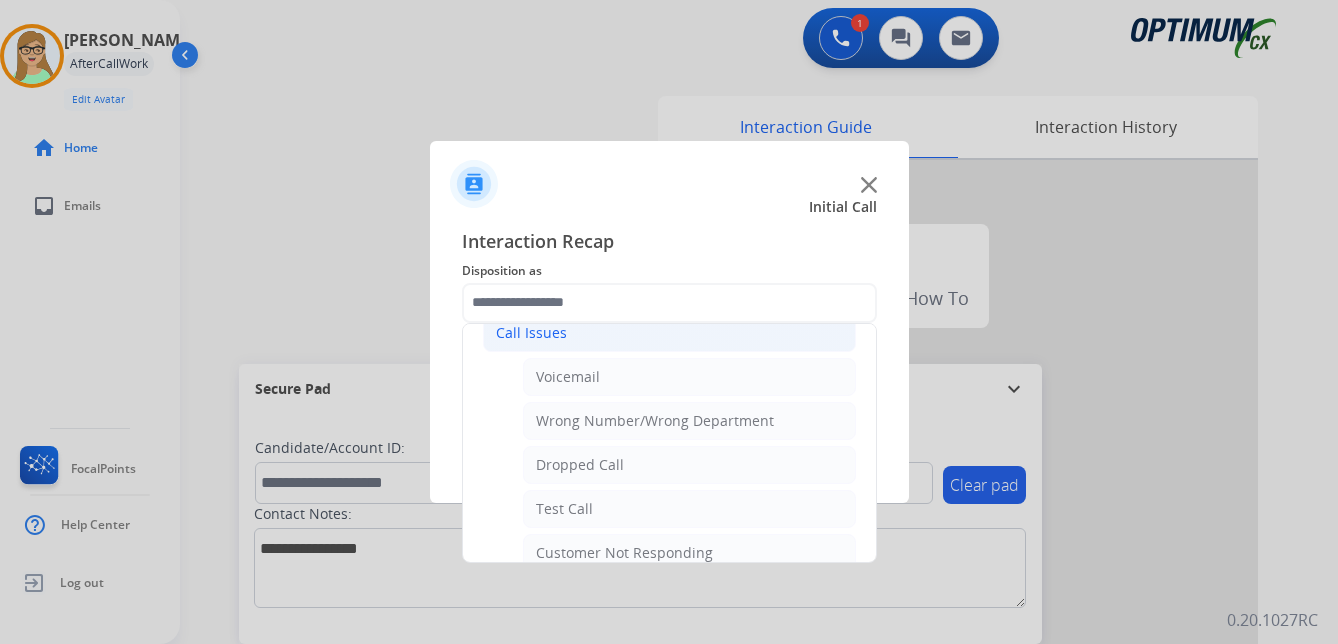 click on "Call Issues" 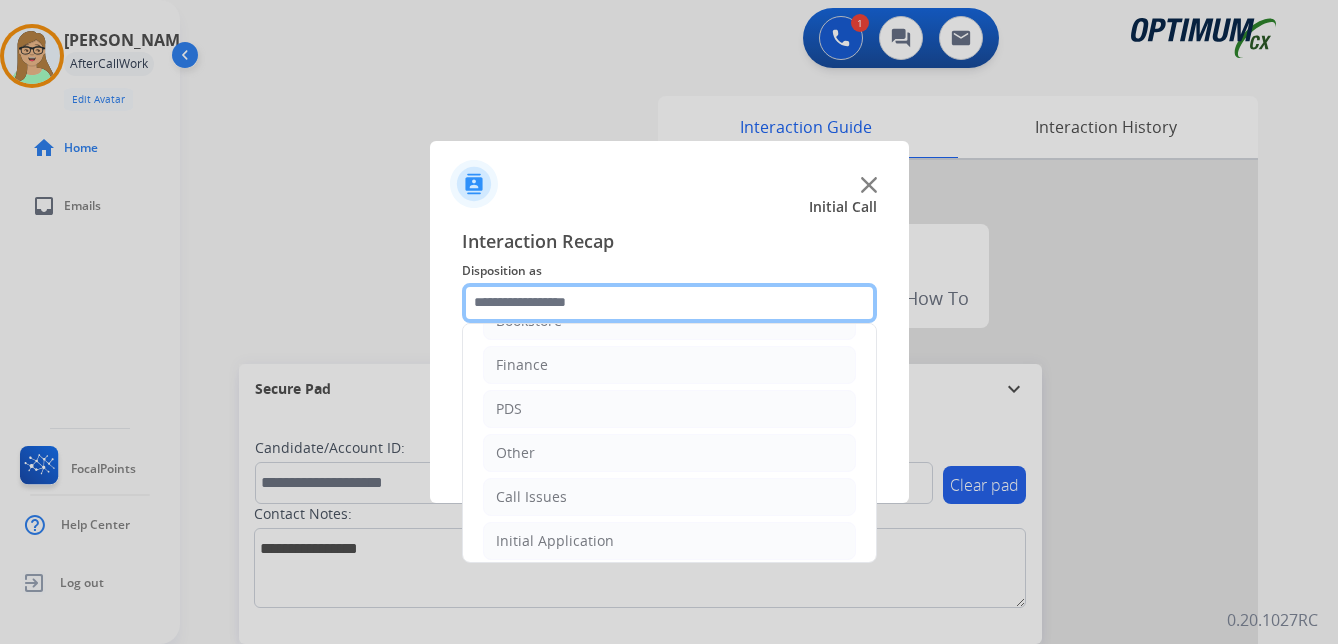 scroll, scrollTop: 136, scrollLeft: 0, axis: vertical 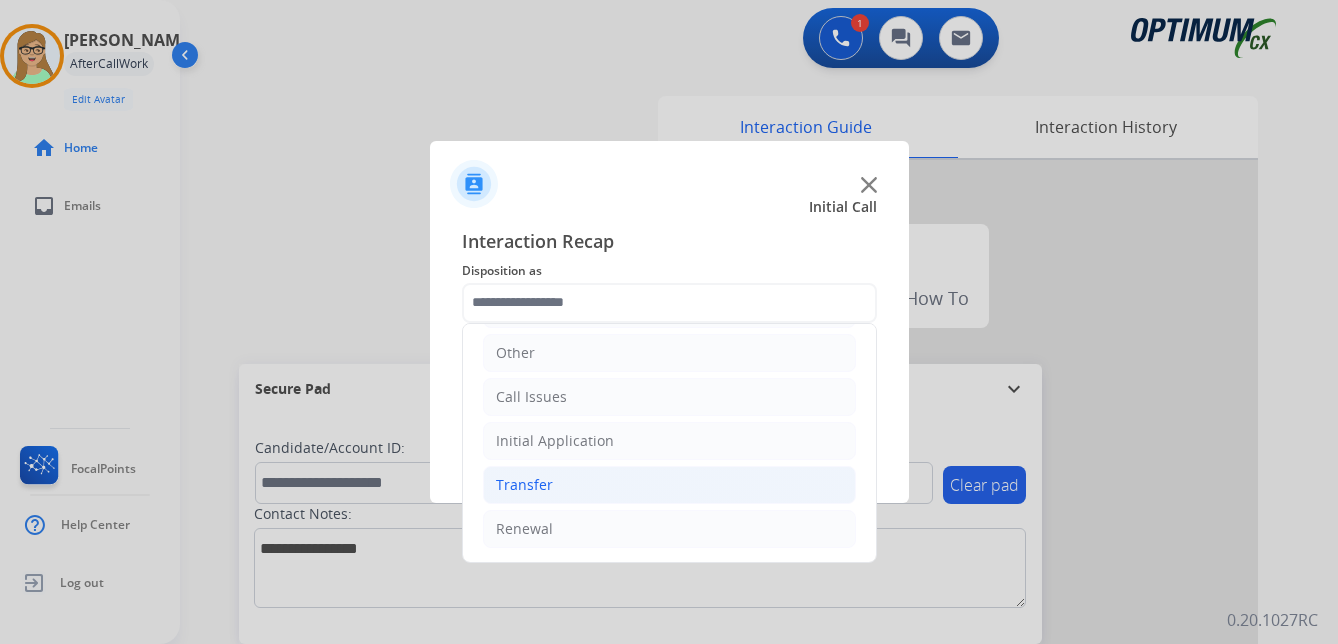 drag, startPoint x: 517, startPoint y: 529, endPoint x: 613, endPoint y: 503, distance: 99.458534 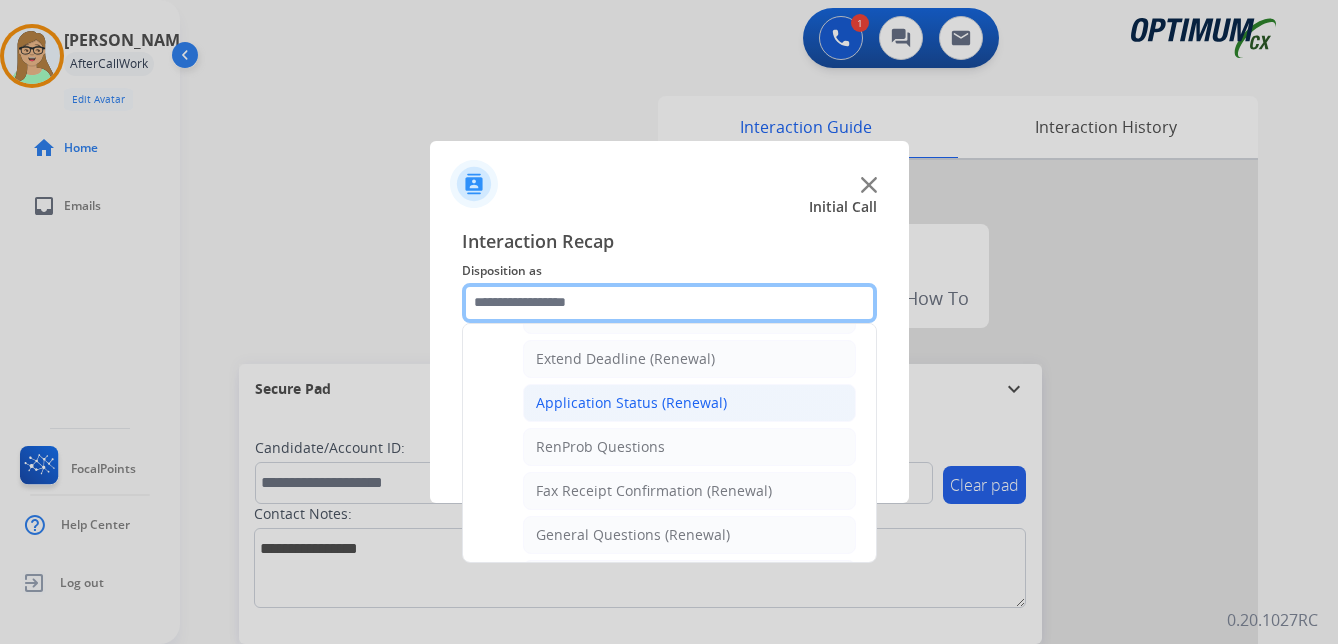 scroll, scrollTop: 436, scrollLeft: 0, axis: vertical 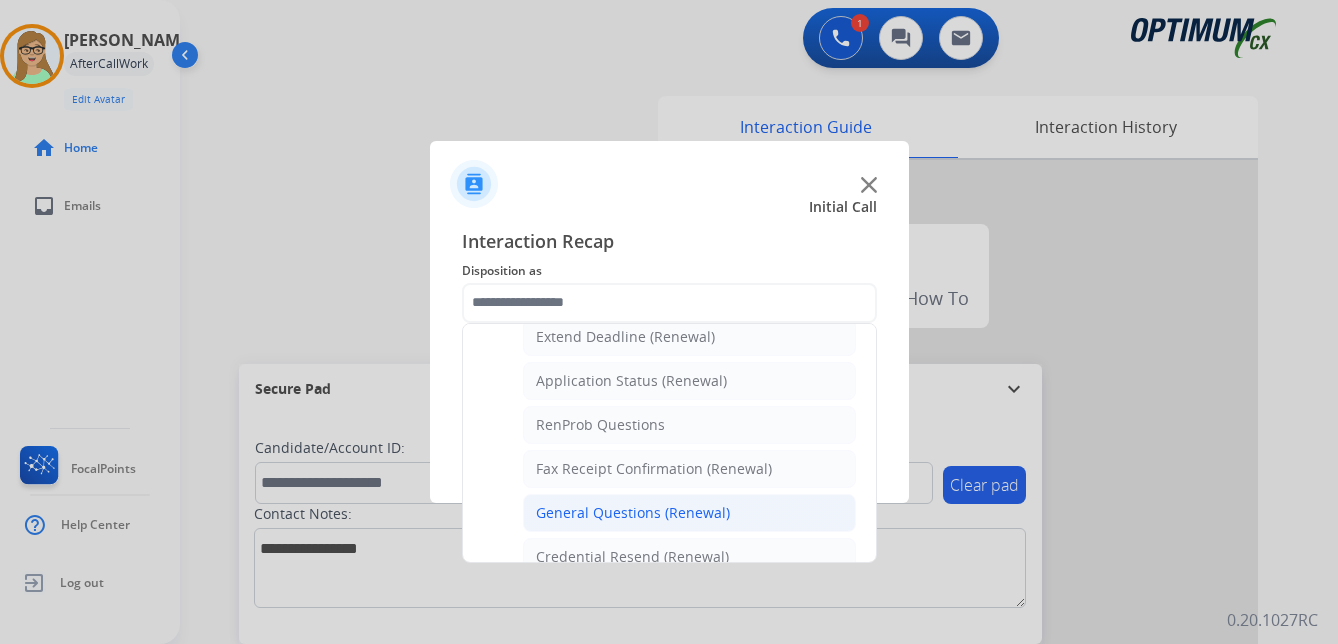 click on "General Questions (Renewal)" 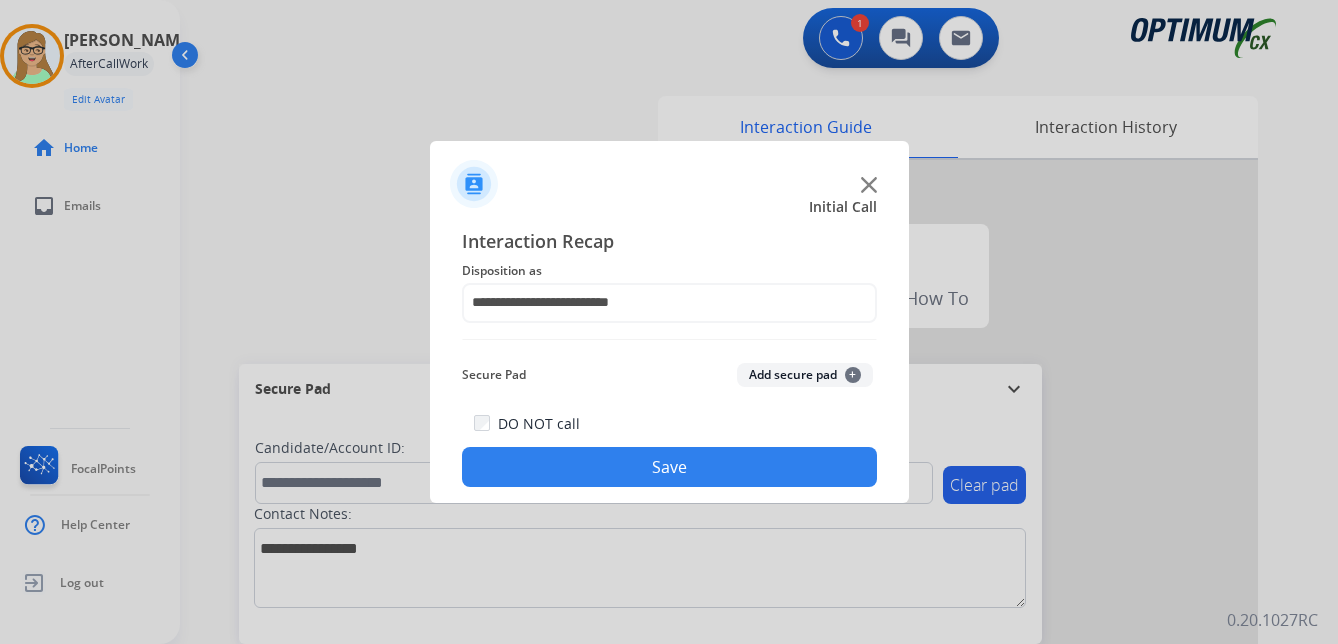 click on "Save" 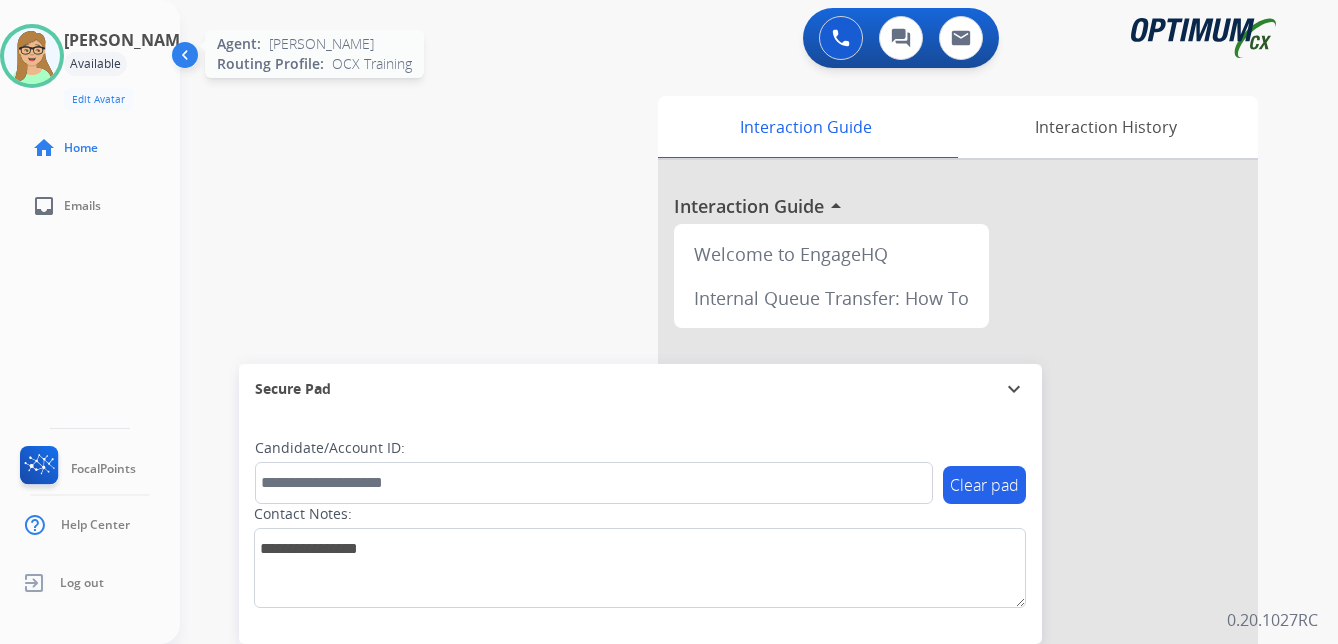click at bounding box center (32, 56) 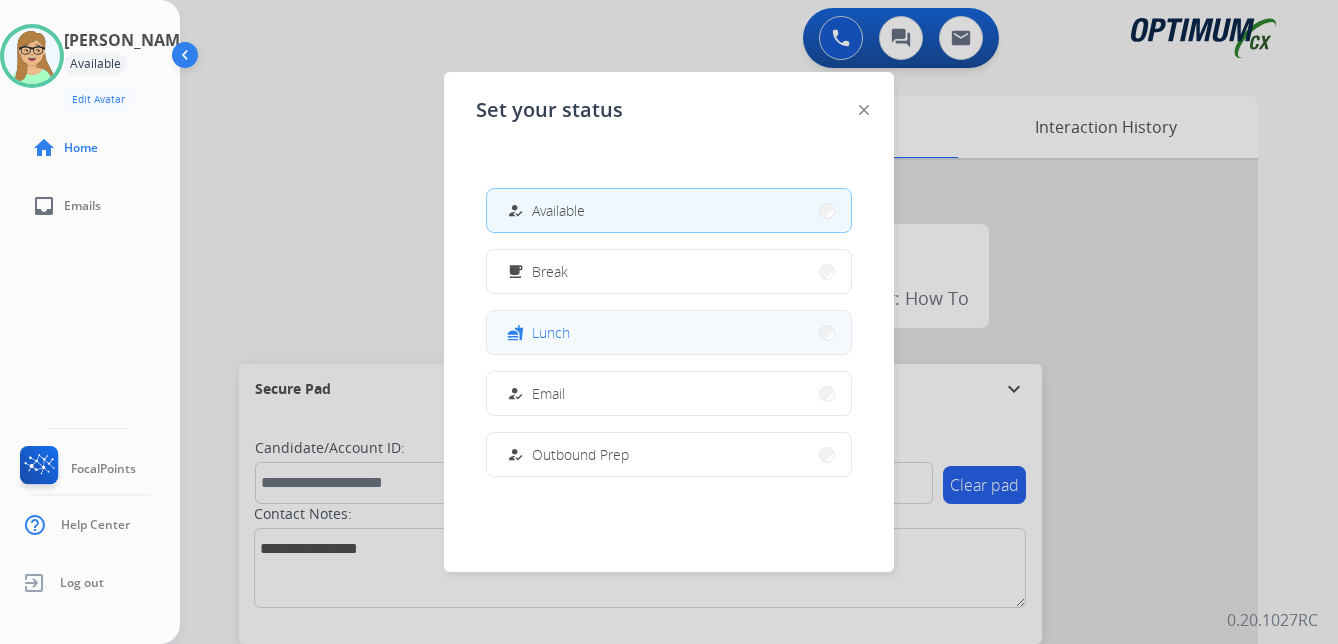 click on "Lunch" at bounding box center [551, 332] 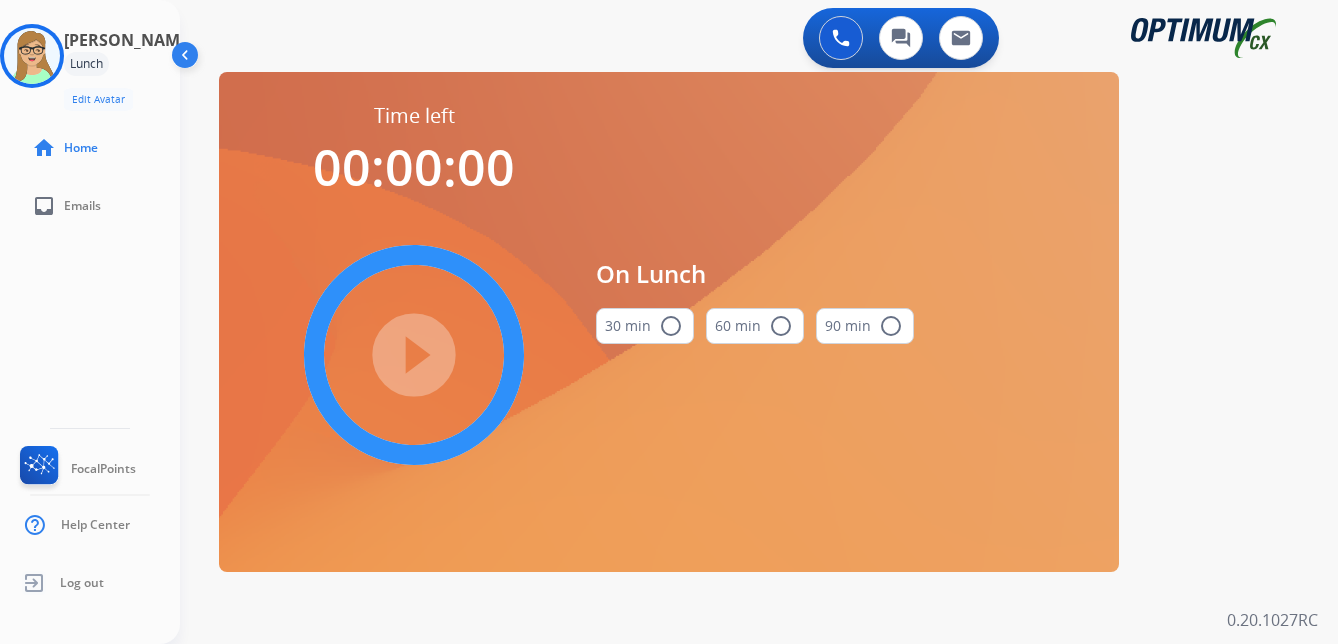 click on "radio_button_unchecked" at bounding box center (671, 326) 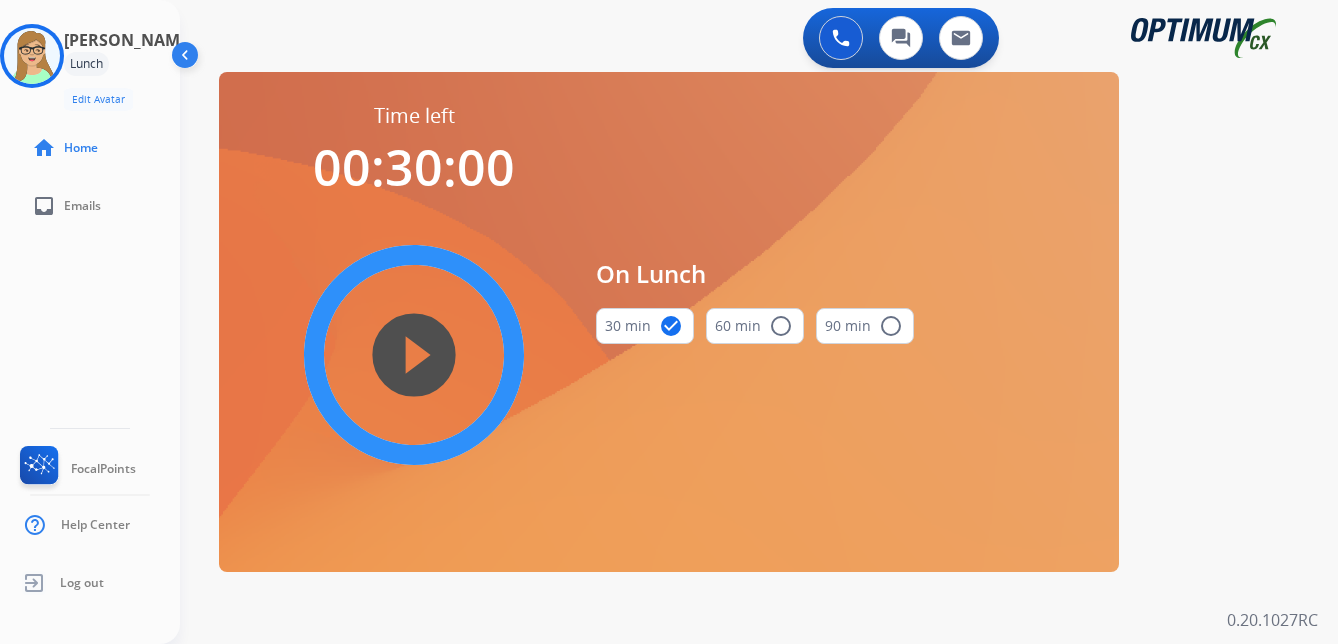 click on "play_circle_filled" at bounding box center (414, 355) 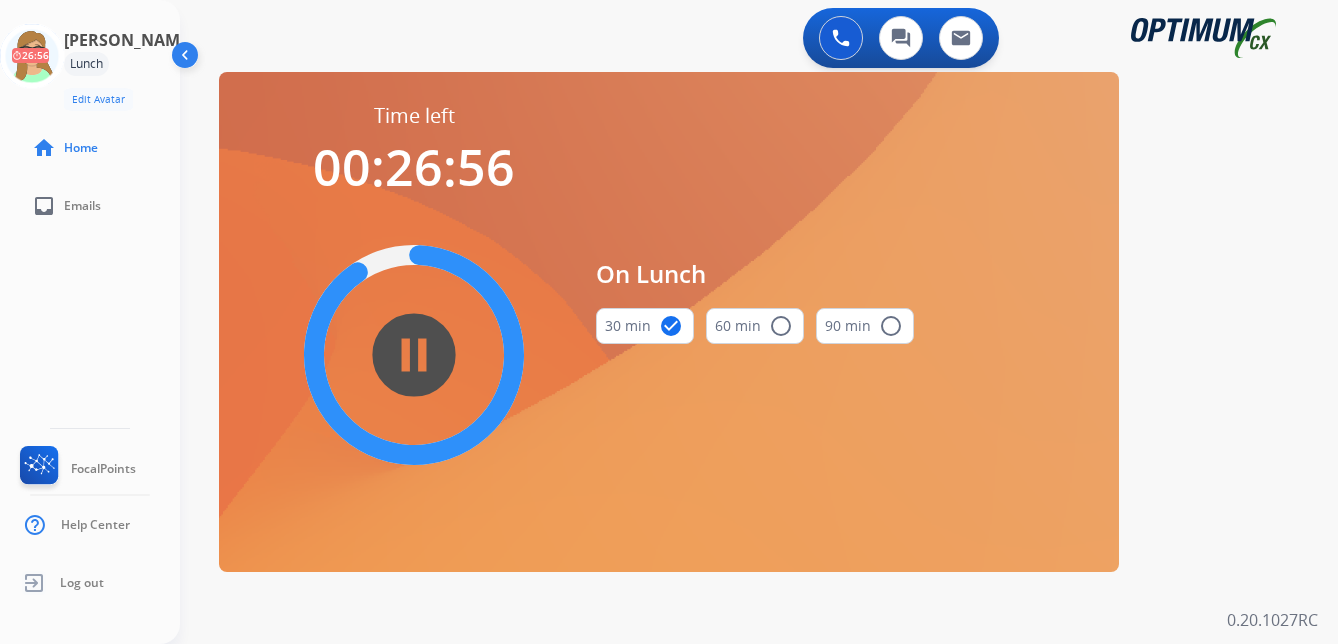 click on "Time left 00:26:56 pause_circle_filled On Lunch  30 min  check_circle  60 min  radio_button_unchecked  90 min  radio_button_unchecked" at bounding box center [669, 322] 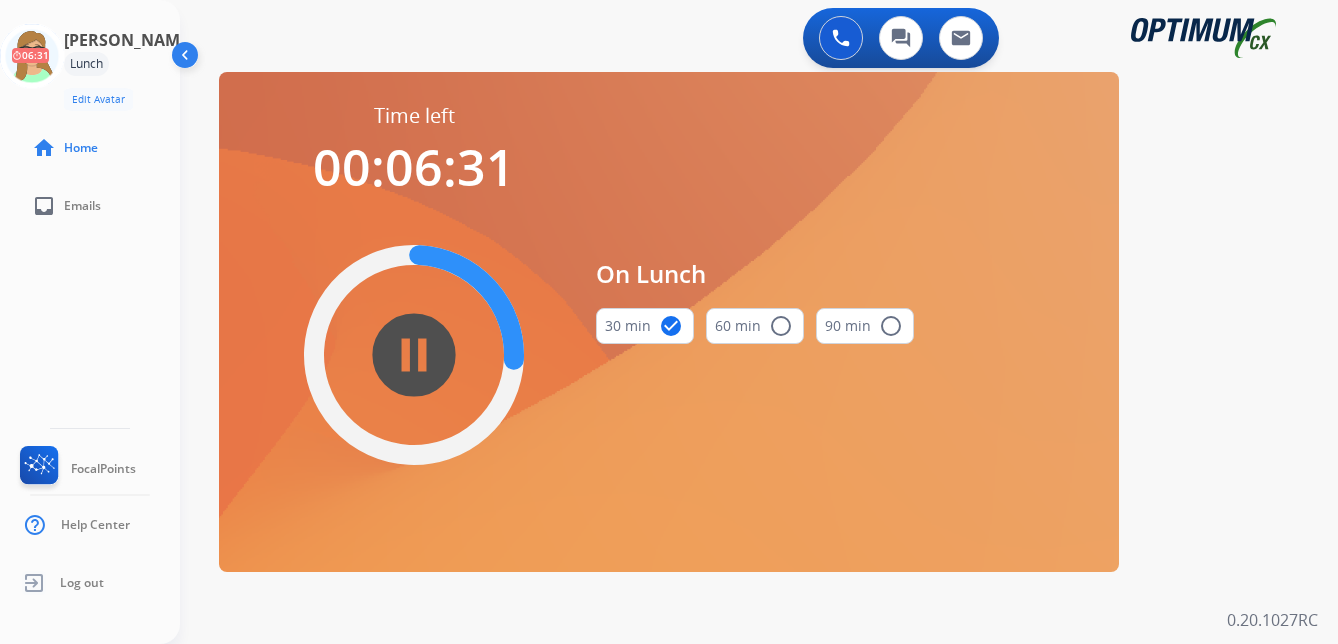 click on "[PERSON_NAME]  Edit Avatar  06:31   Agent:   [PERSON_NAME] Profile:  OCX Training home  Home  inbox  Emails   FocalPoints   Help Center   Log out" 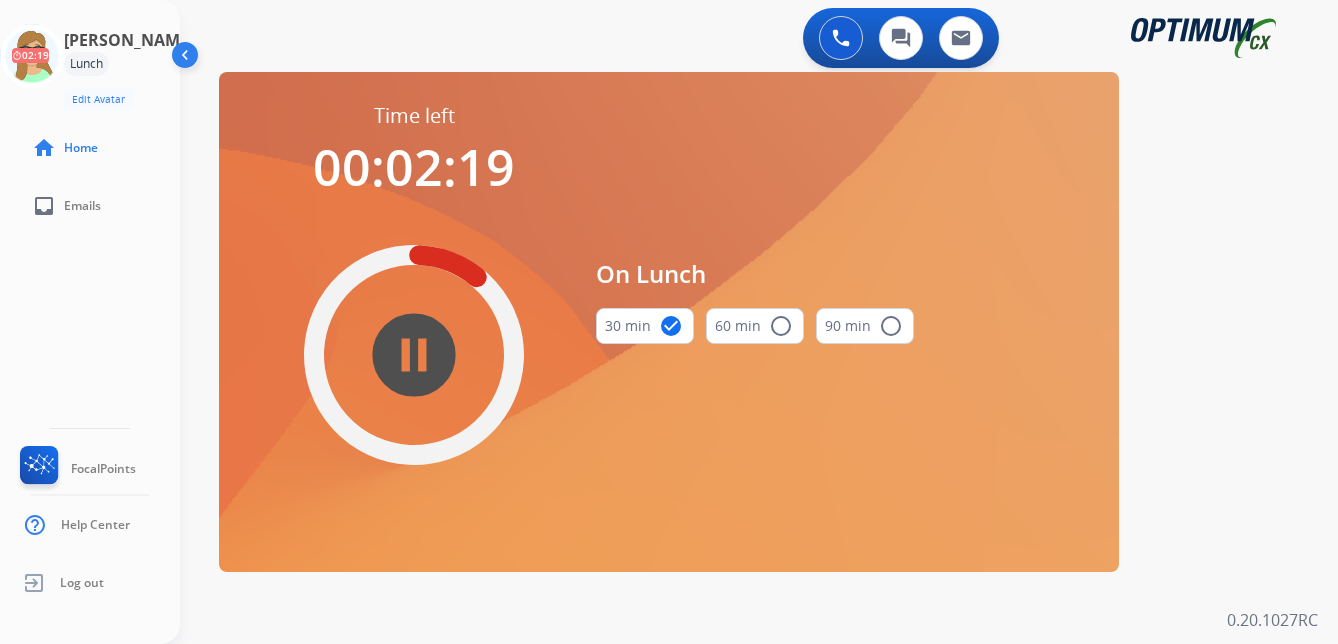 click on "0 Voice Interactions  0  Chat Interactions   0  Email Interactions" at bounding box center (747, 40) 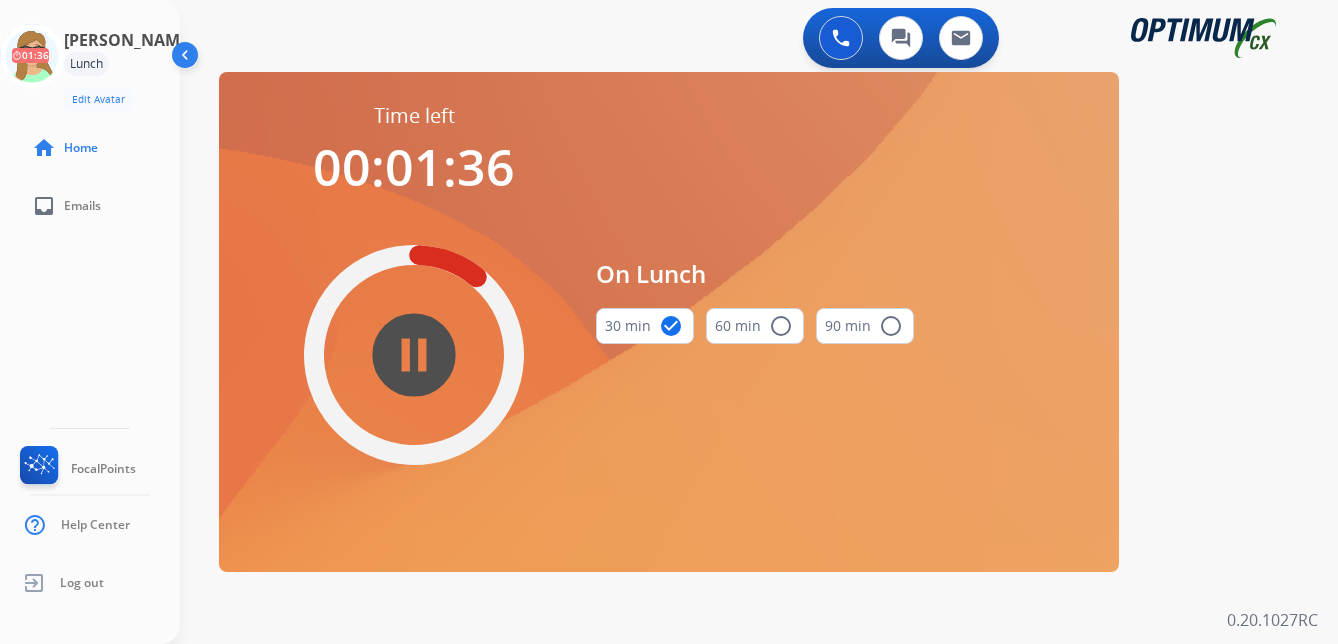 click on "[PERSON_NAME]  Edit Avatar  01:36   Agent:   [PERSON_NAME] Profile:  OCX Training home  Home  inbox  Emails   FocalPoints   Help Center   Log out" 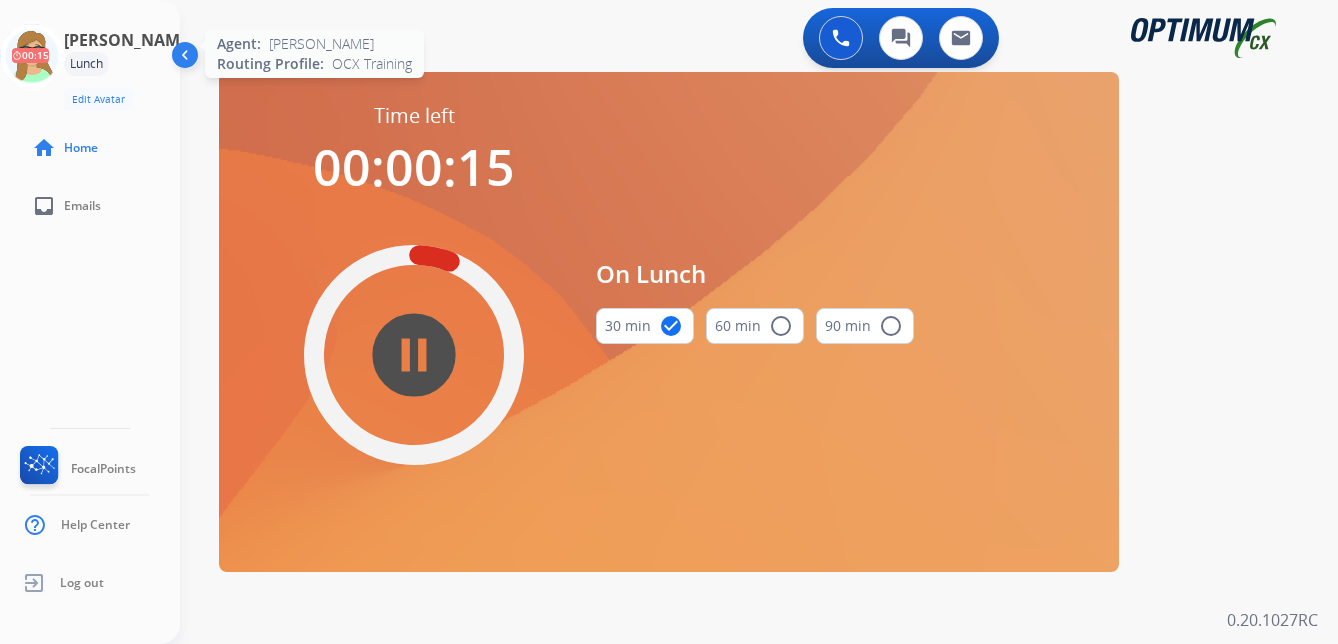 click 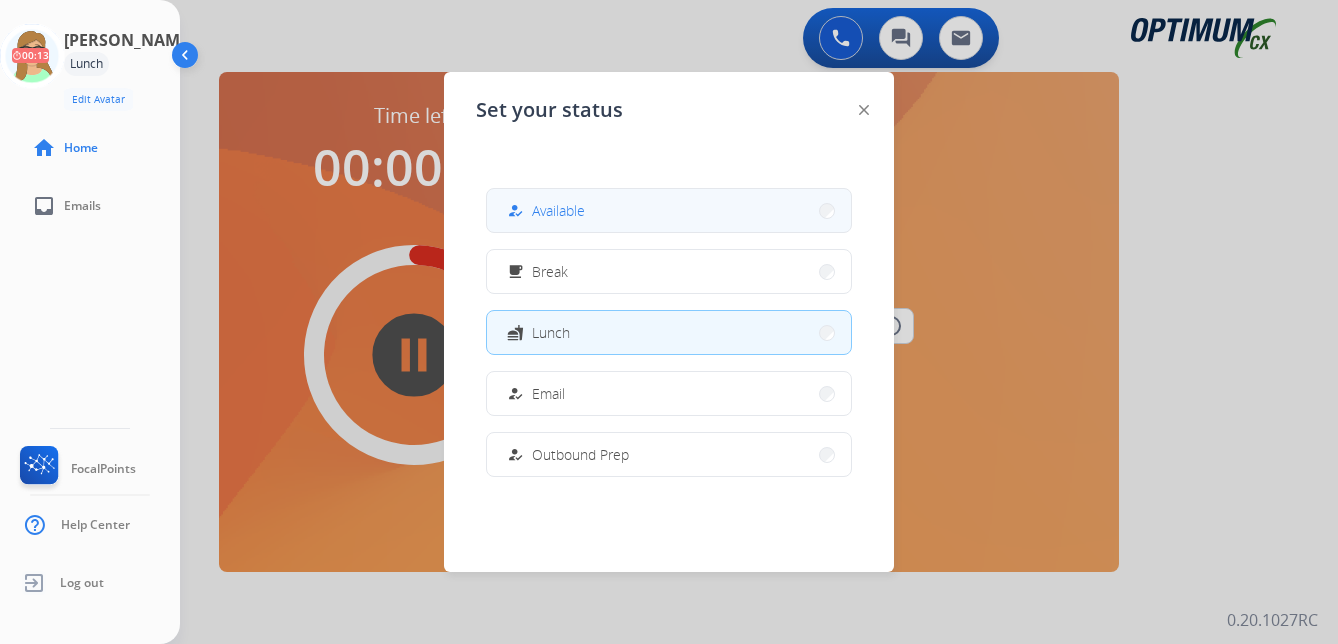 click on "Available" at bounding box center (558, 210) 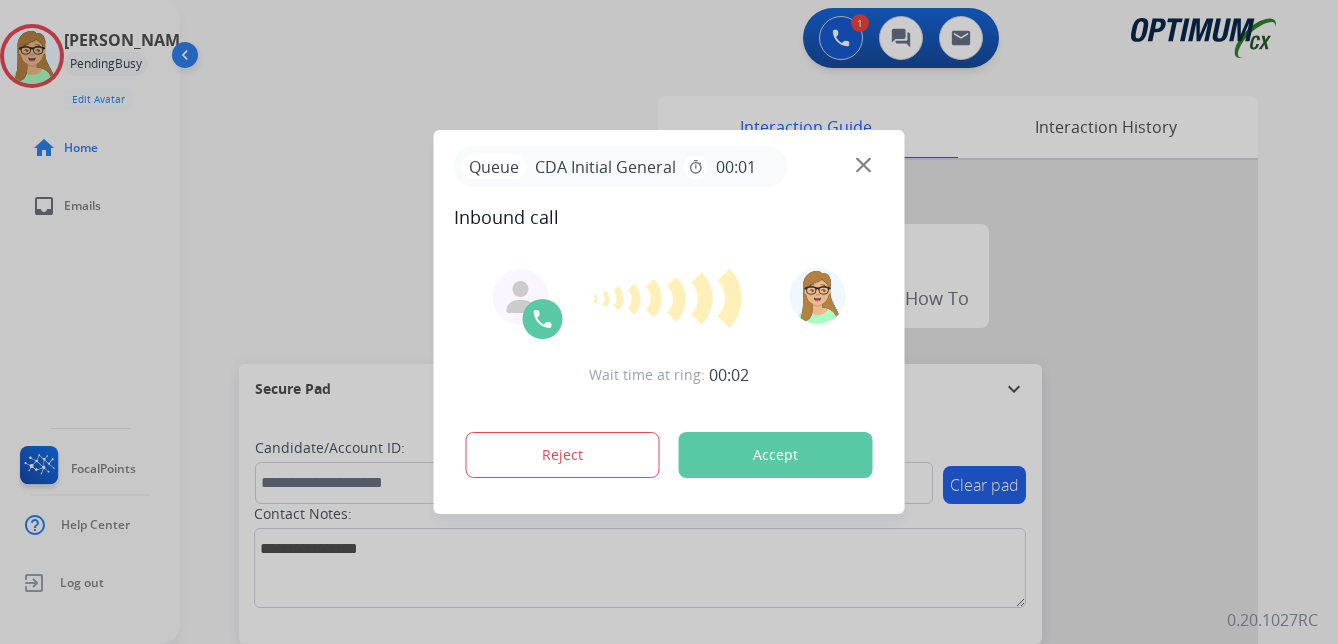 click at bounding box center (669, 322) 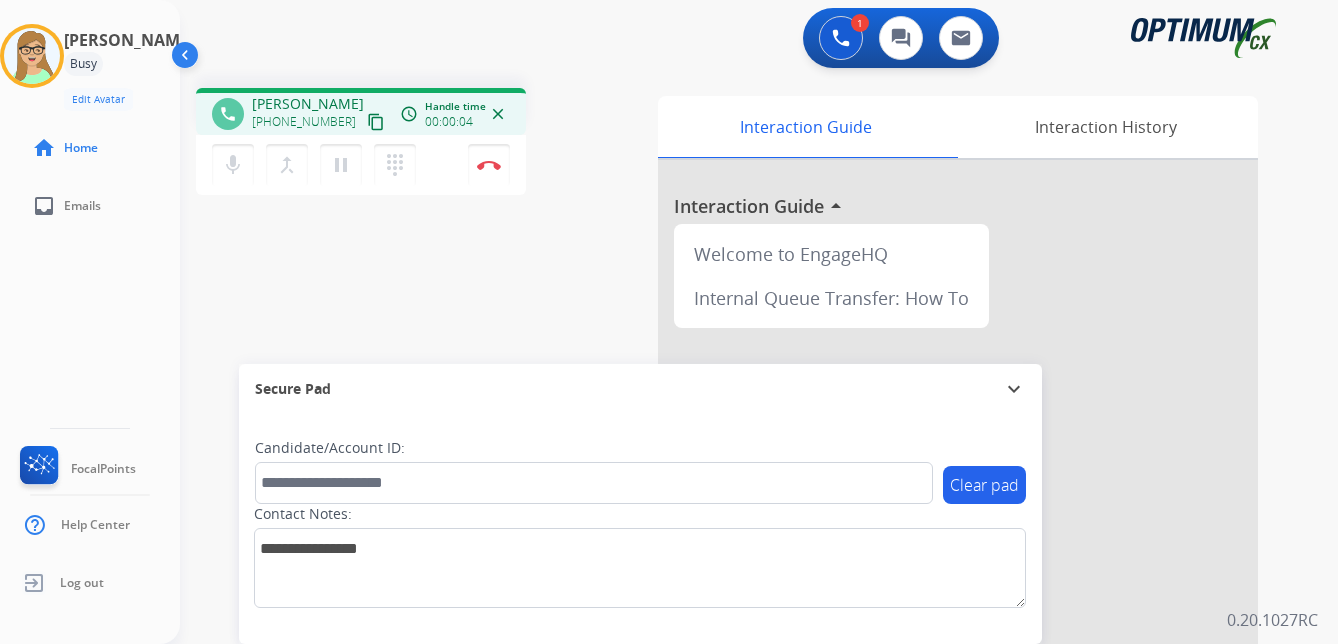 click on "content_copy" at bounding box center (376, 122) 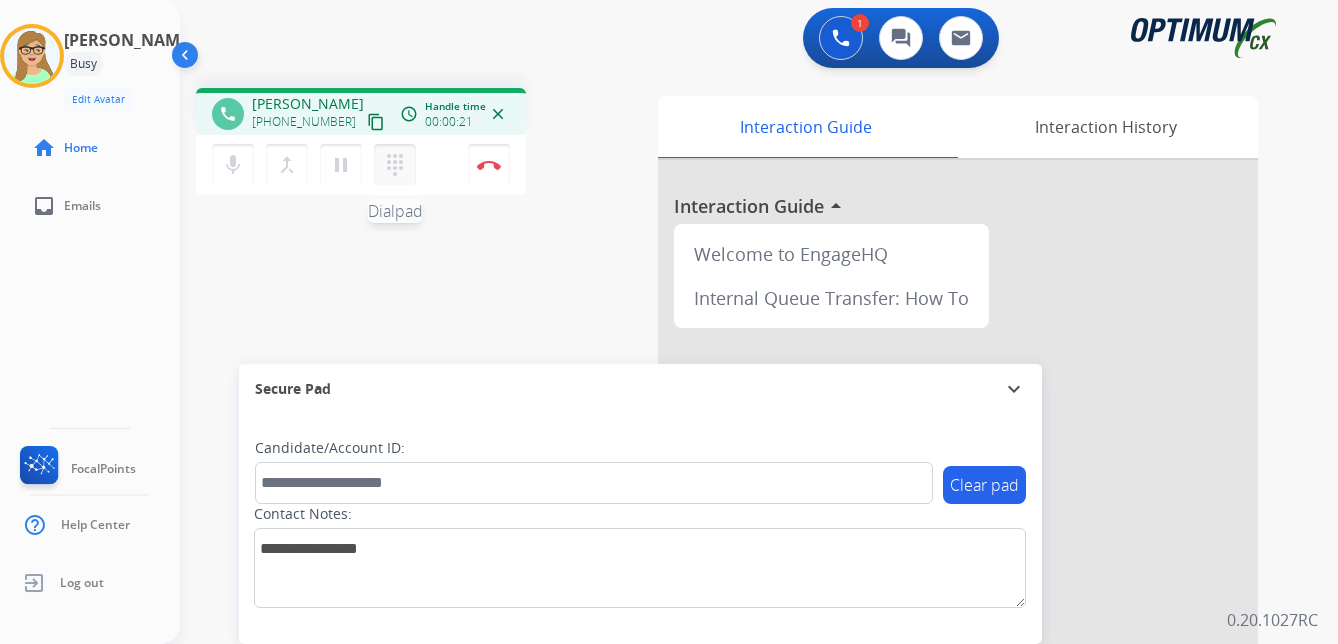 click on "dialpad" at bounding box center (395, 165) 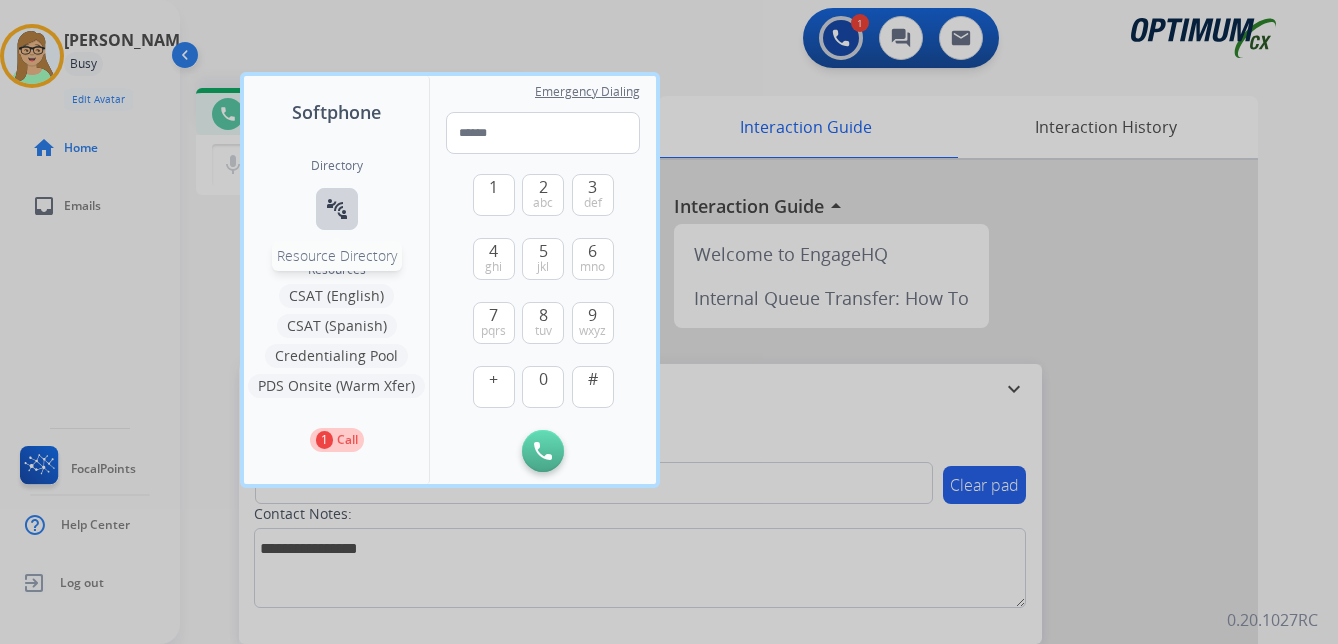 click on "connect_without_contact" at bounding box center [337, 209] 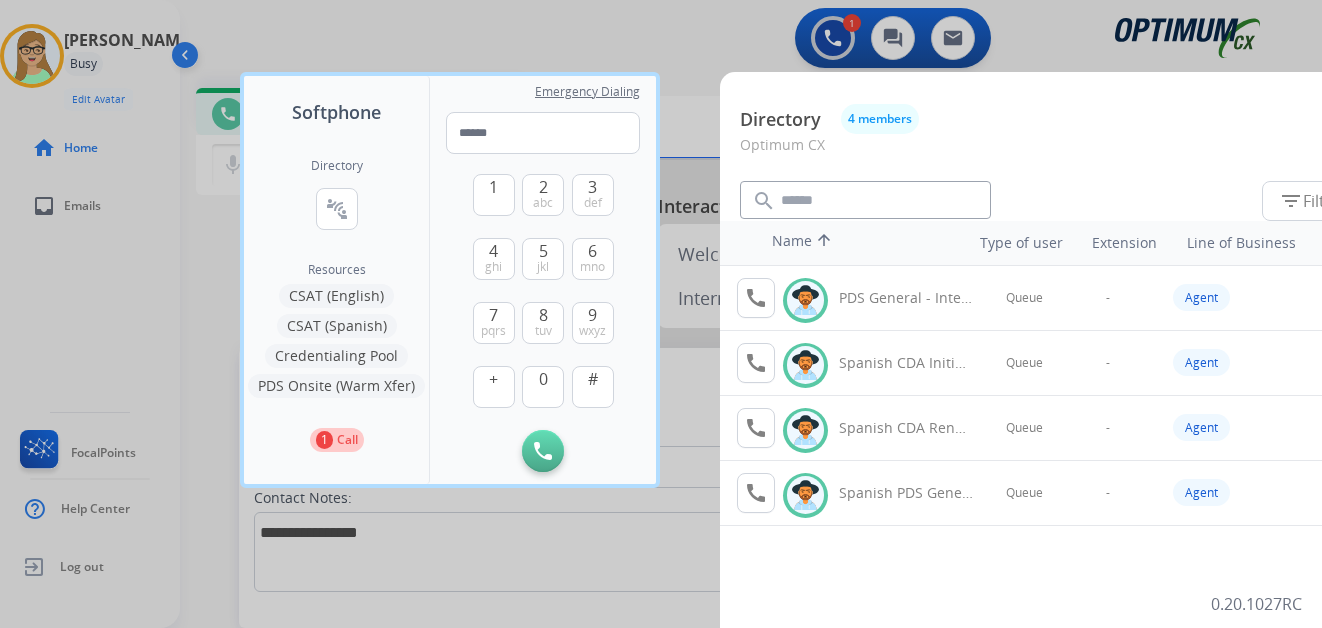 click on "call" at bounding box center [756, 428] 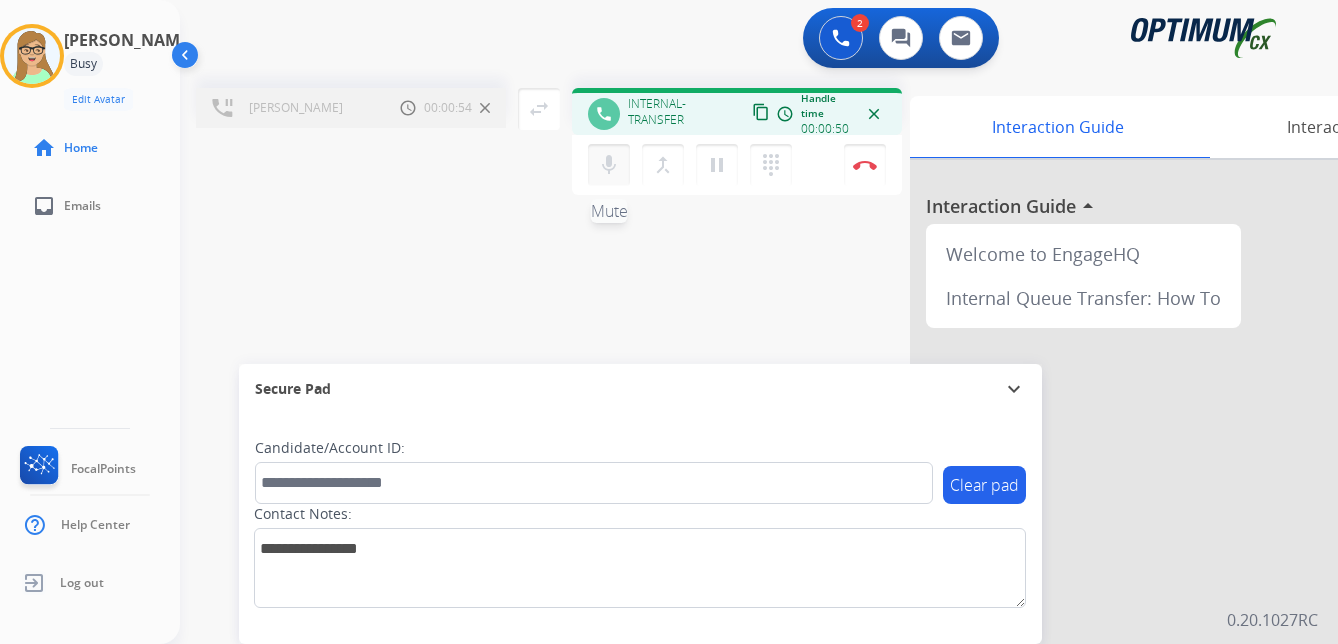 drag, startPoint x: 666, startPoint y: 170, endPoint x: 625, endPoint y: 169, distance: 41.01219 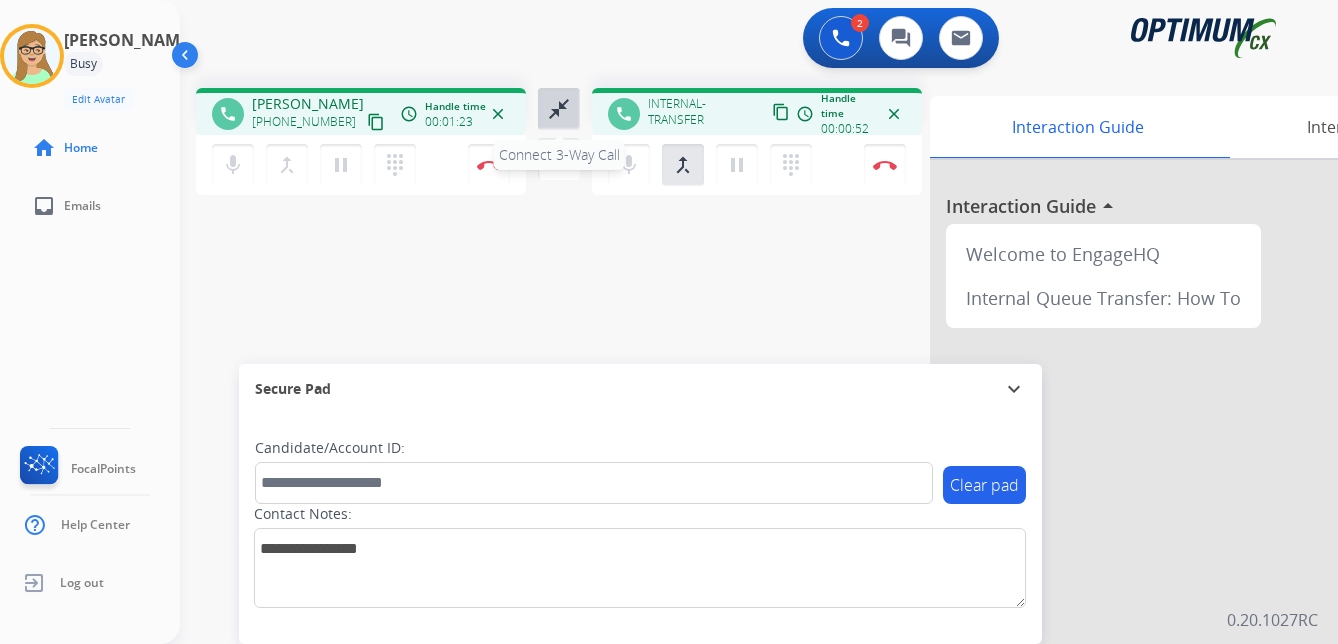click on "close_fullscreen" at bounding box center [559, 109] 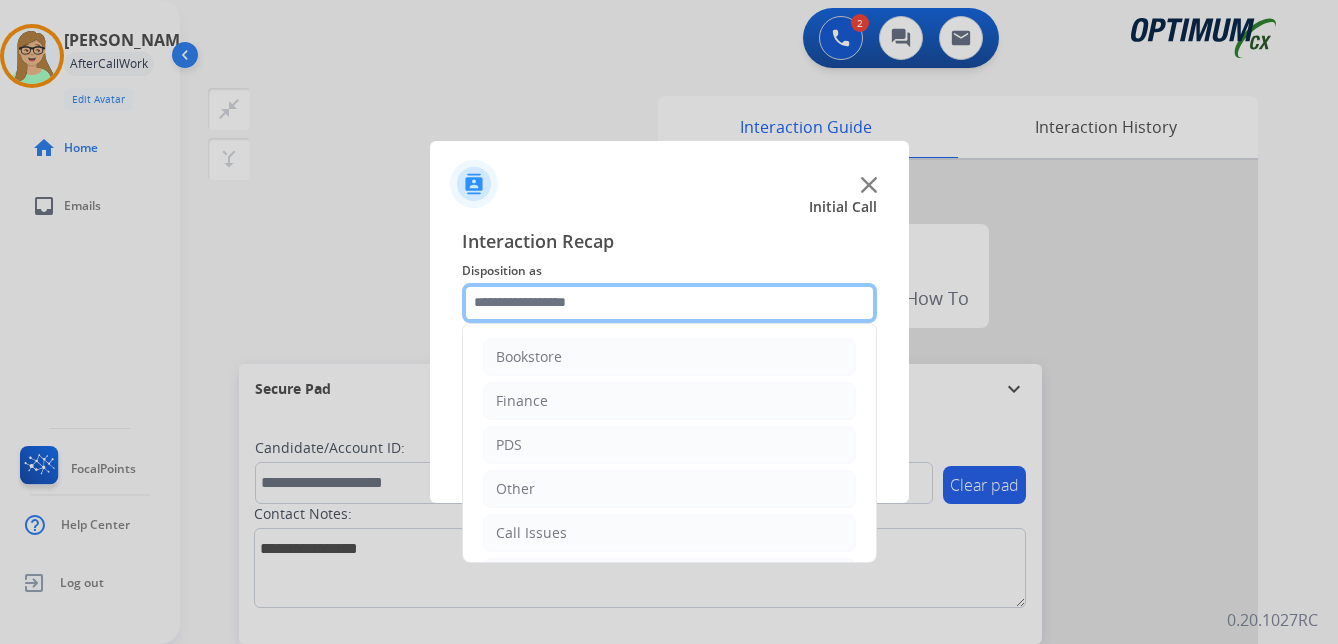 click 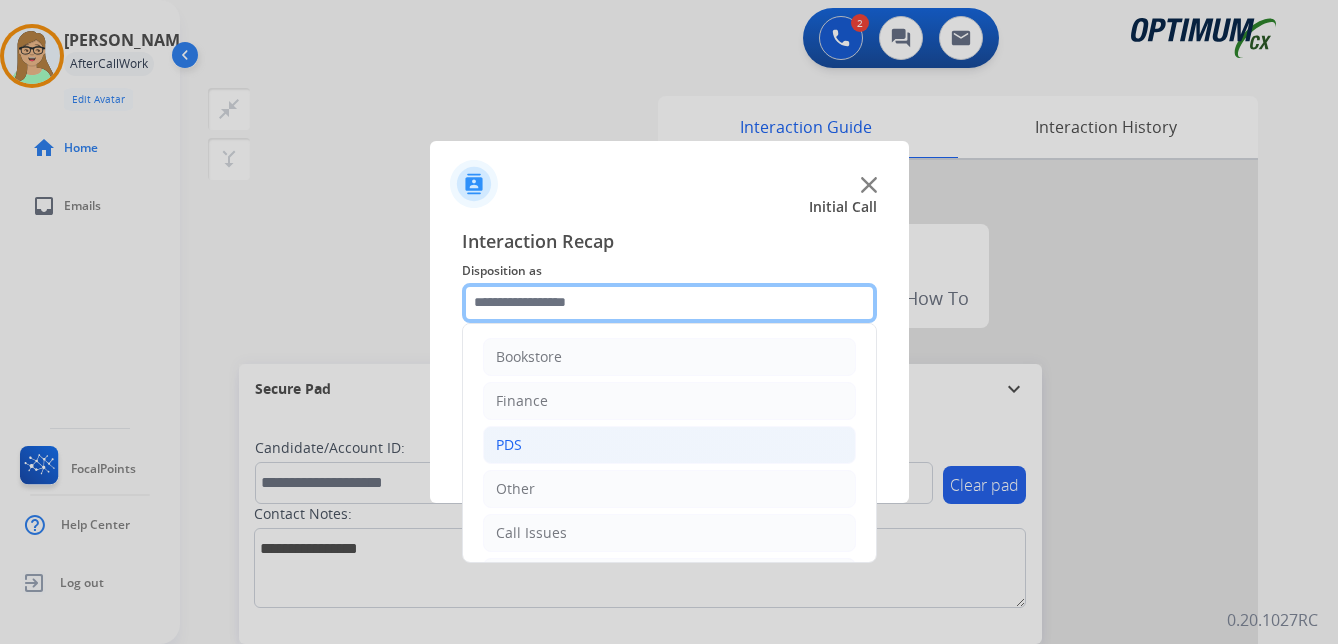 scroll, scrollTop: 100, scrollLeft: 0, axis: vertical 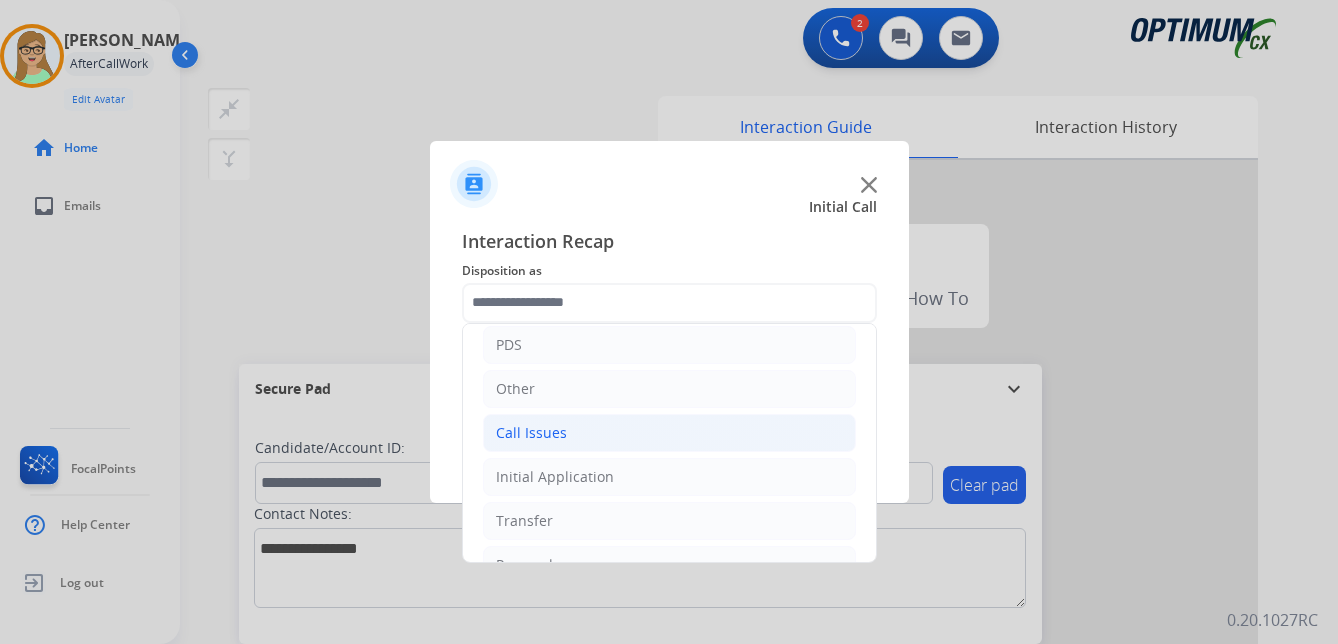 click on "Call Issues" 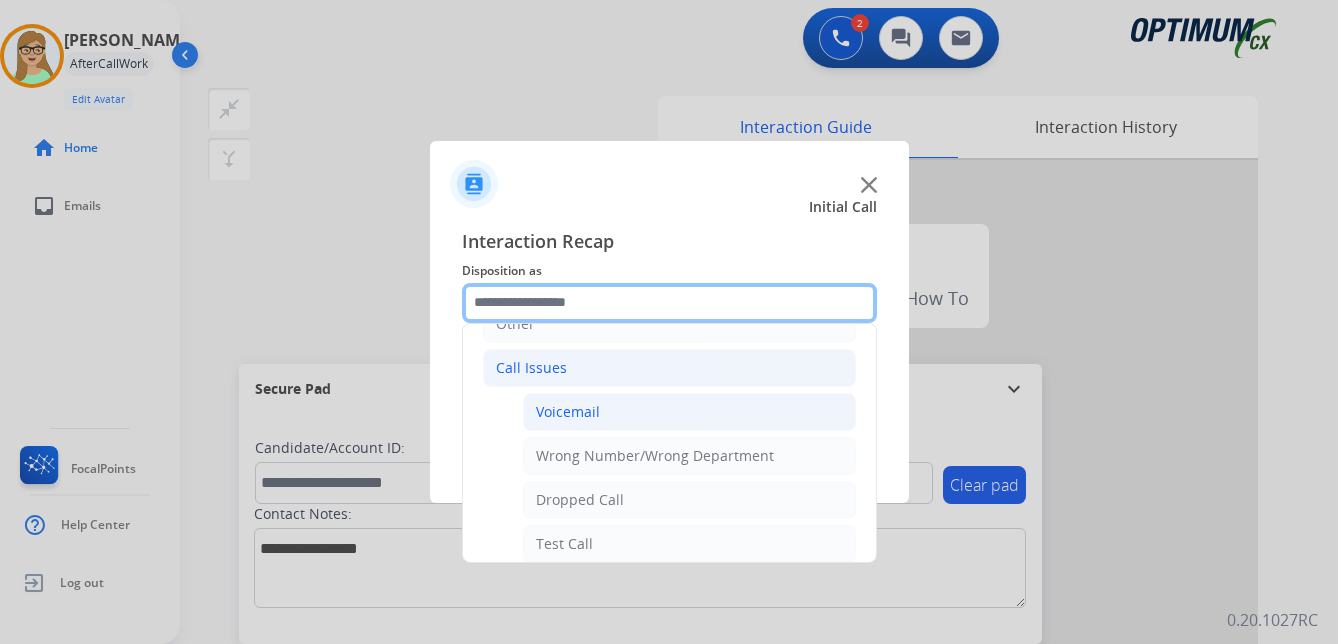 scroll, scrollTop: 200, scrollLeft: 0, axis: vertical 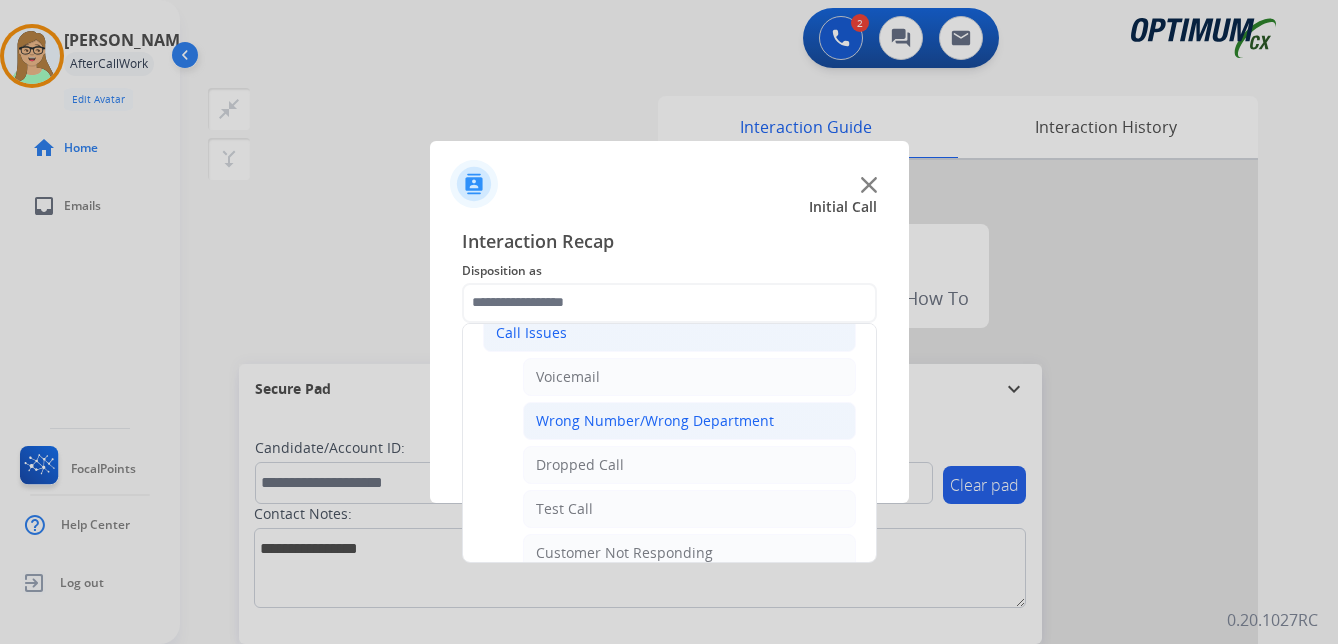 click on "Wrong Number/Wrong Department" 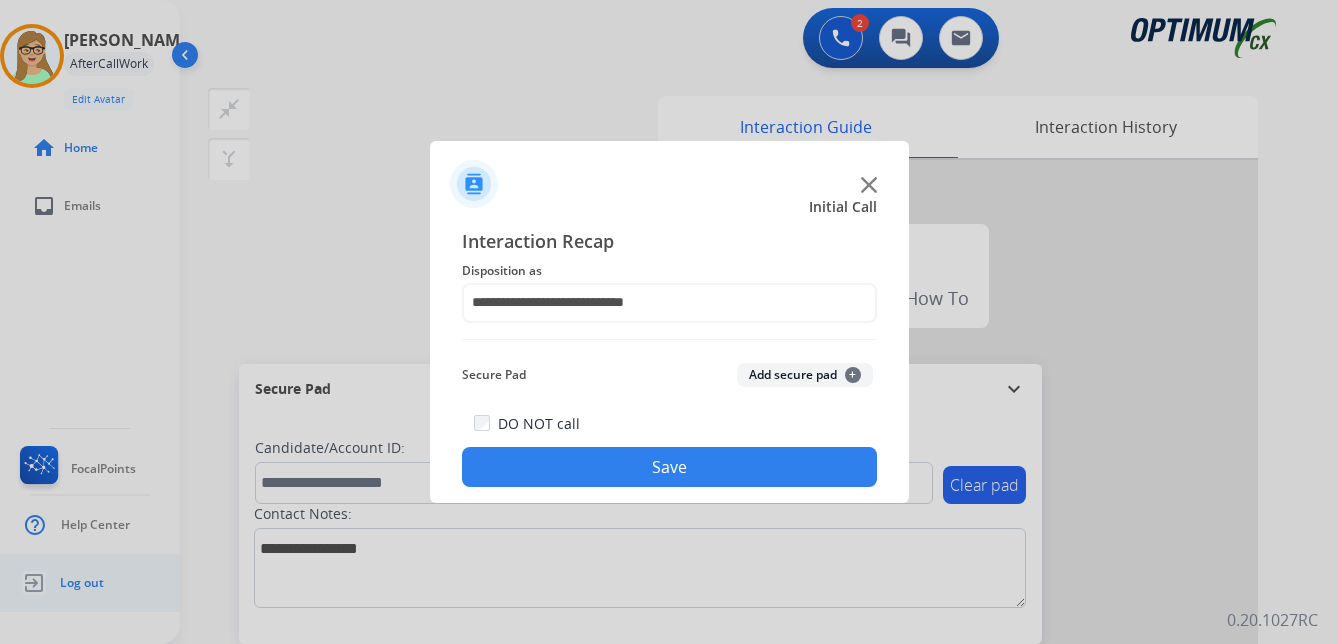 drag, startPoint x: 681, startPoint y: 472, endPoint x: 1, endPoint y: 611, distance: 694.0612 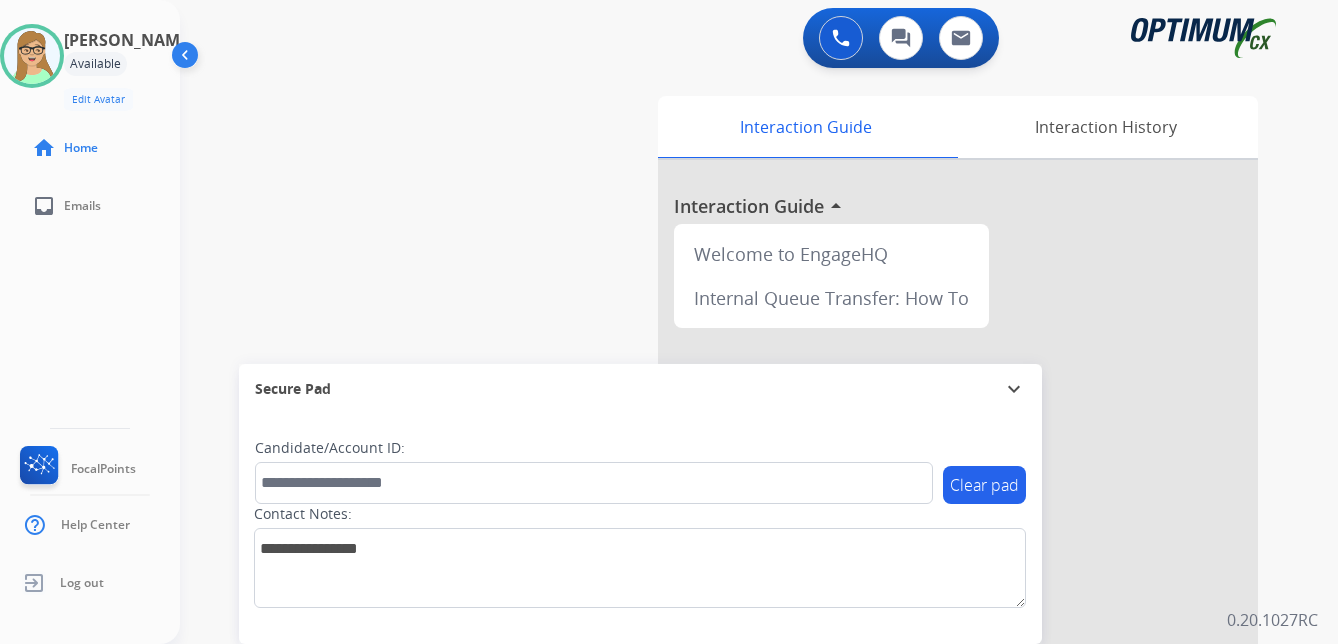 click on "swap_horiz Break voice bridge close_fullscreen Connect 3-Way Call merge_type Separate 3-Way Call  Interaction Guide   Interaction History  Interaction Guide arrow_drop_up  Welcome to EngageHQ   Internal Queue Transfer: How To  Secure Pad expand_more Clear pad Candidate/Account ID: Contact Notes:" at bounding box center [735, 489] 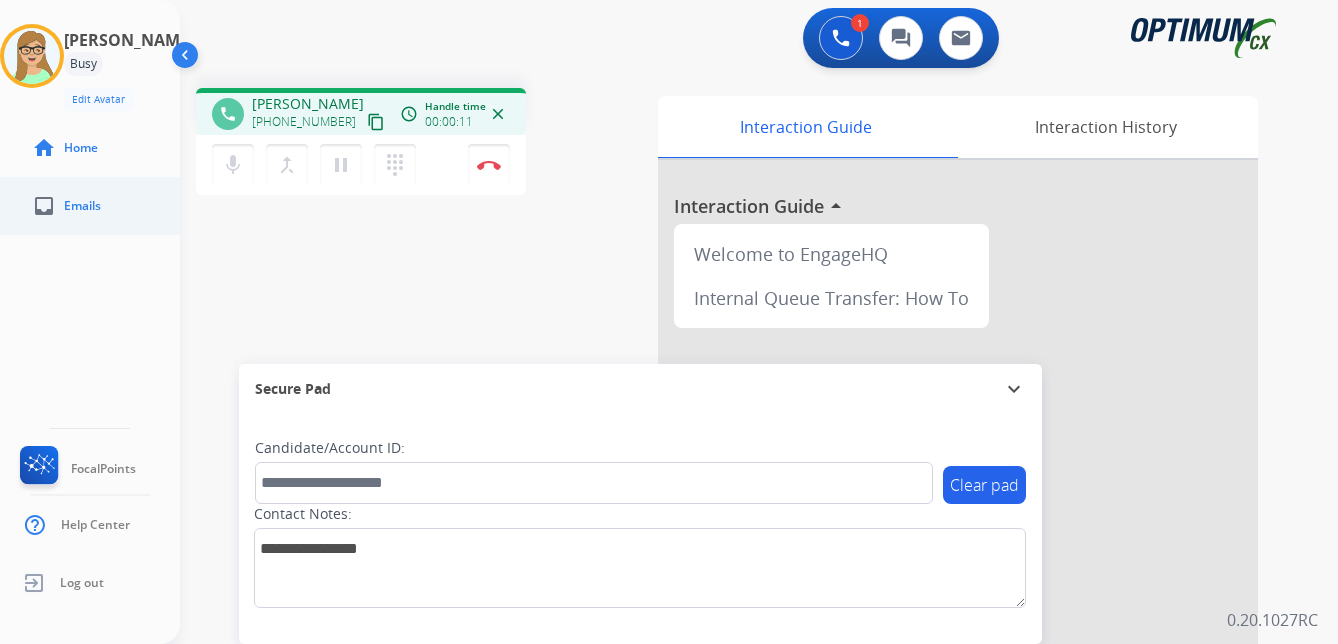 drag, startPoint x: 359, startPoint y: 126, endPoint x: 113, endPoint y: 181, distance: 252.0734 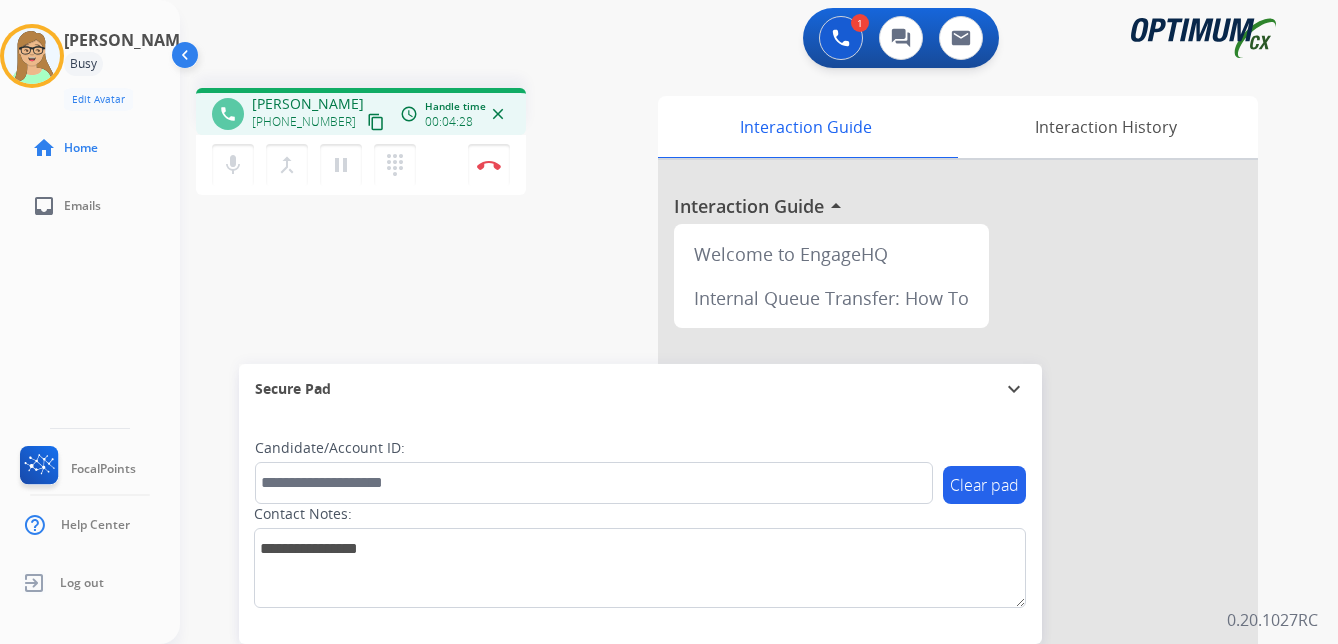 click on "phone [PERSON_NAME] [PHONE_NUMBER] content_copy access_time Call metrics Queue   00:08 Hold   00:00 Talk   04:21 Total   04:28 Handle time 00:04:28 close mic Mute merge_type Bridge pause Hold dialpad Dialpad Disconnect swap_horiz Break voice bridge close_fullscreen Connect 3-Way Call merge_type Separate 3-Way Call  Interaction Guide   Interaction History  Interaction Guide arrow_drop_up  Welcome to EngageHQ   Internal Queue Transfer: How To  Secure Pad expand_more Clear pad Candidate/Account ID: Contact Notes:" at bounding box center (735, 489) 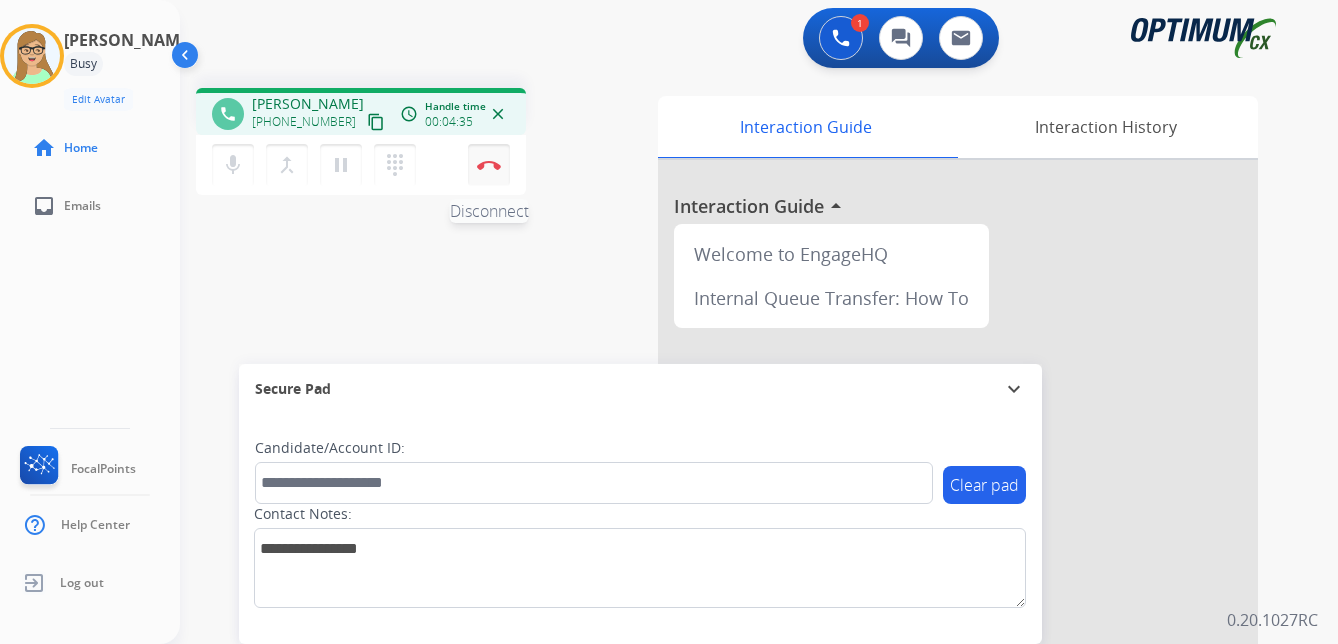 click at bounding box center (489, 165) 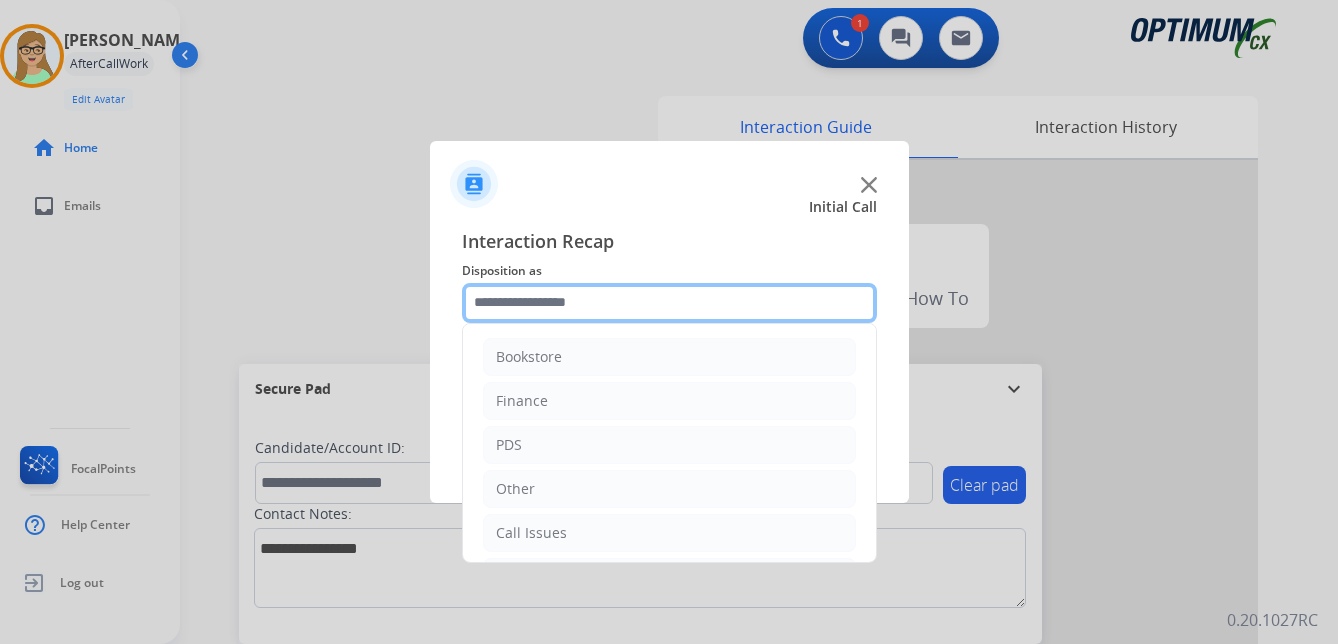 click 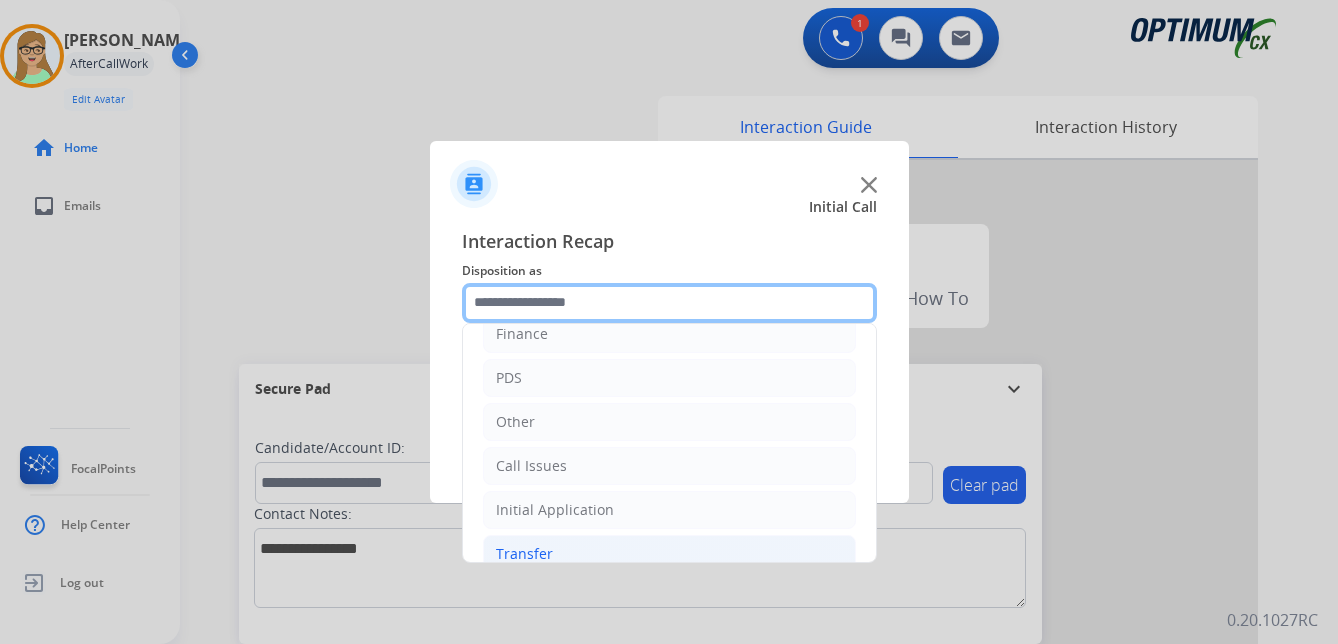 scroll, scrollTop: 136, scrollLeft: 0, axis: vertical 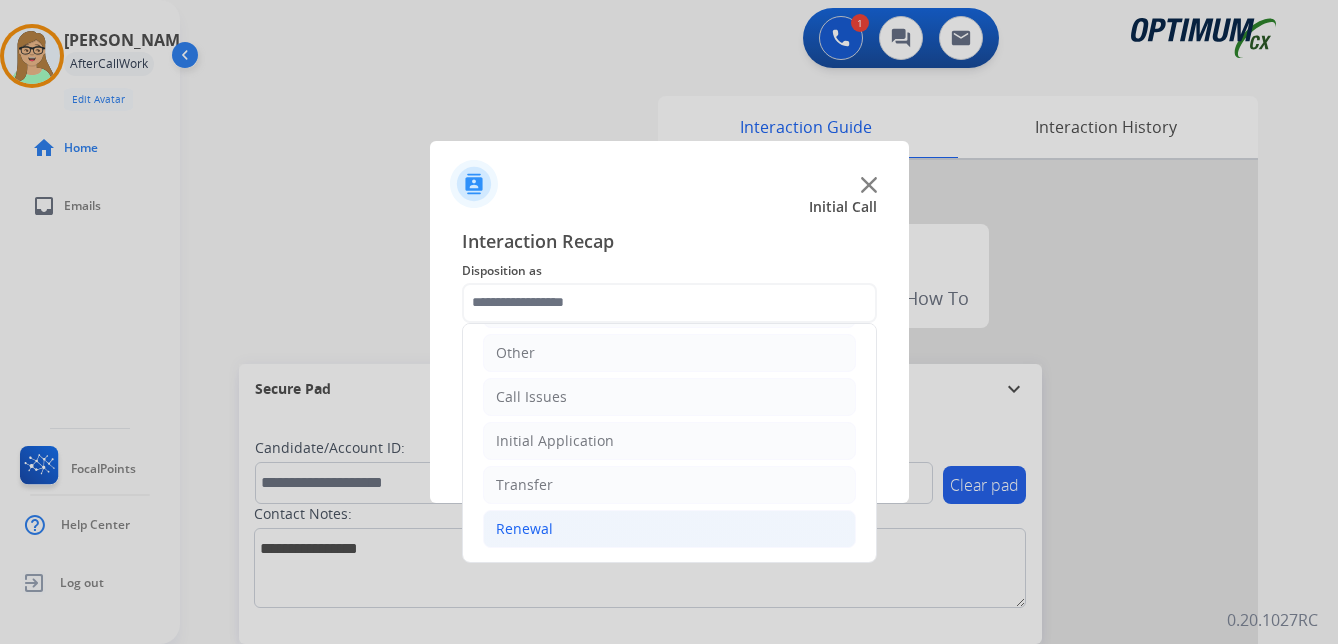 click on "Renewal" 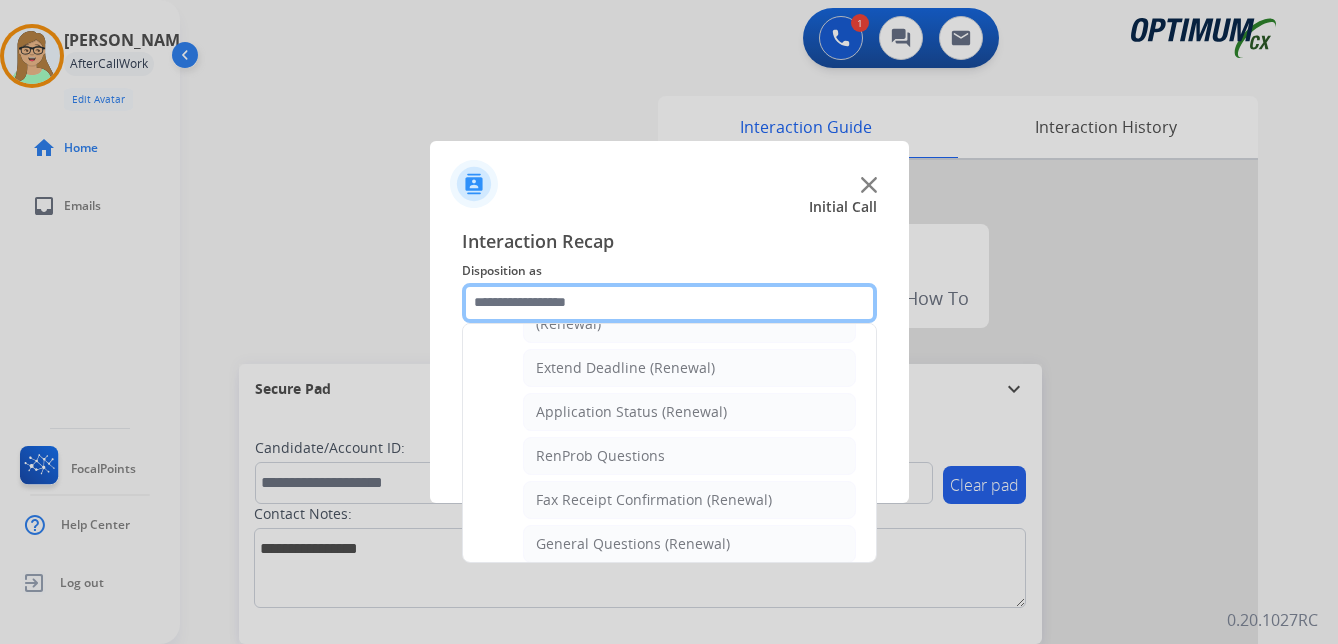 scroll, scrollTop: 436, scrollLeft: 0, axis: vertical 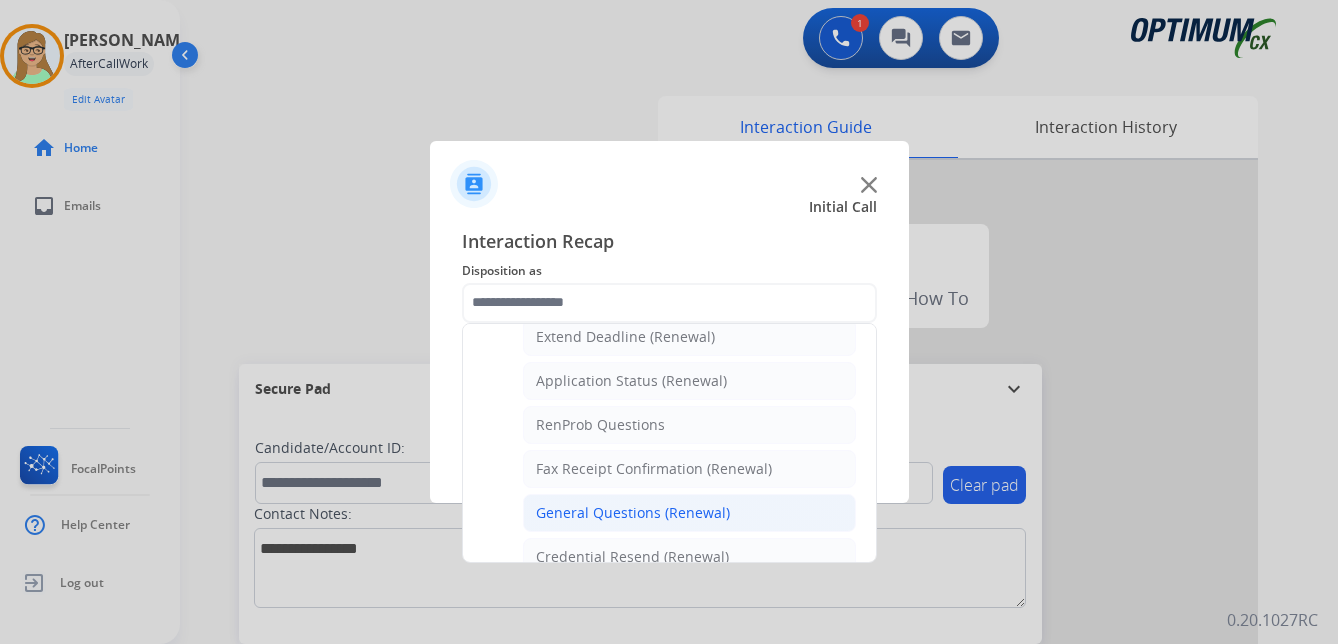 click on "General Questions (Renewal)" 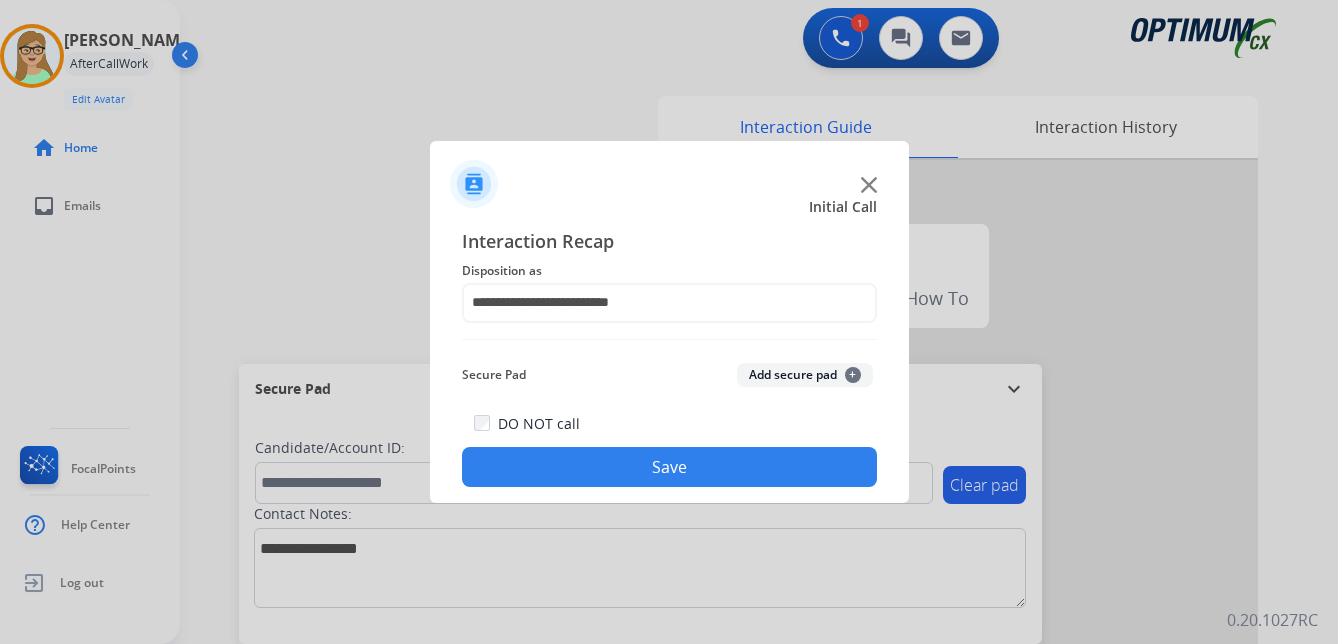 click on "Save" 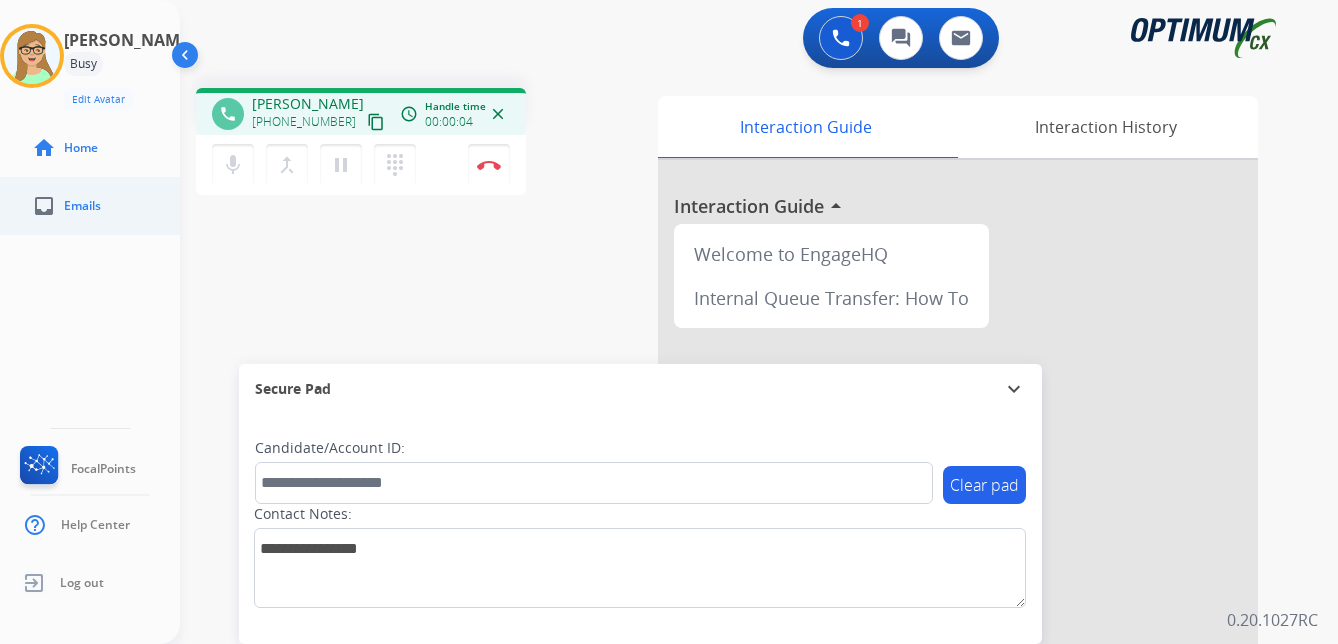 drag, startPoint x: 352, startPoint y: 118, endPoint x: 8, endPoint y: 200, distance: 353.63824 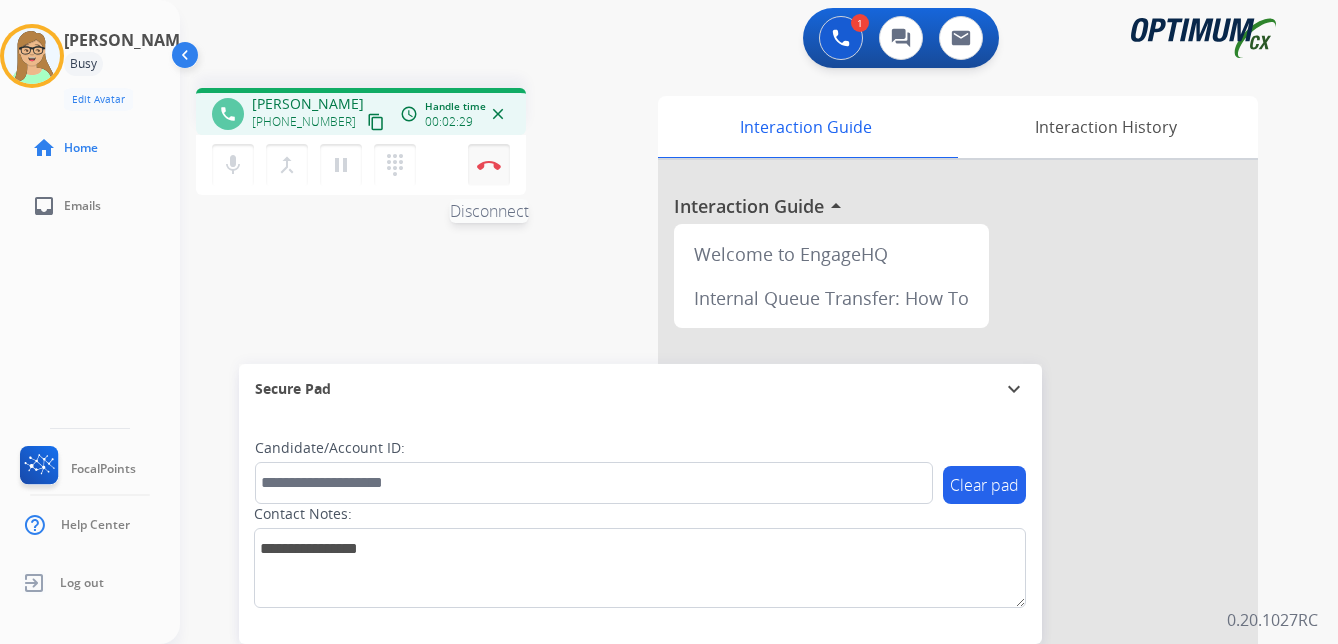 click at bounding box center [489, 165] 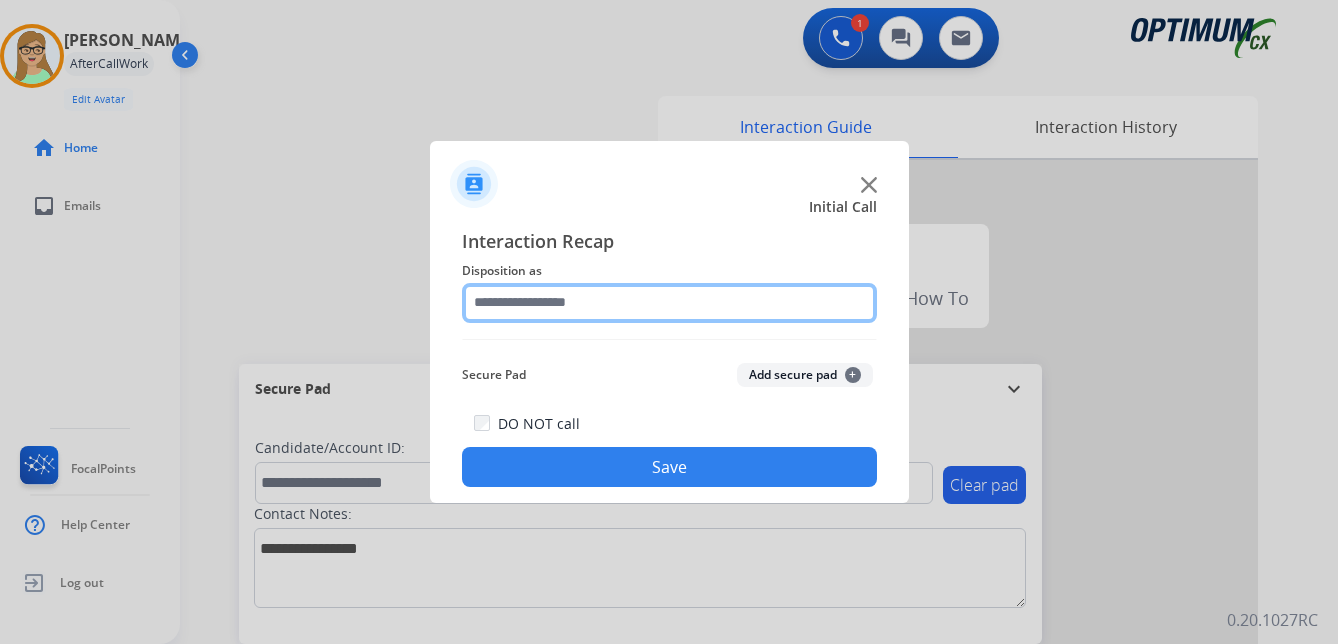 click 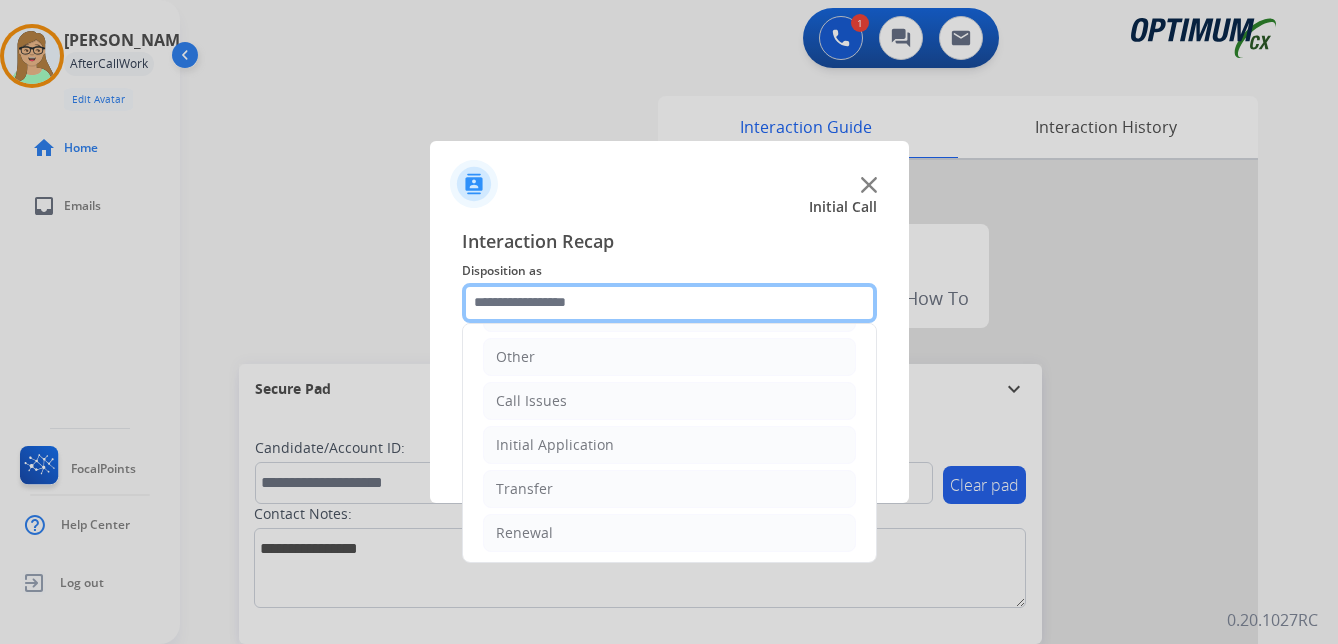 scroll, scrollTop: 136, scrollLeft: 0, axis: vertical 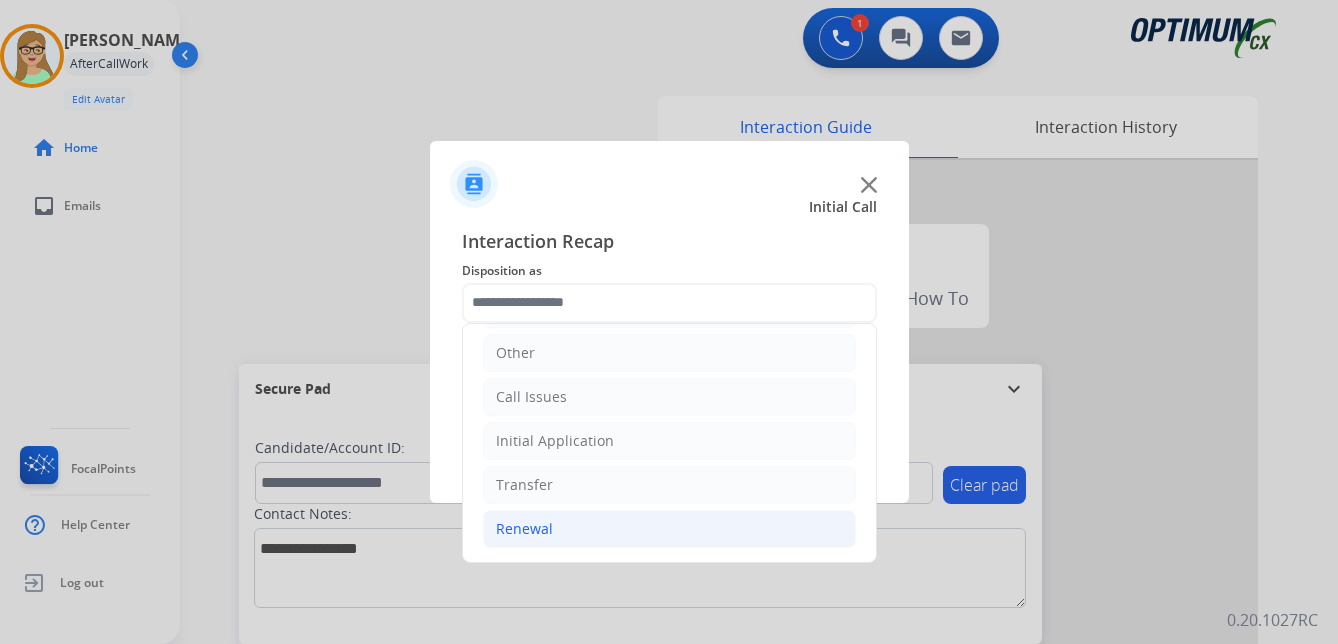 click on "Renewal" 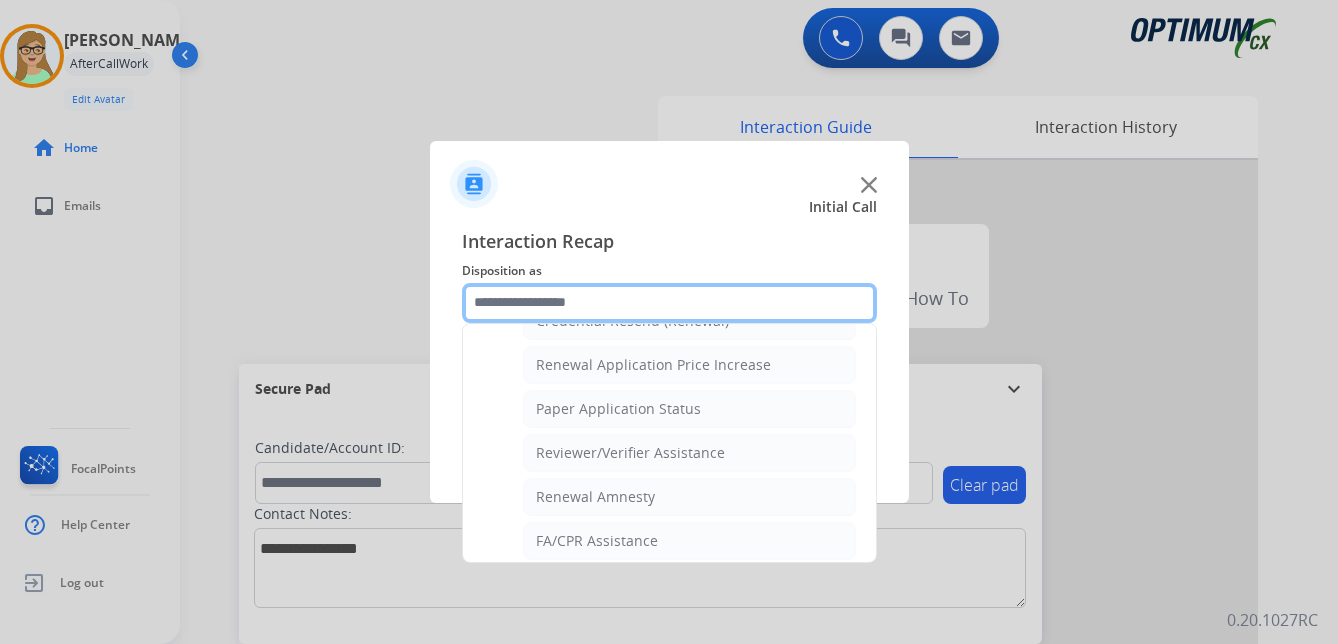 scroll, scrollTop: 572, scrollLeft: 0, axis: vertical 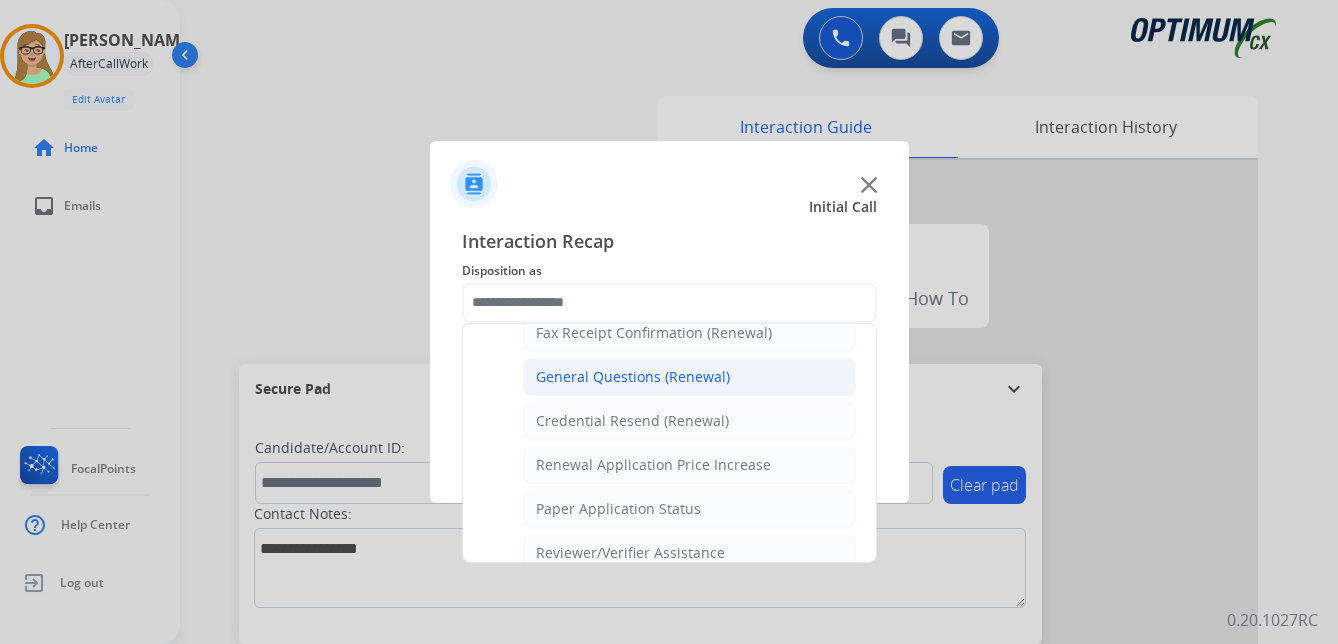click on "General Questions (Renewal)" 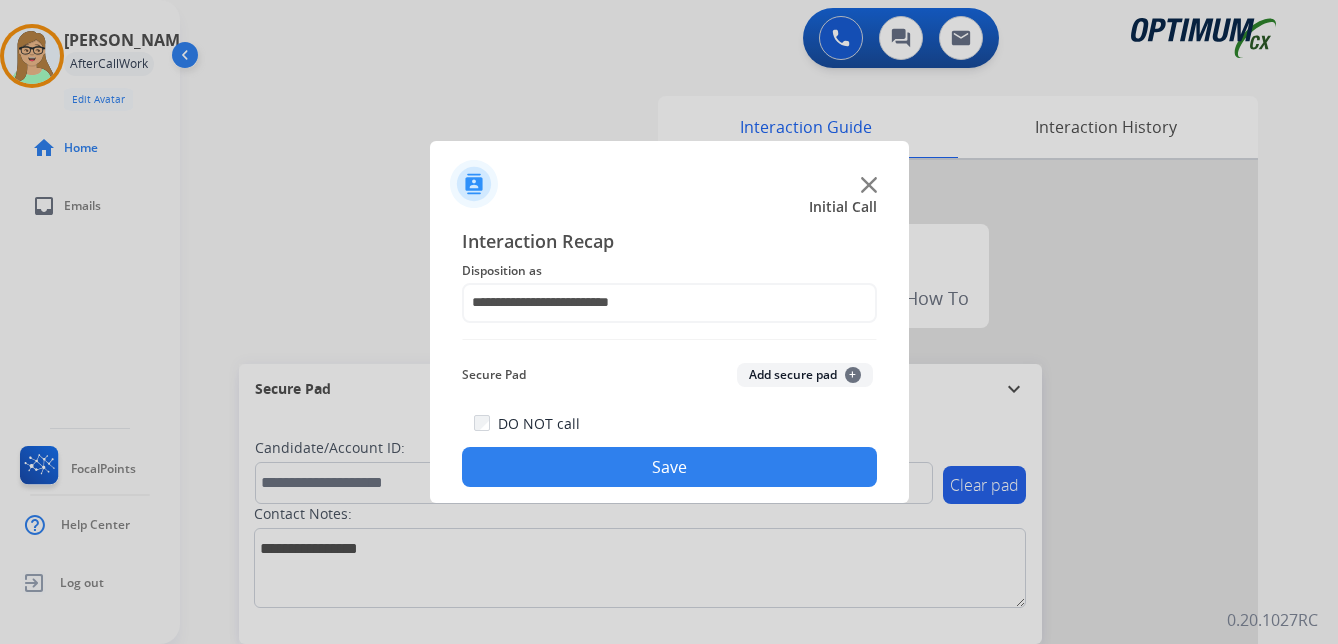 click on "Save" 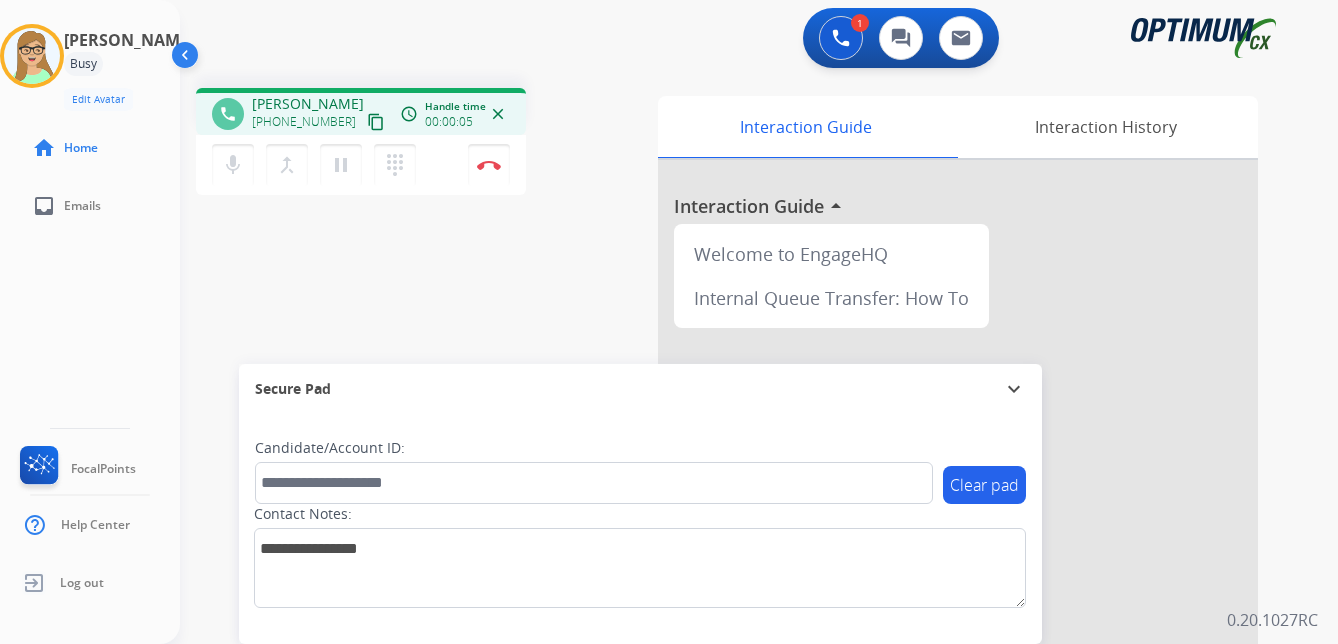 drag, startPoint x: 201, startPoint y: 288, endPoint x: 268, endPoint y: 268, distance: 69.92139 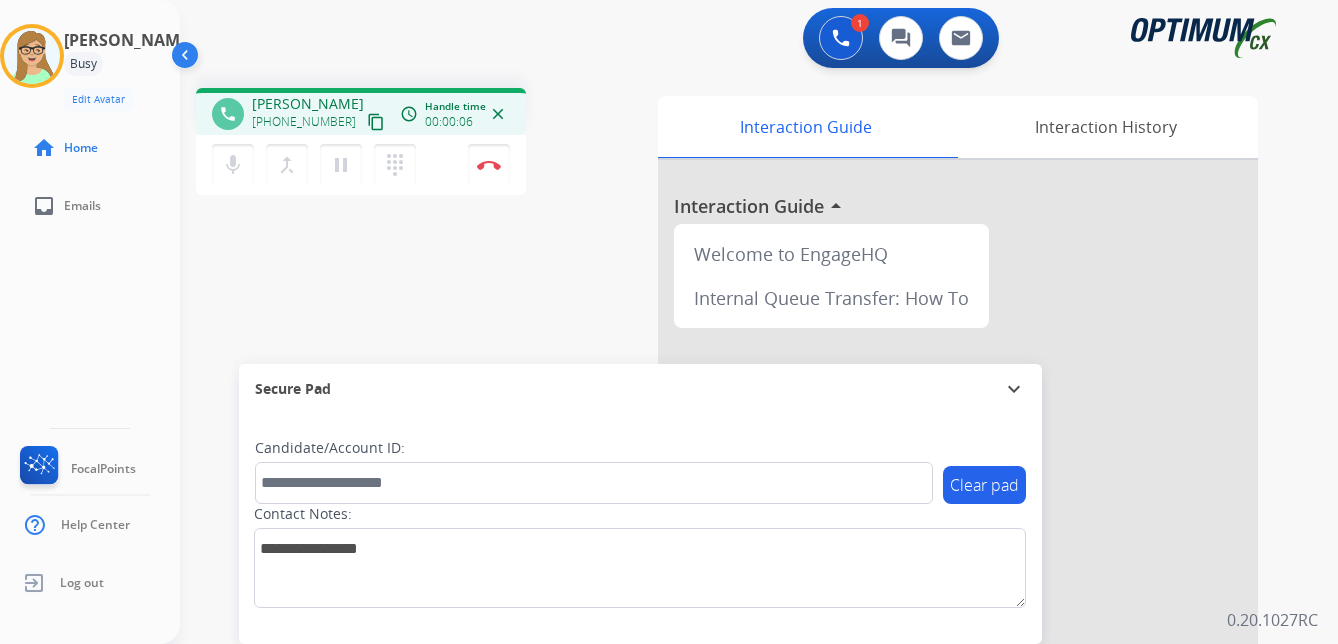 click on "content_copy" at bounding box center [376, 122] 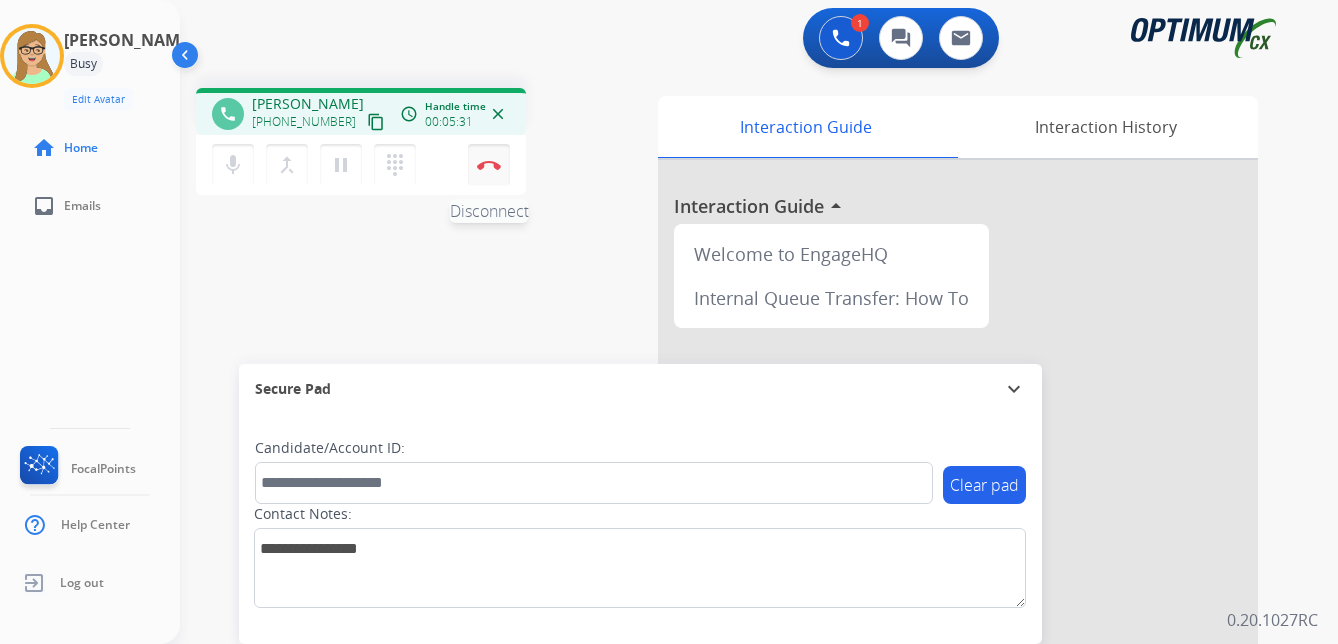 click at bounding box center [489, 165] 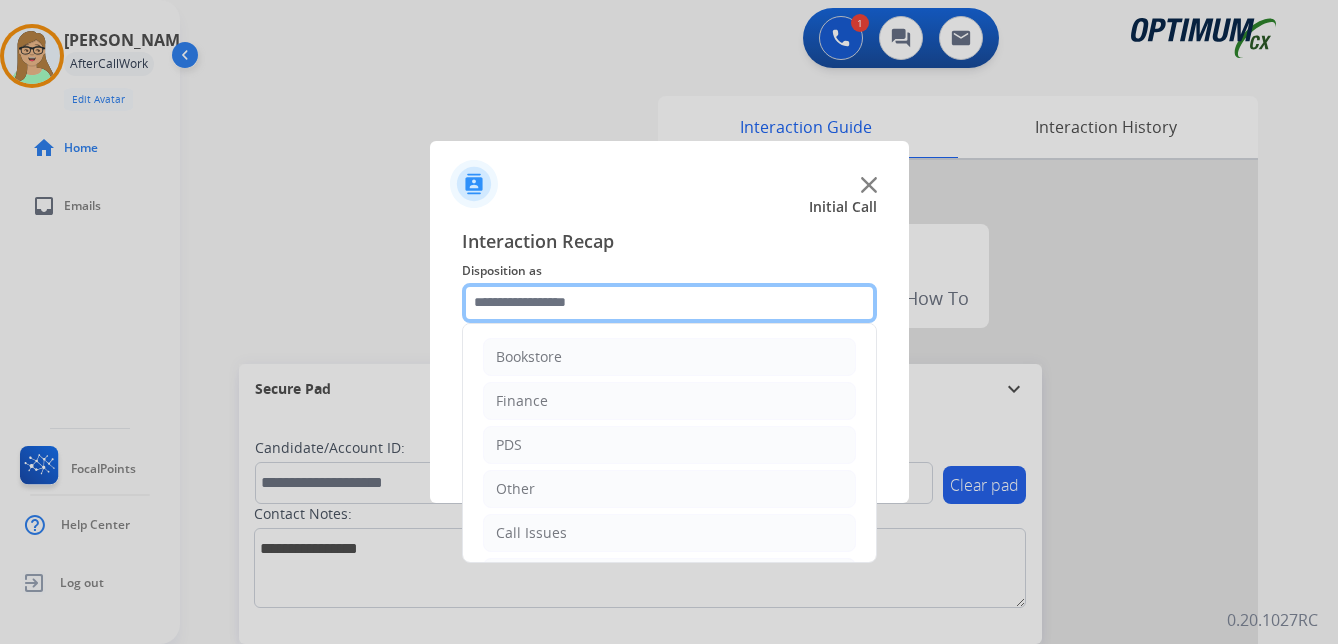 click 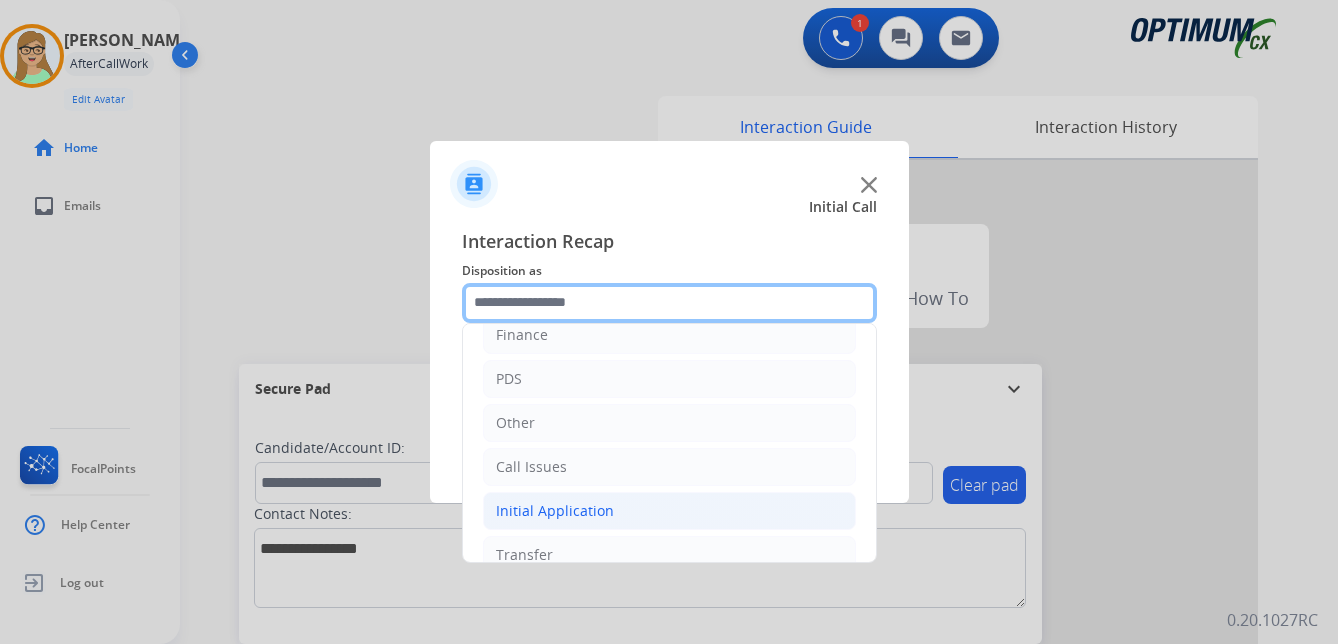 scroll, scrollTop: 136, scrollLeft: 0, axis: vertical 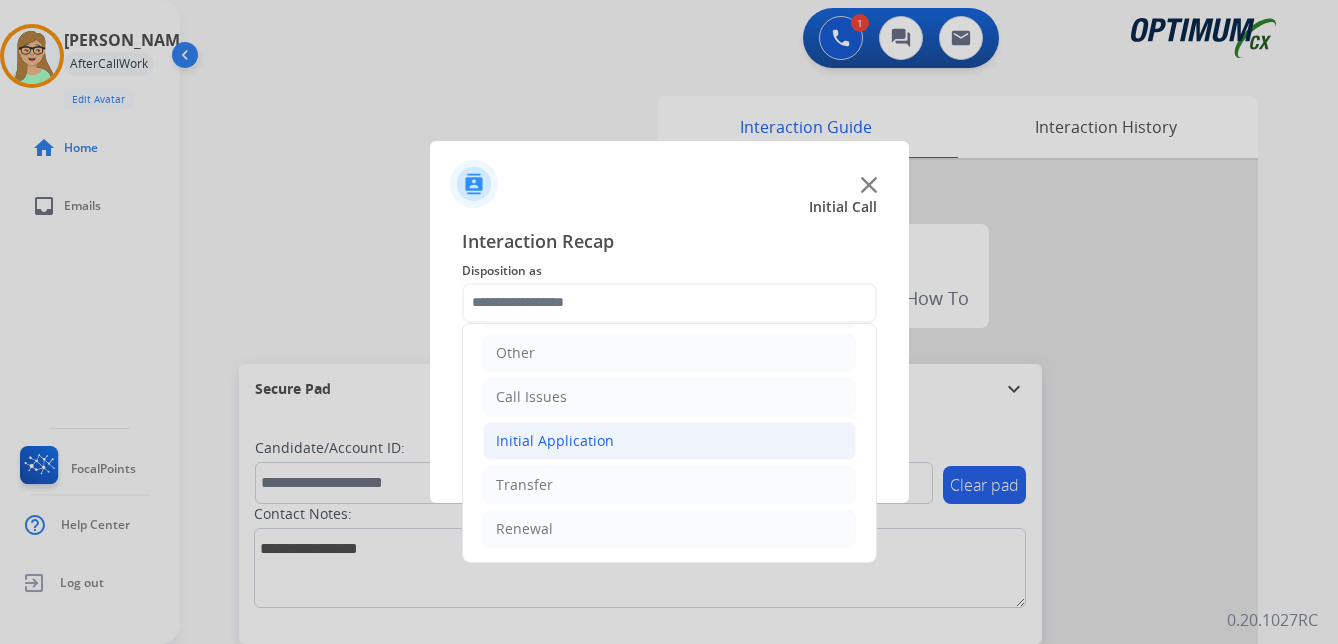click on "Initial Application" 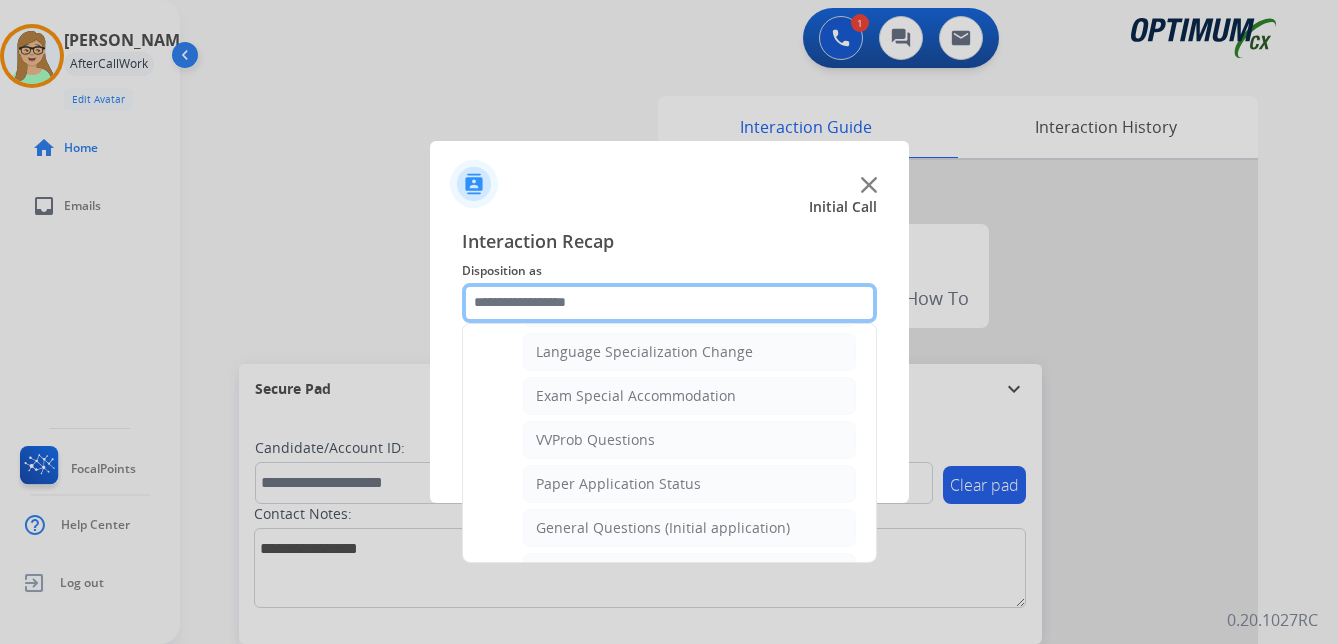 scroll, scrollTop: 1036, scrollLeft: 0, axis: vertical 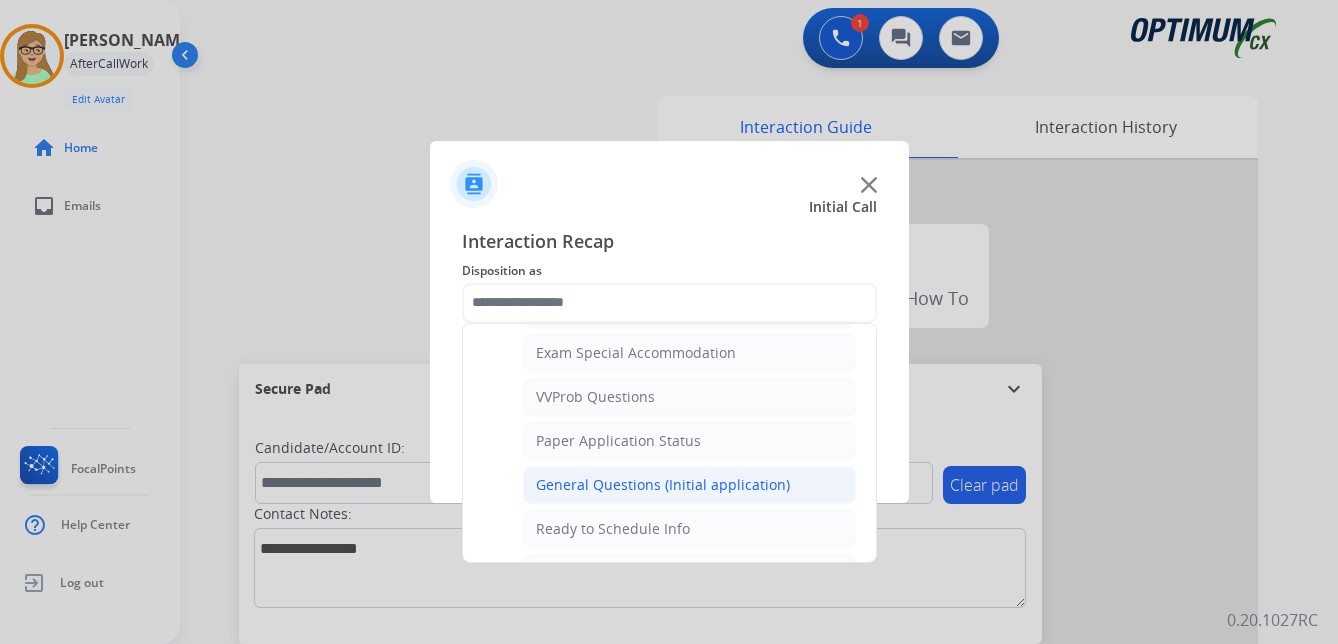 click on "General Questions (Initial application)" 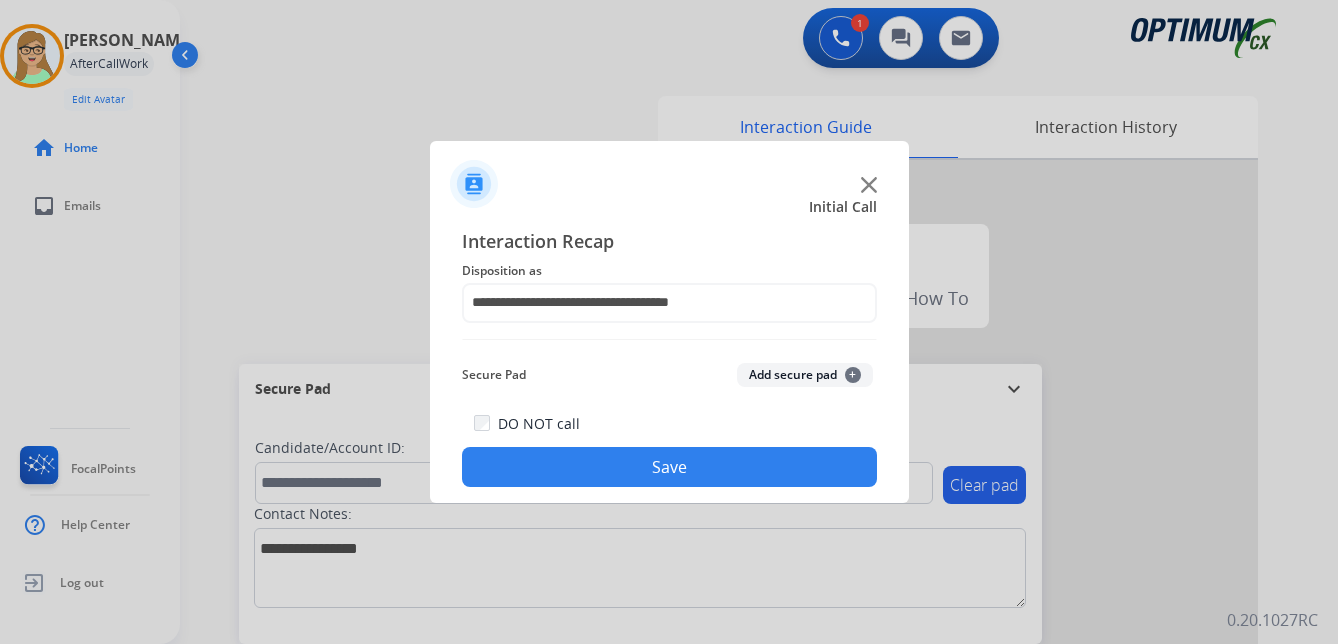 click on "Save" 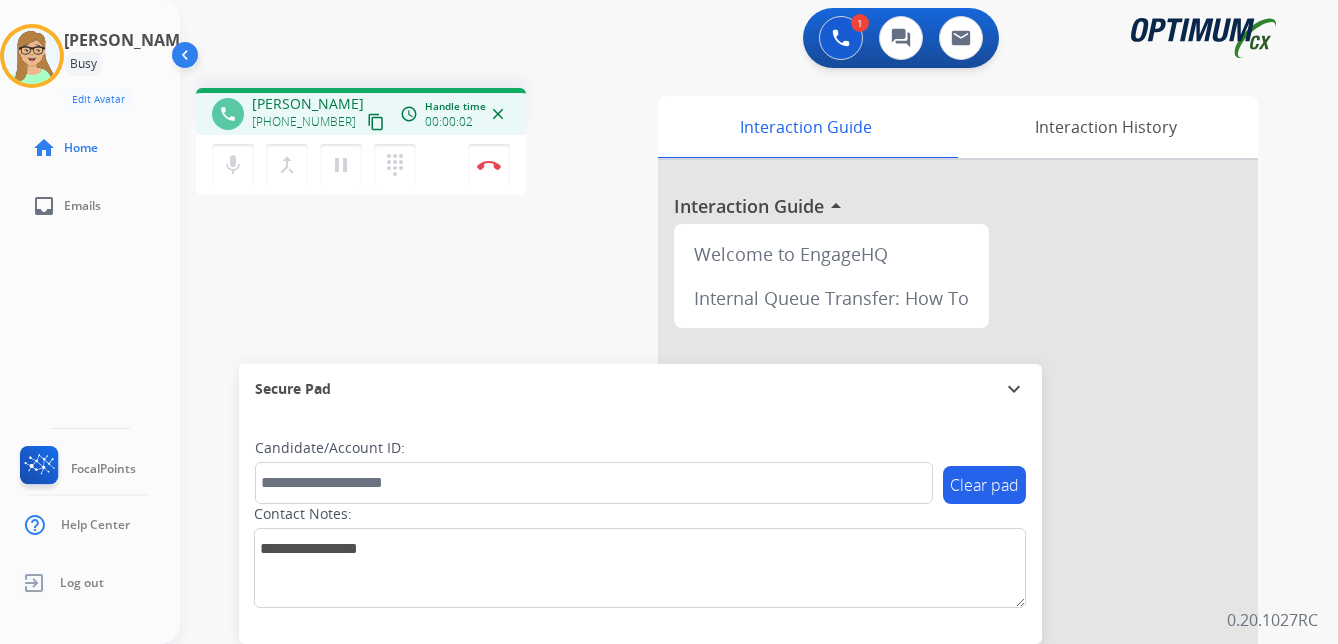 click on "[PERSON_NAME]  Edit Avatar  Agent:   [PERSON_NAME] Profile:  OCX Training home  Home  inbox  Emails   FocalPoints   Help Center   Log out" 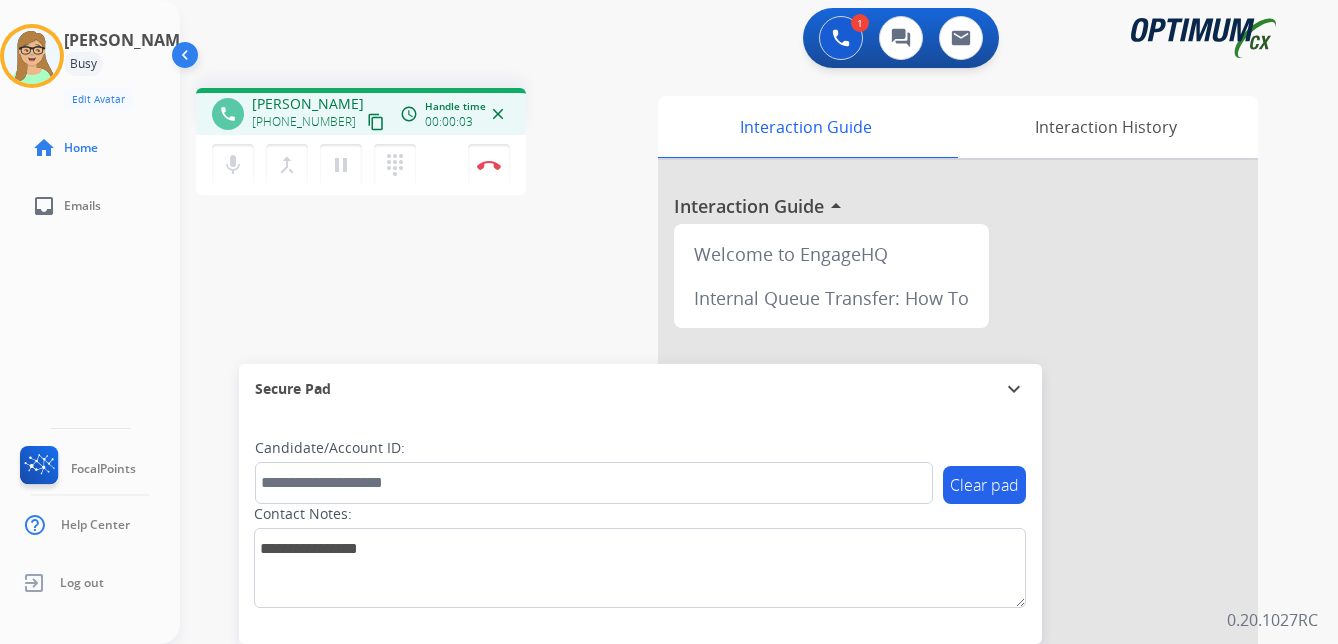 click on "content_copy" at bounding box center (376, 122) 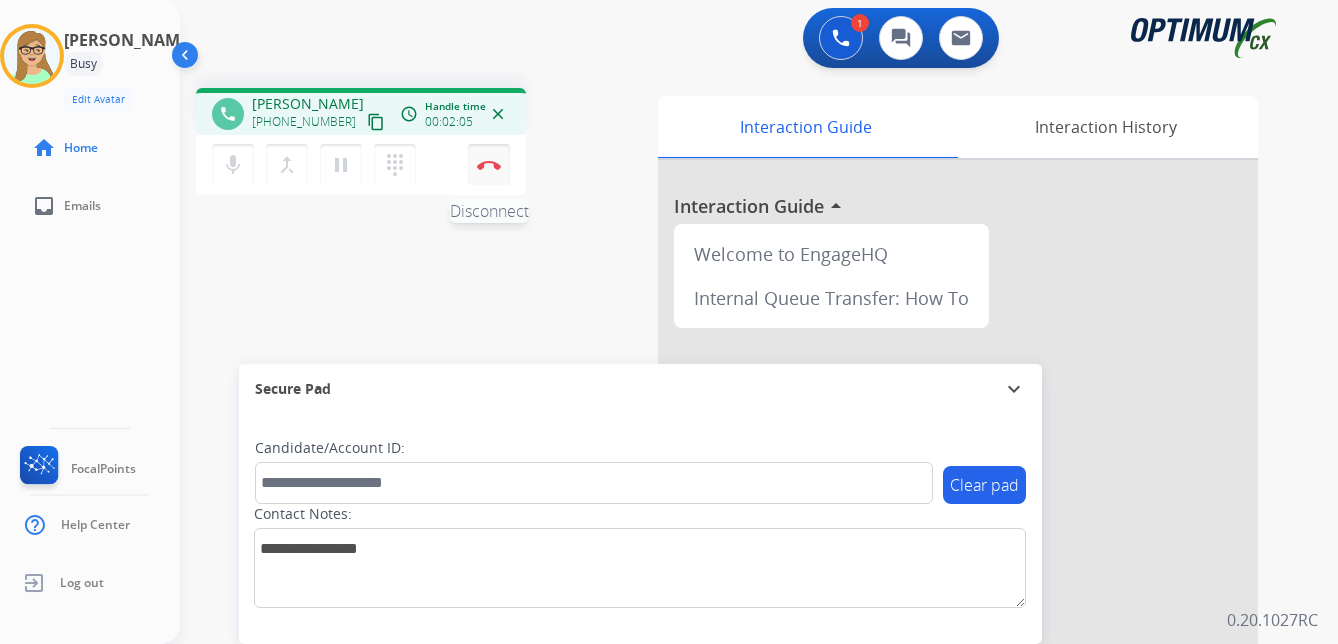click at bounding box center [489, 165] 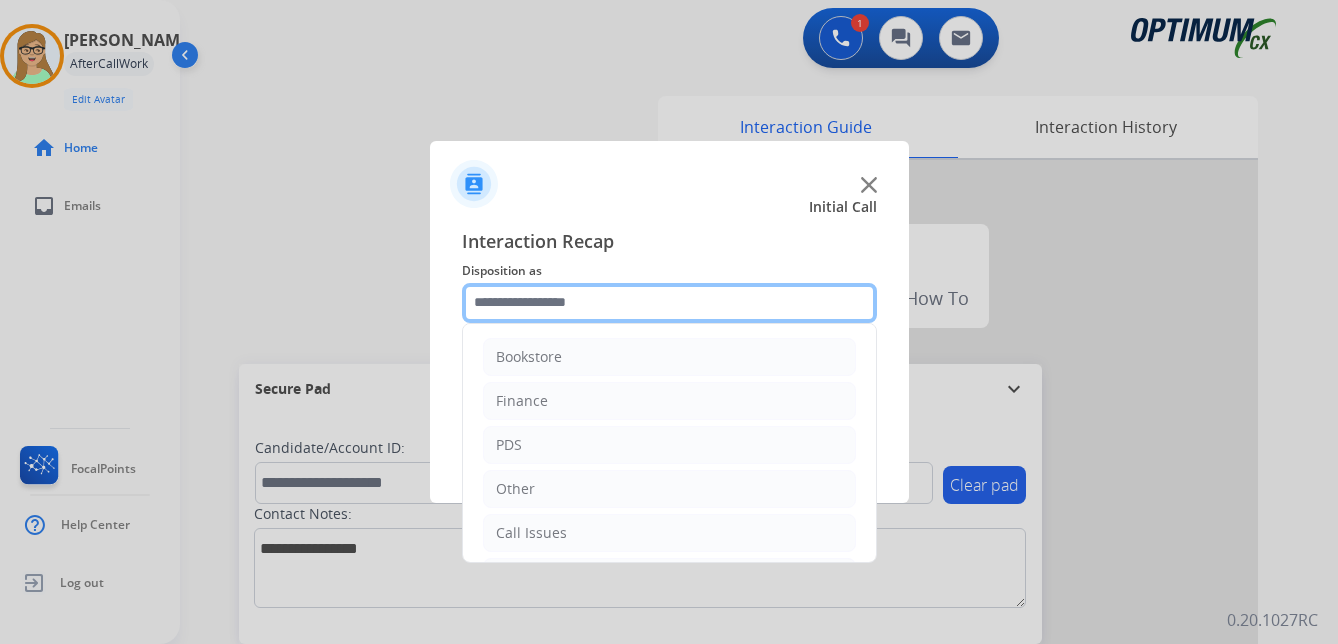 click 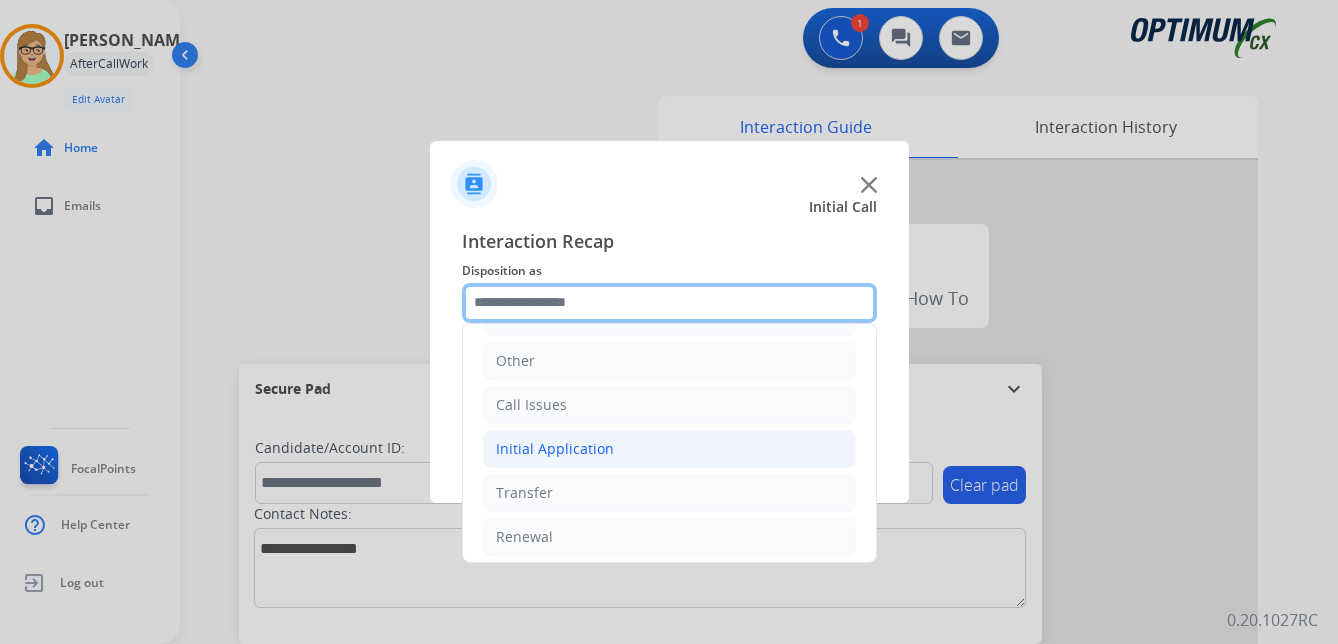 scroll, scrollTop: 136, scrollLeft: 0, axis: vertical 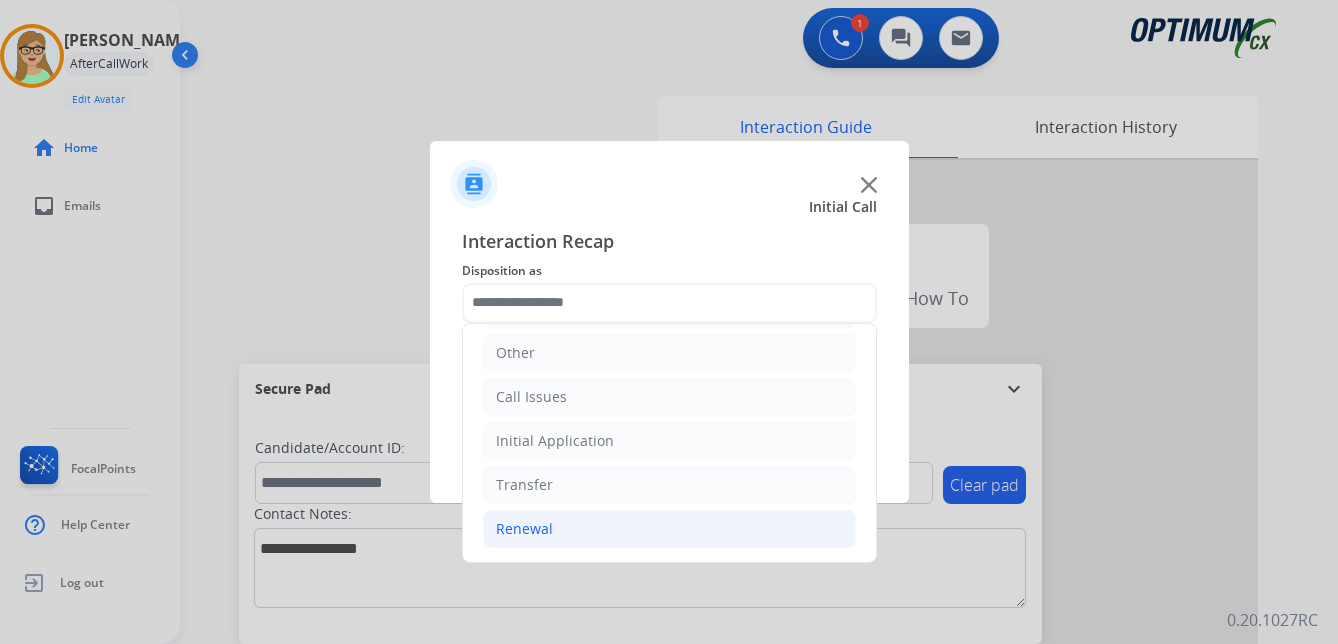 click on "Renewal" 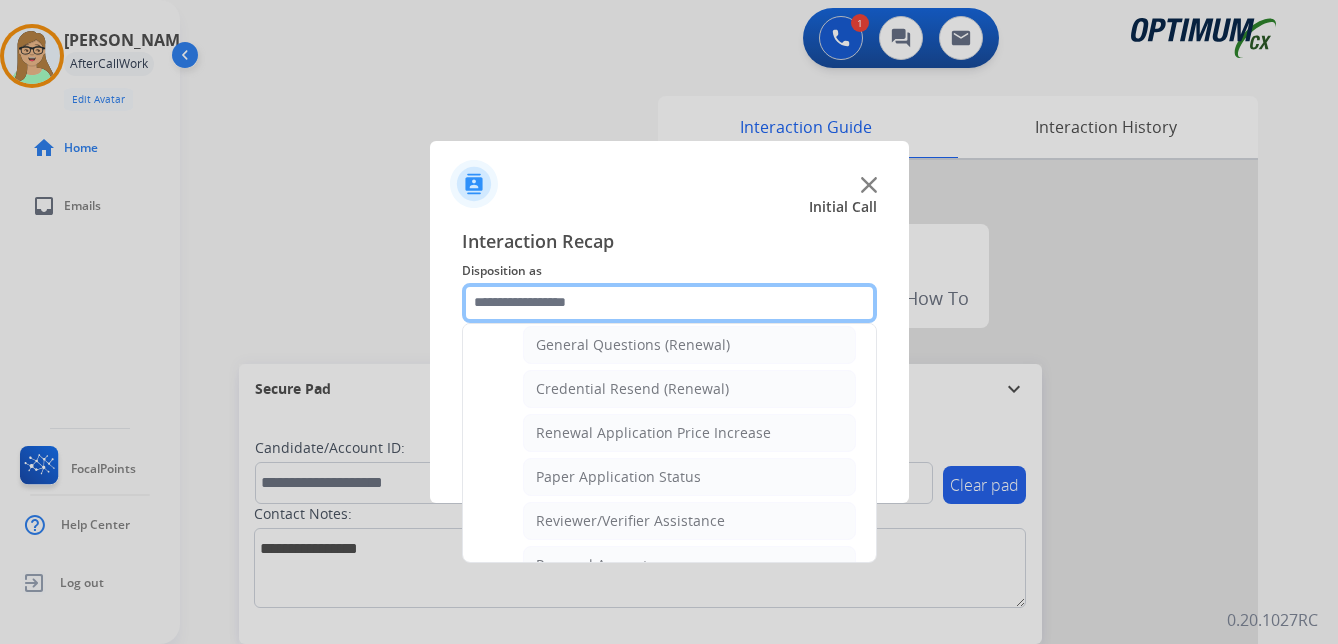 scroll, scrollTop: 572, scrollLeft: 0, axis: vertical 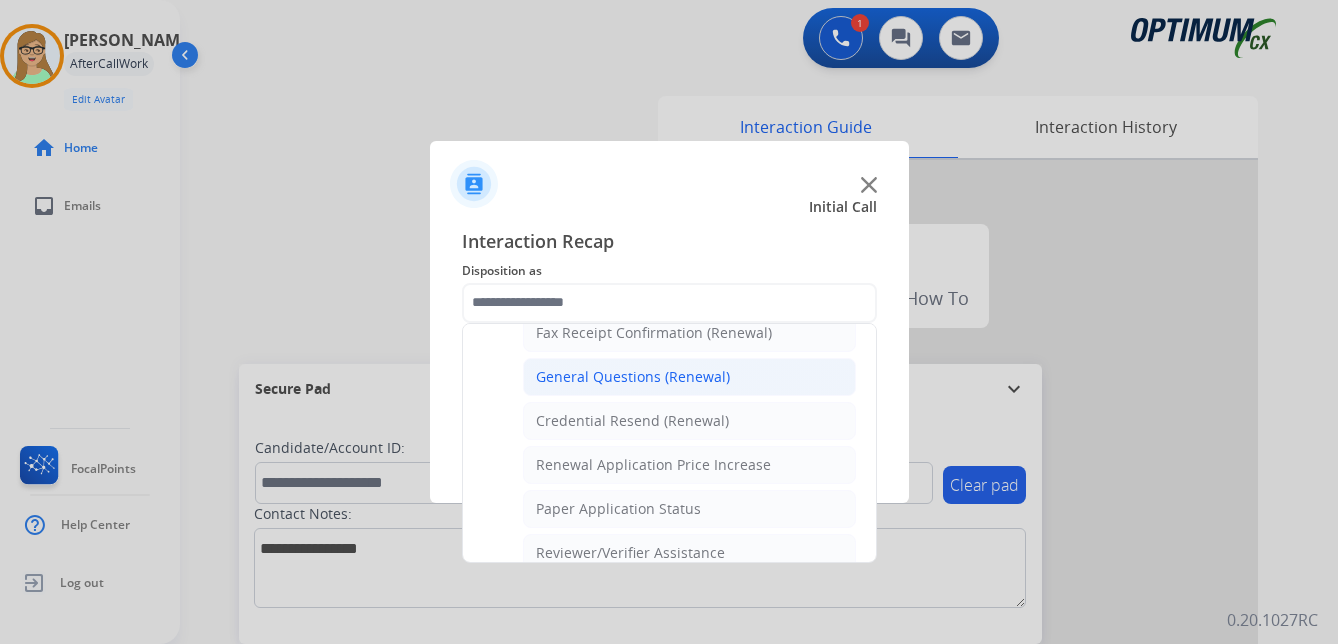 click on "General Questions (Renewal)" 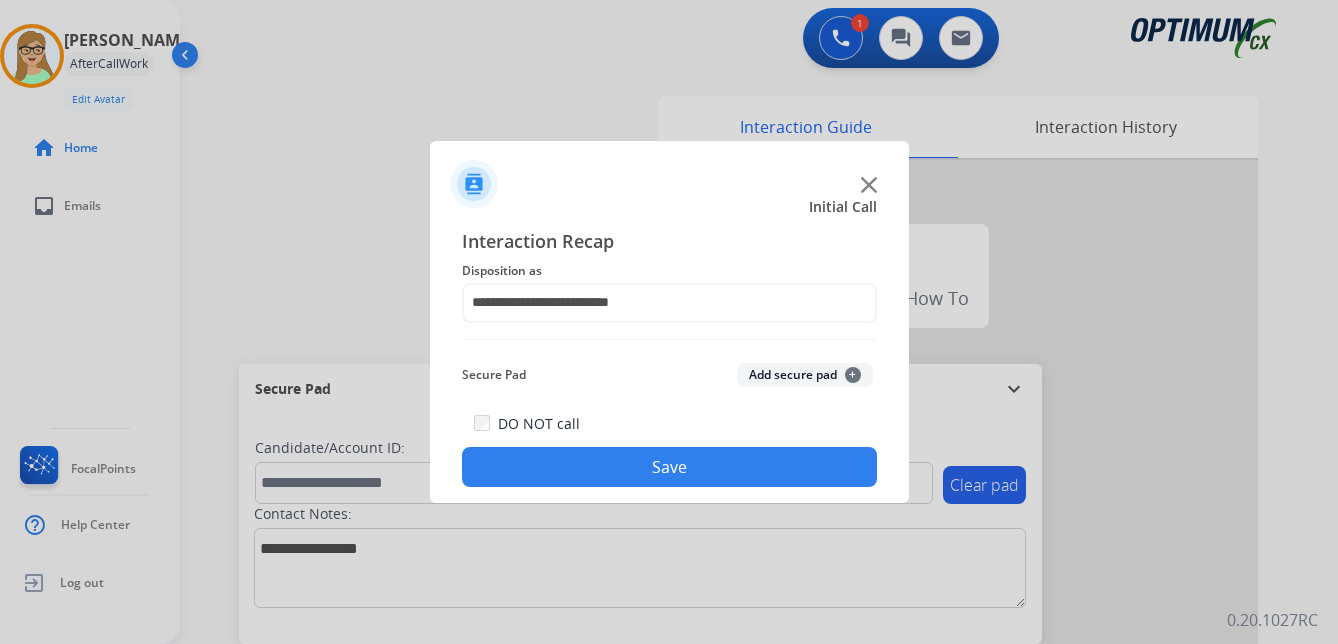drag, startPoint x: 625, startPoint y: 473, endPoint x: 574, endPoint y: 482, distance: 51.78803 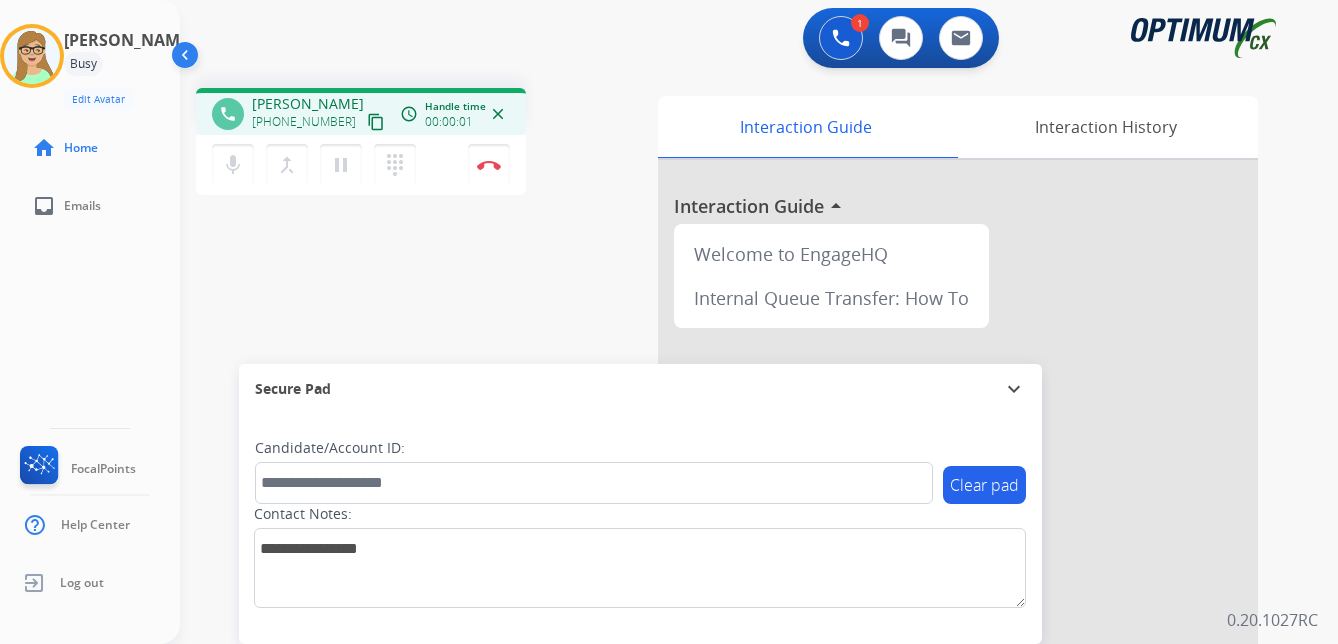 click on "content_copy" at bounding box center [376, 122] 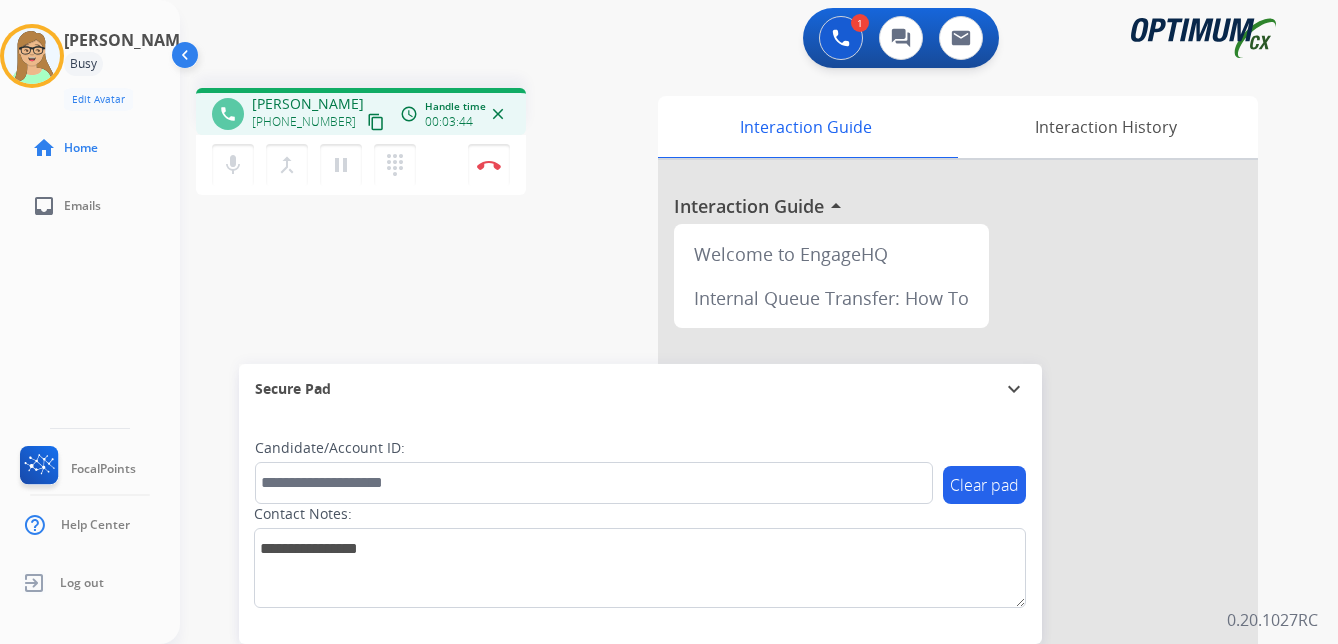 click on "phone [PERSON_NAME] [PHONE_NUMBER] content_copy access_time Call metrics Queue   00:07 Hold   00:00 Talk   03:45 Total   03:51 Handle time 00:03:44 close mic Mute merge_type Bridge pause Hold dialpad Dialpad Disconnect swap_horiz Break voice bridge close_fullscreen Connect 3-Way Call merge_type Separate 3-Way Call  Interaction Guide   Interaction History  Interaction Guide arrow_drop_up  Welcome to EngageHQ   Internal Queue Transfer: How To  Secure Pad expand_more Clear pad Candidate/Account ID: Contact Notes:" at bounding box center (735, 489) 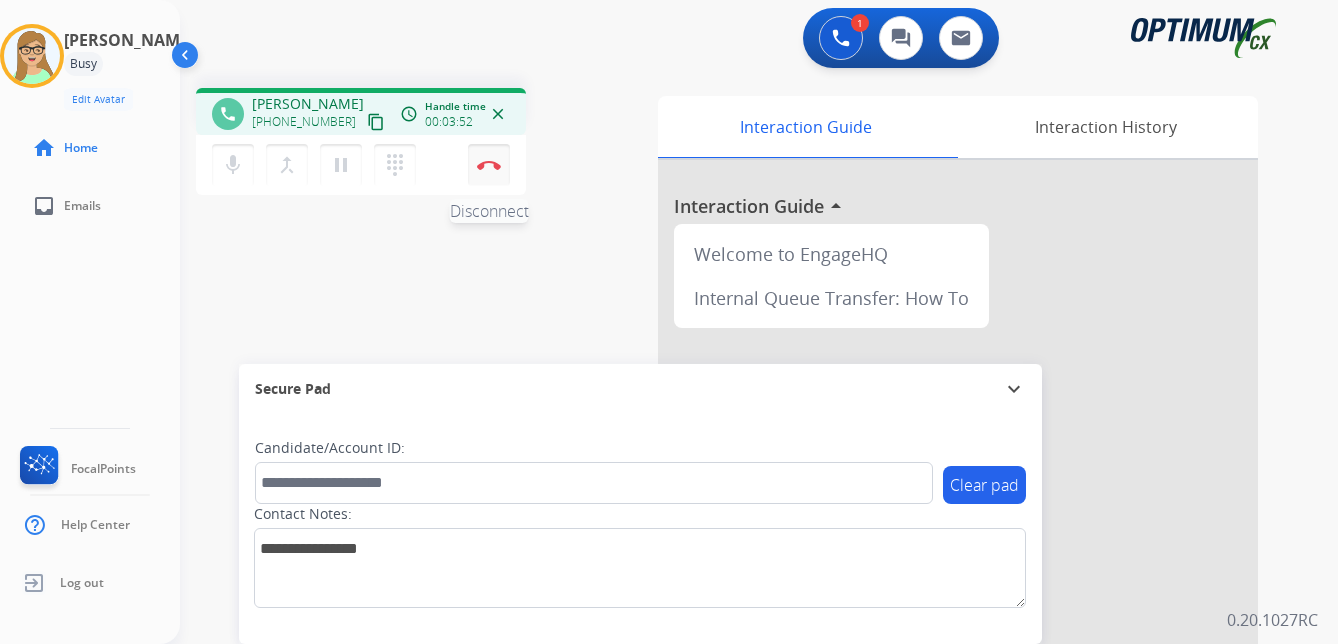 click on "Disconnect" at bounding box center (489, 165) 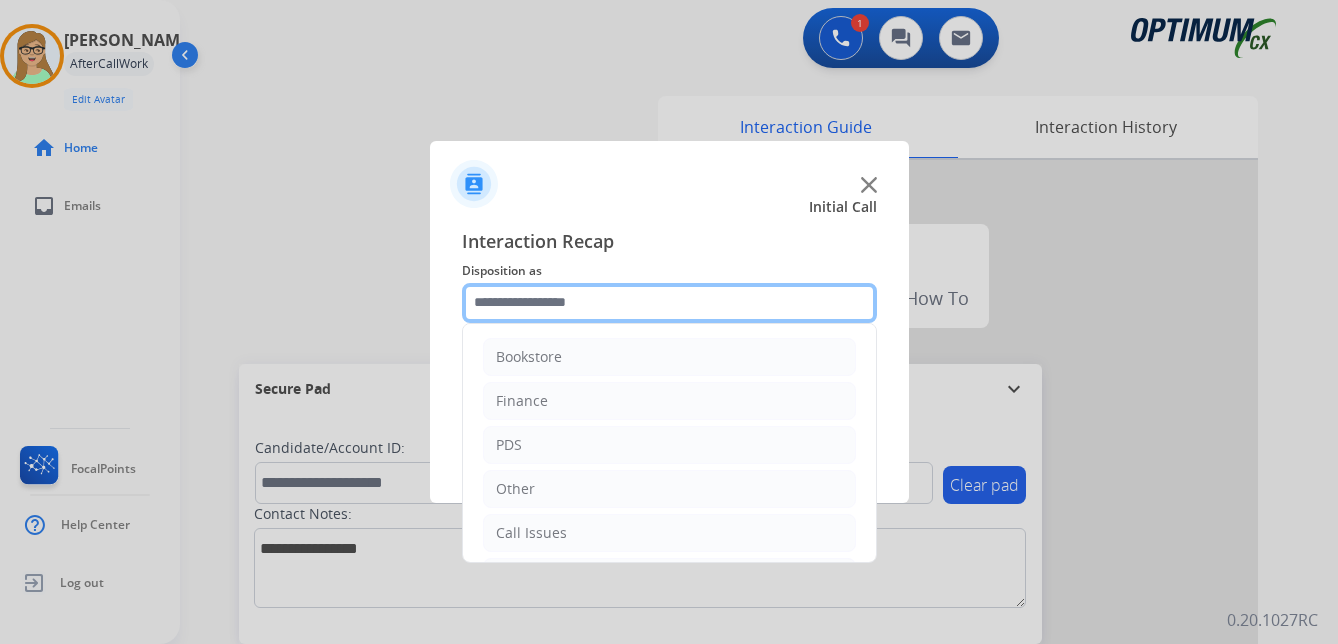 click 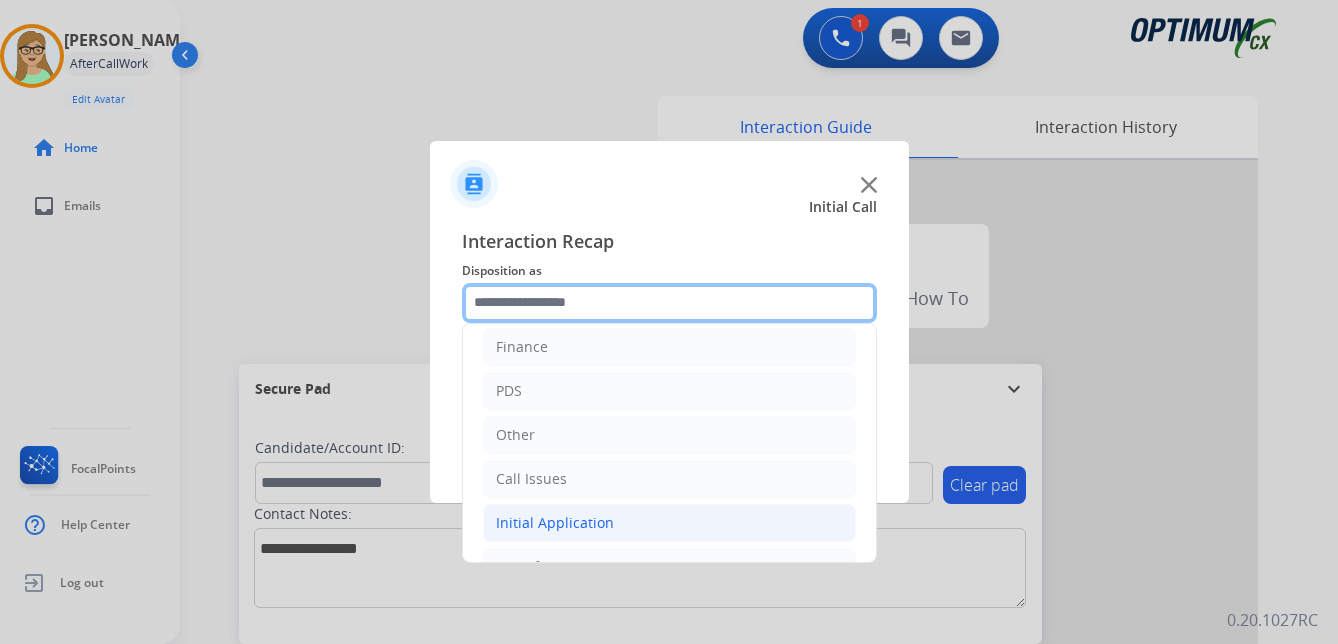 scroll, scrollTop: 100, scrollLeft: 0, axis: vertical 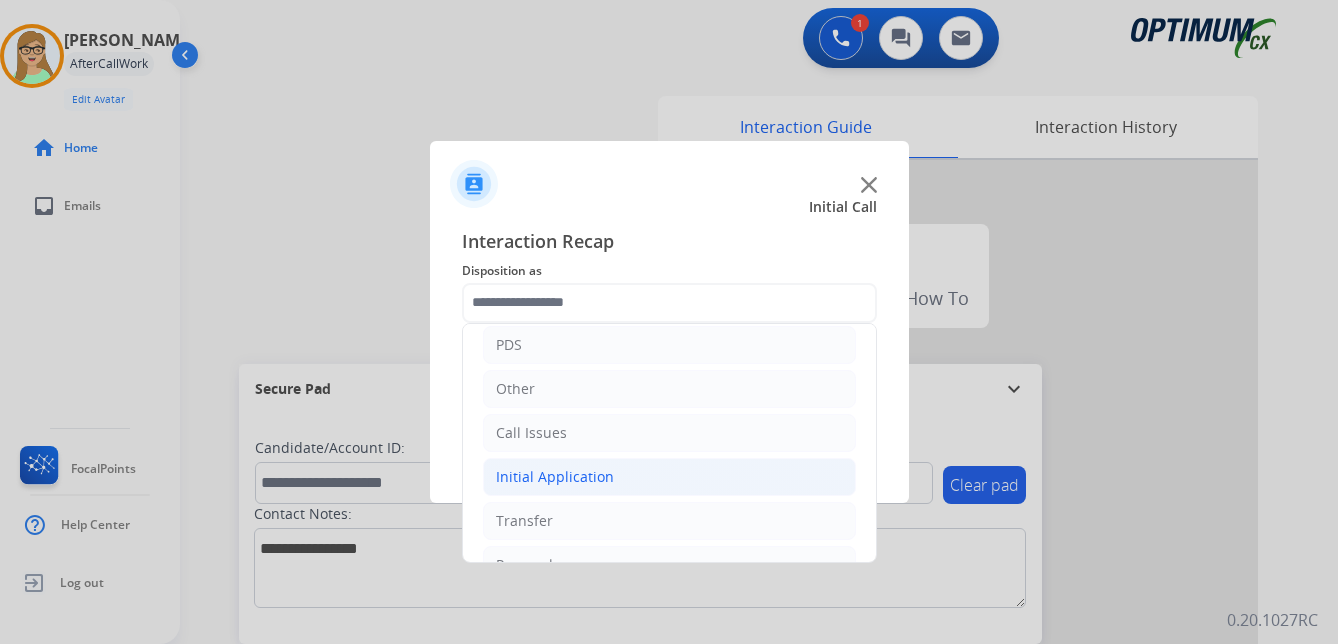 click on "Initial Application" 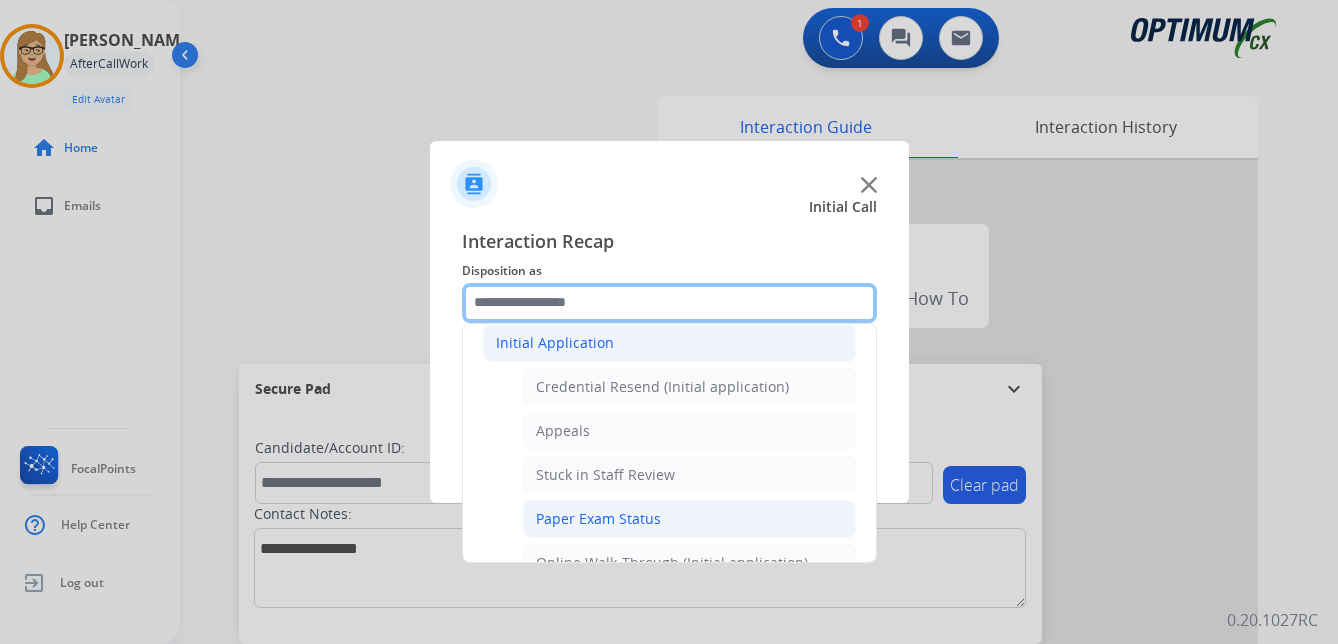 scroll, scrollTop: 200, scrollLeft: 0, axis: vertical 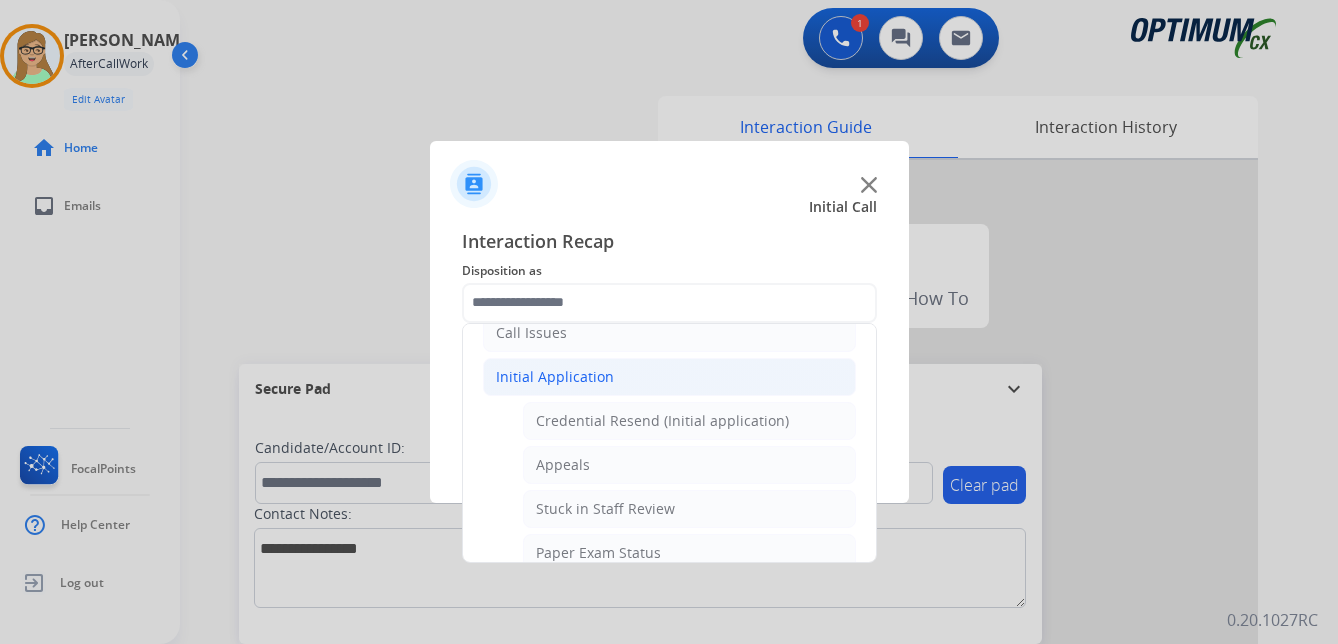 click on "Credential Resend (Initial application)" 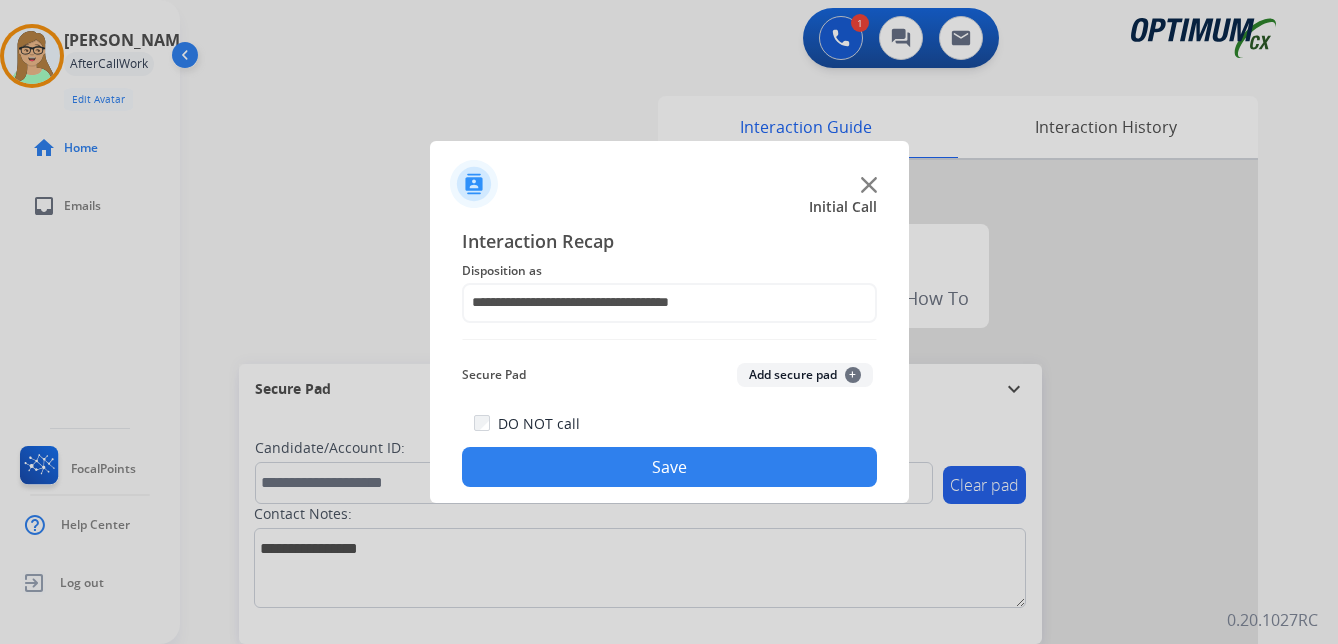 drag, startPoint x: 623, startPoint y: 467, endPoint x: 429, endPoint y: 460, distance: 194.12625 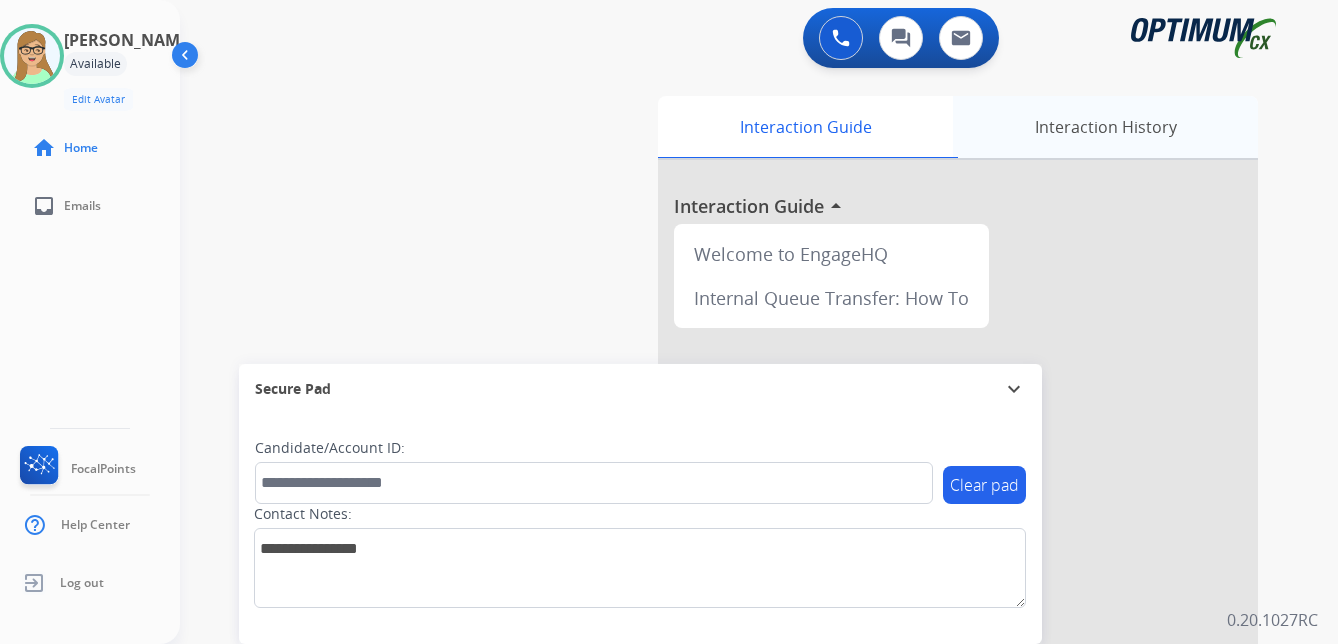 drag, startPoint x: 1179, startPoint y: 116, endPoint x: 1170, endPoint y: 97, distance: 21.023796 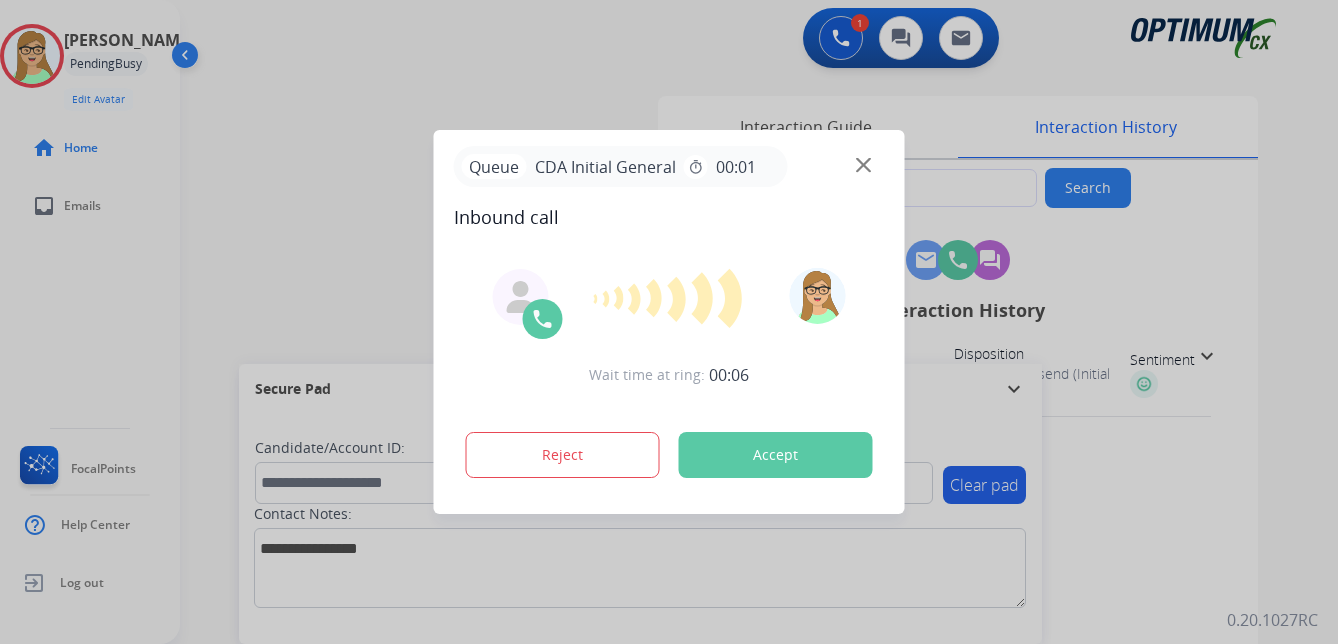 type on "**********" 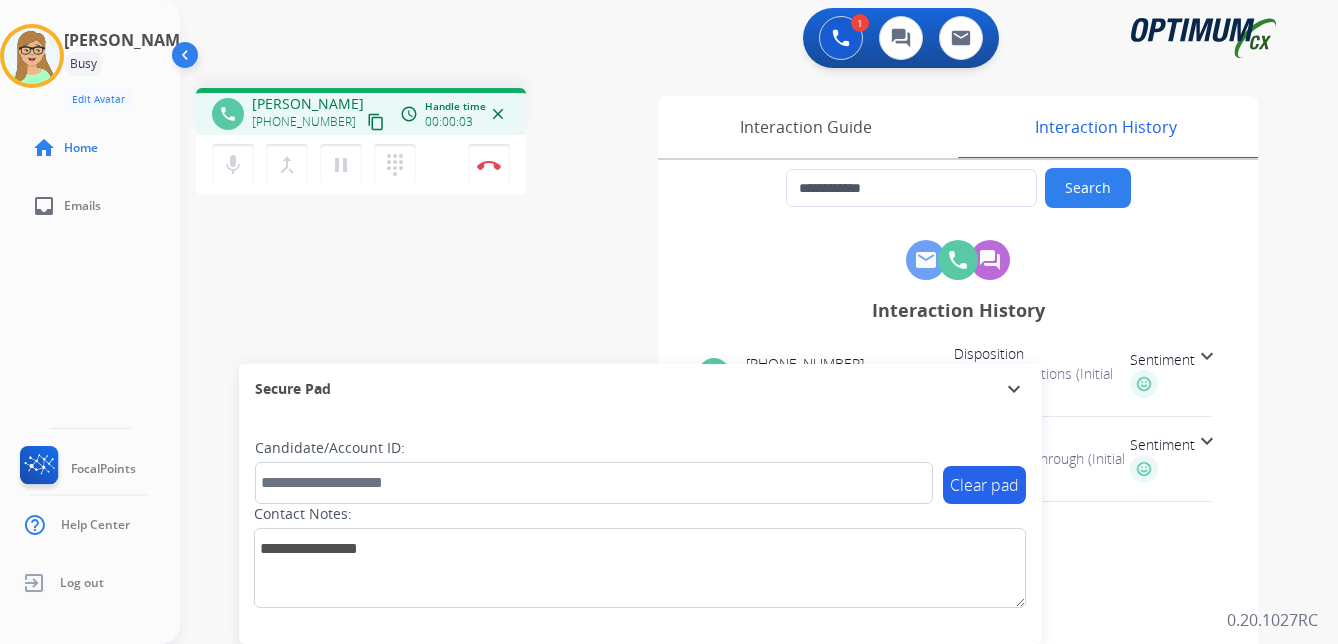 click on "content_copy" at bounding box center [376, 122] 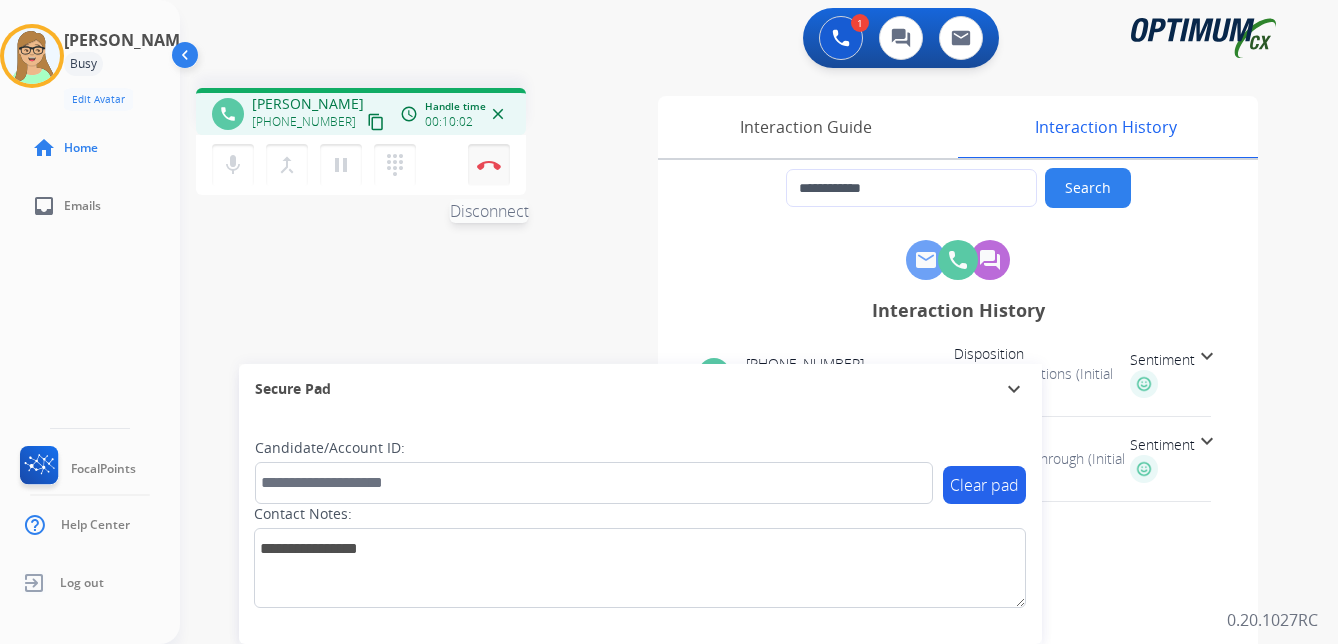 click at bounding box center [489, 165] 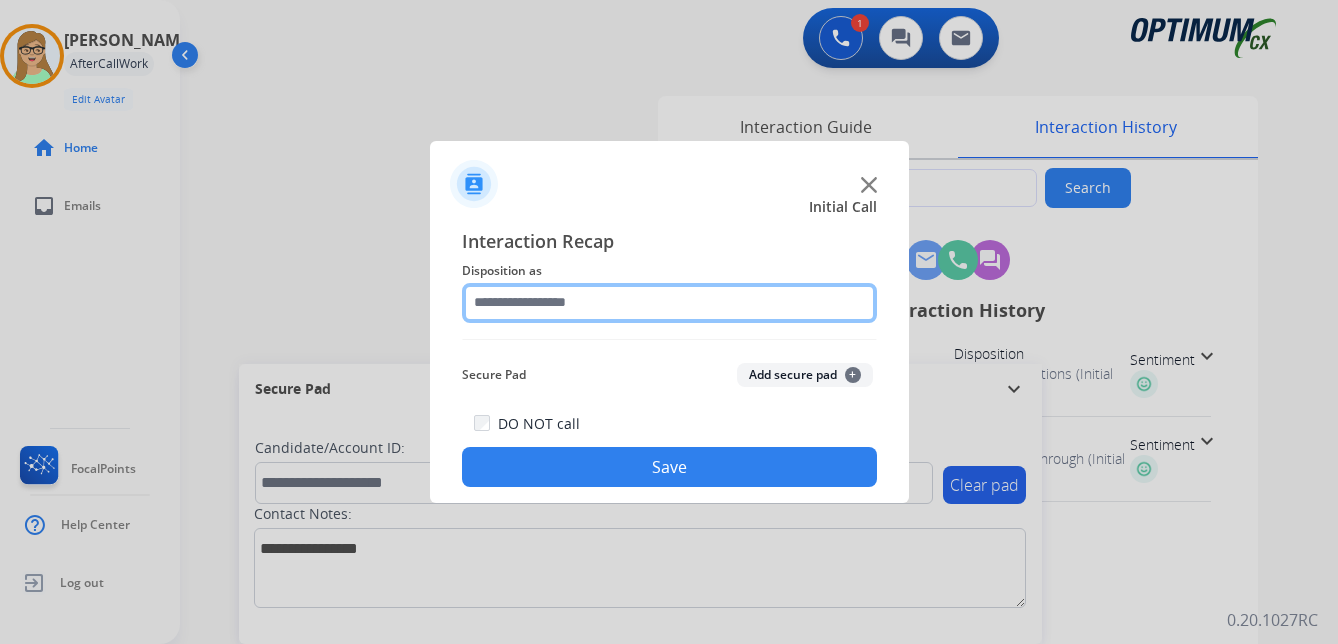 click 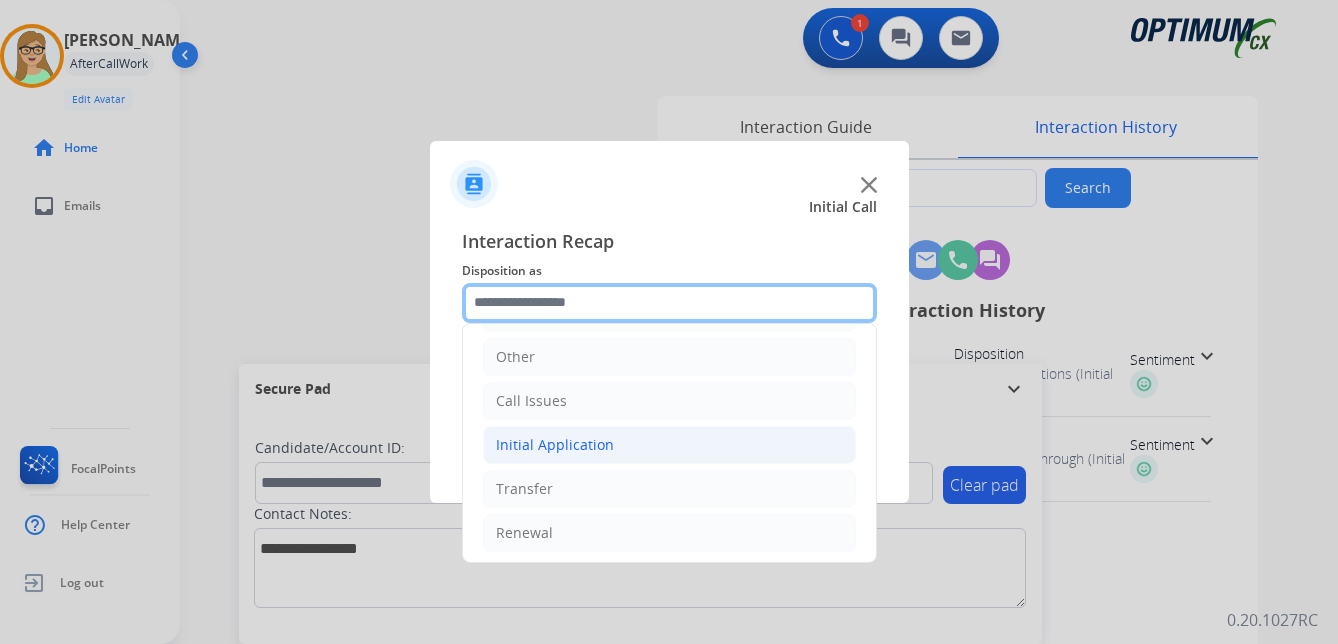 scroll, scrollTop: 136, scrollLeft: 0, axis: vertical 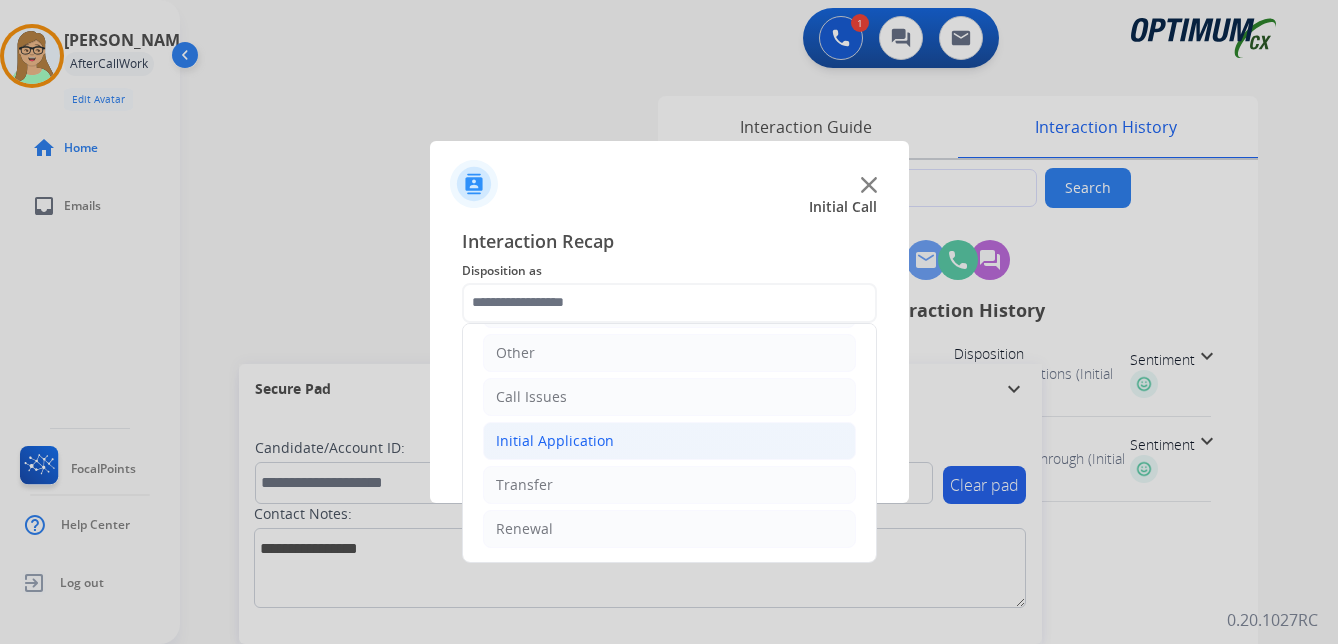 click on "Initial Application" 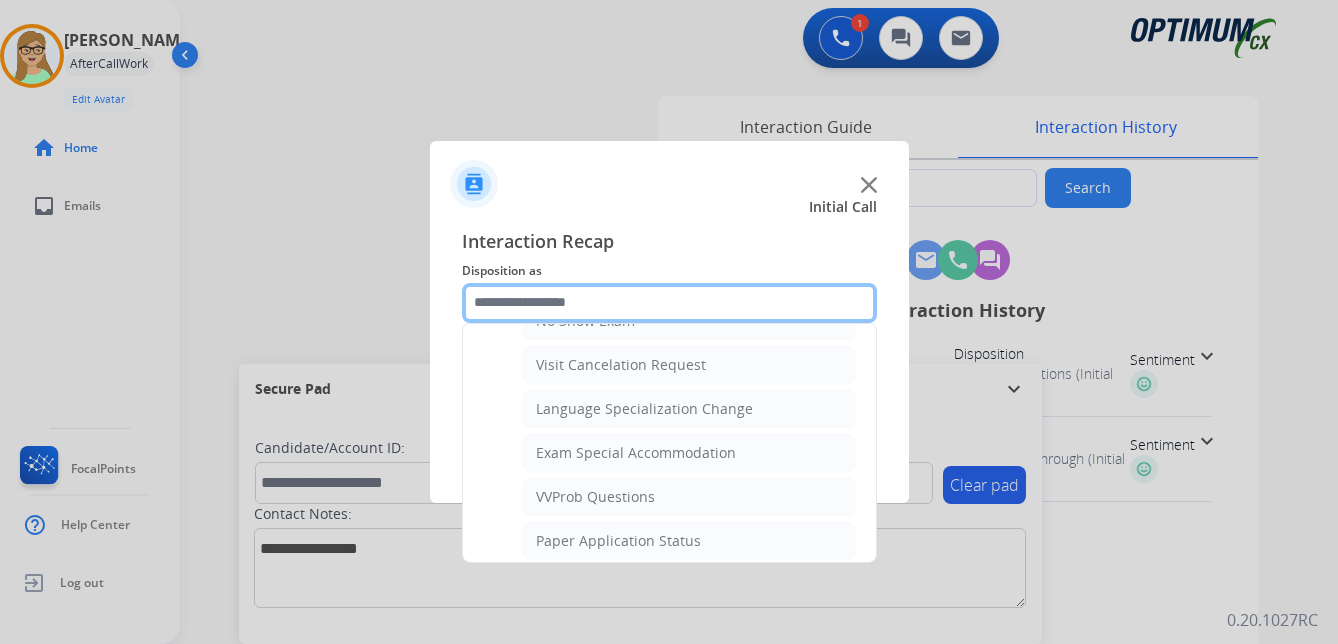 scroll, scrollTop: 1036, scrollLeft: 0, axis: vertical 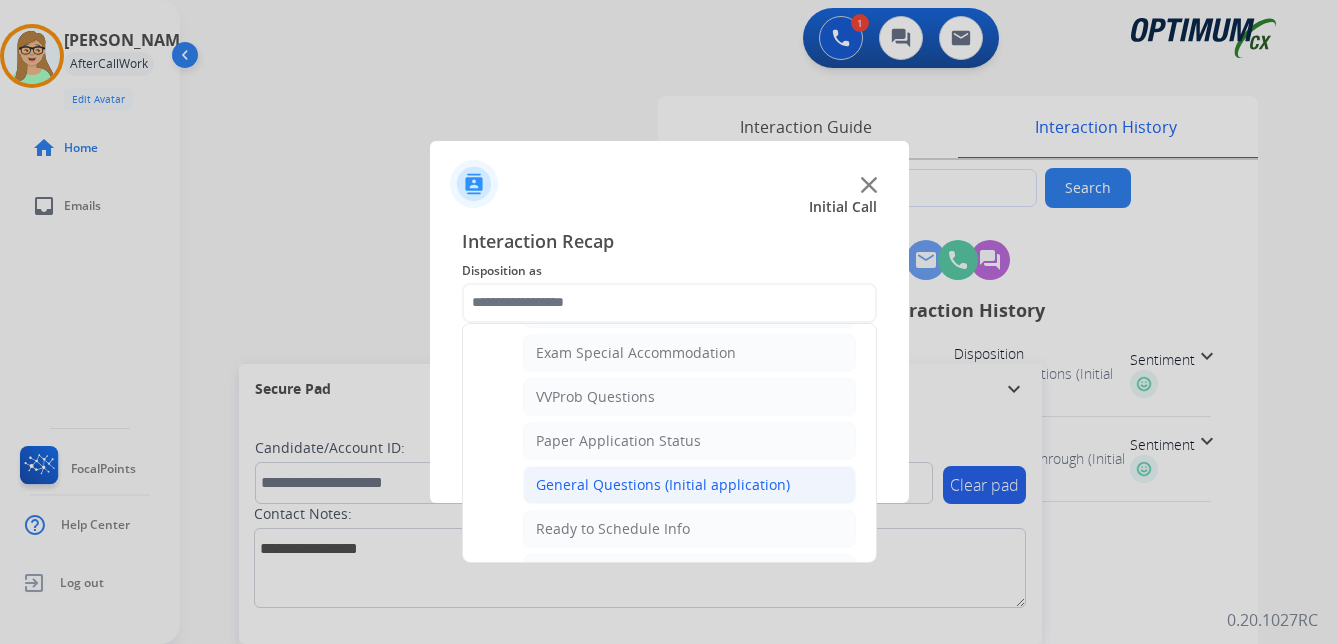 click on "General Questions (Initial application)" 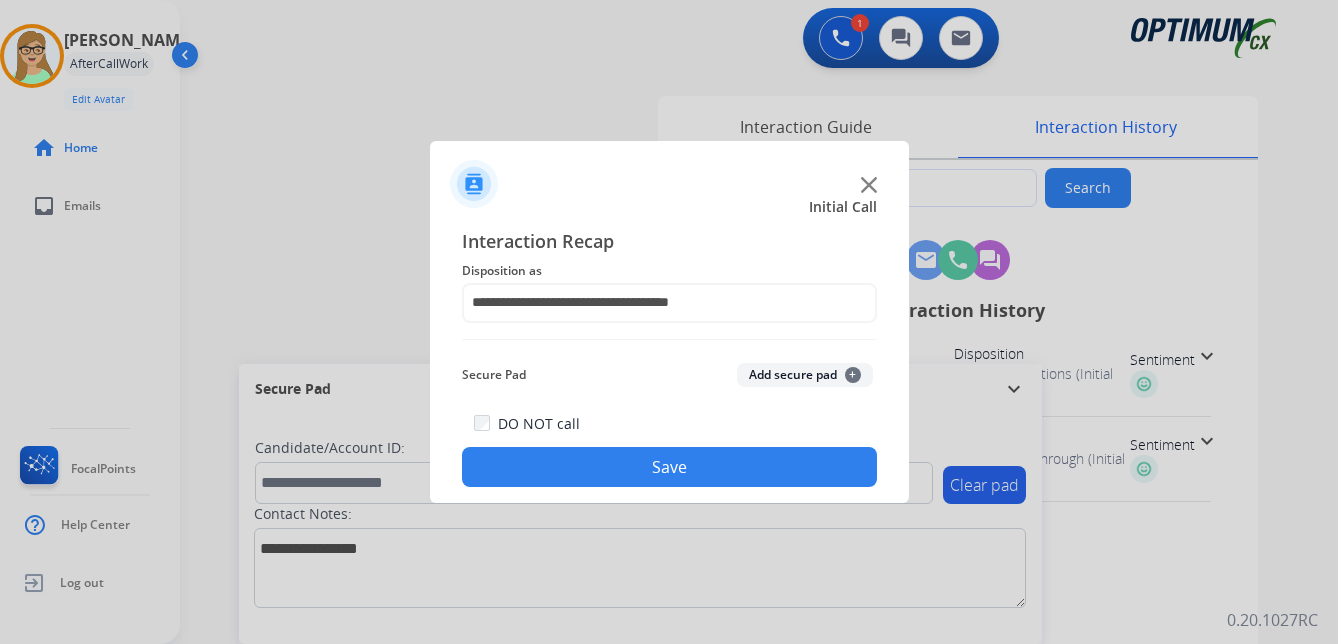 click on "Save" 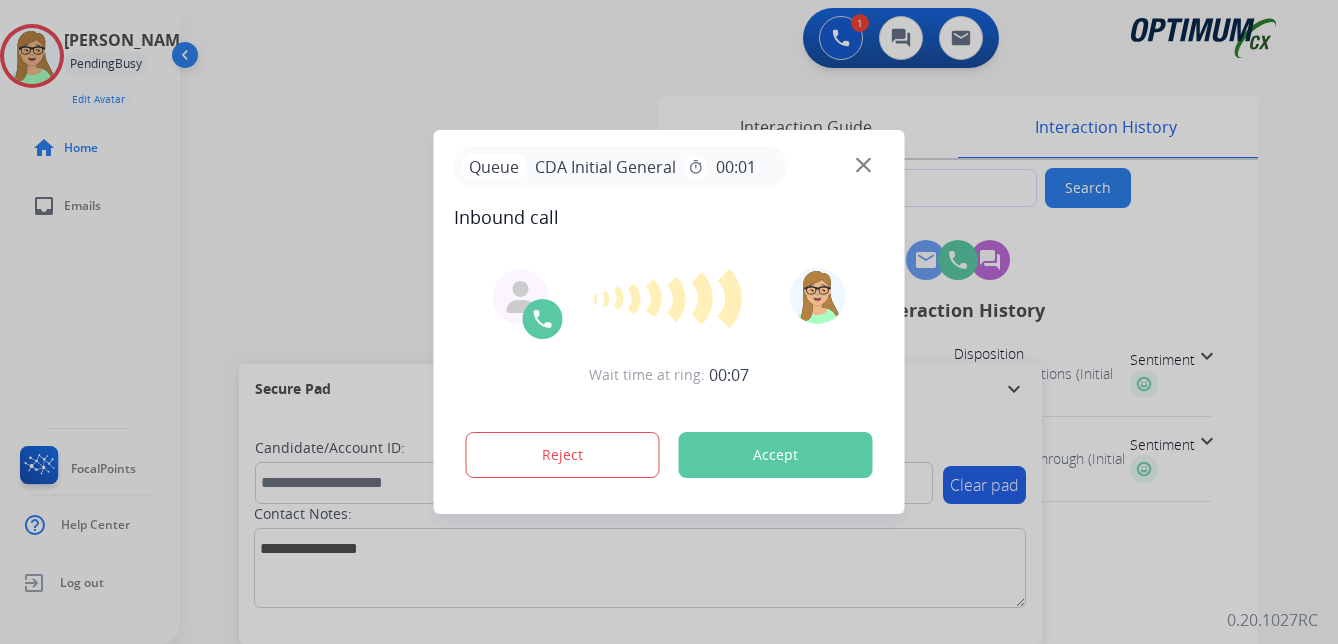 type on "**********" 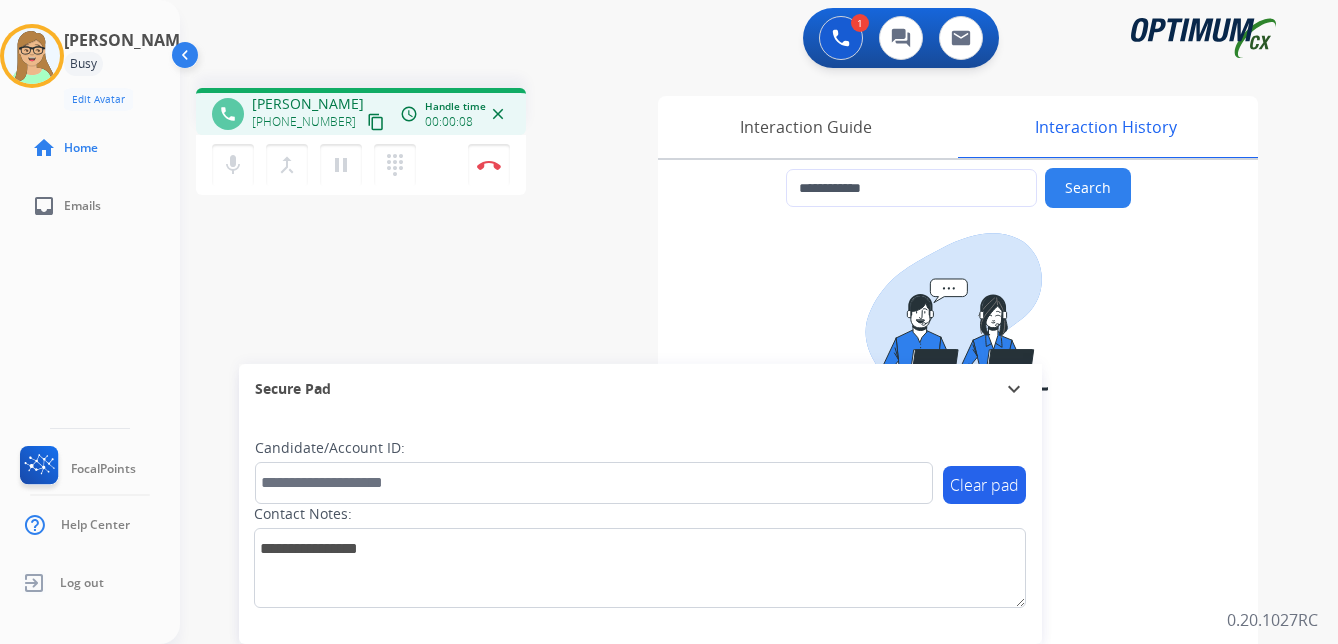 click on "content_copy" at bounding box center (376, 122) 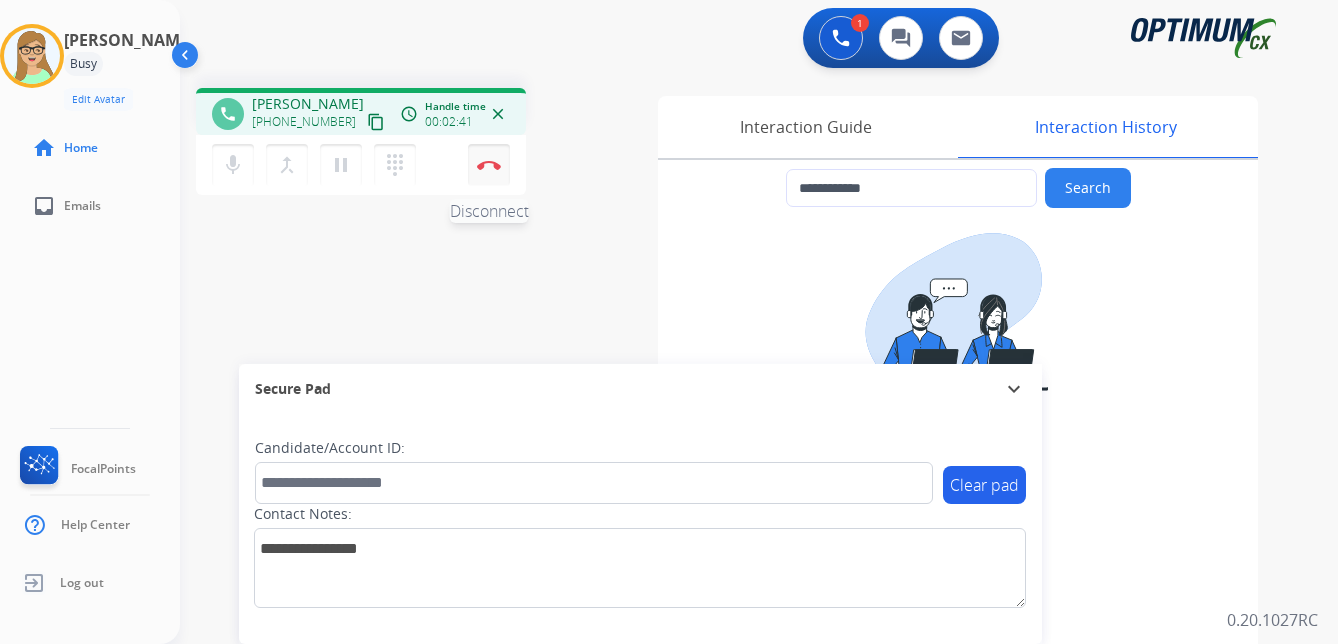 click at bounding box center [489, 165] 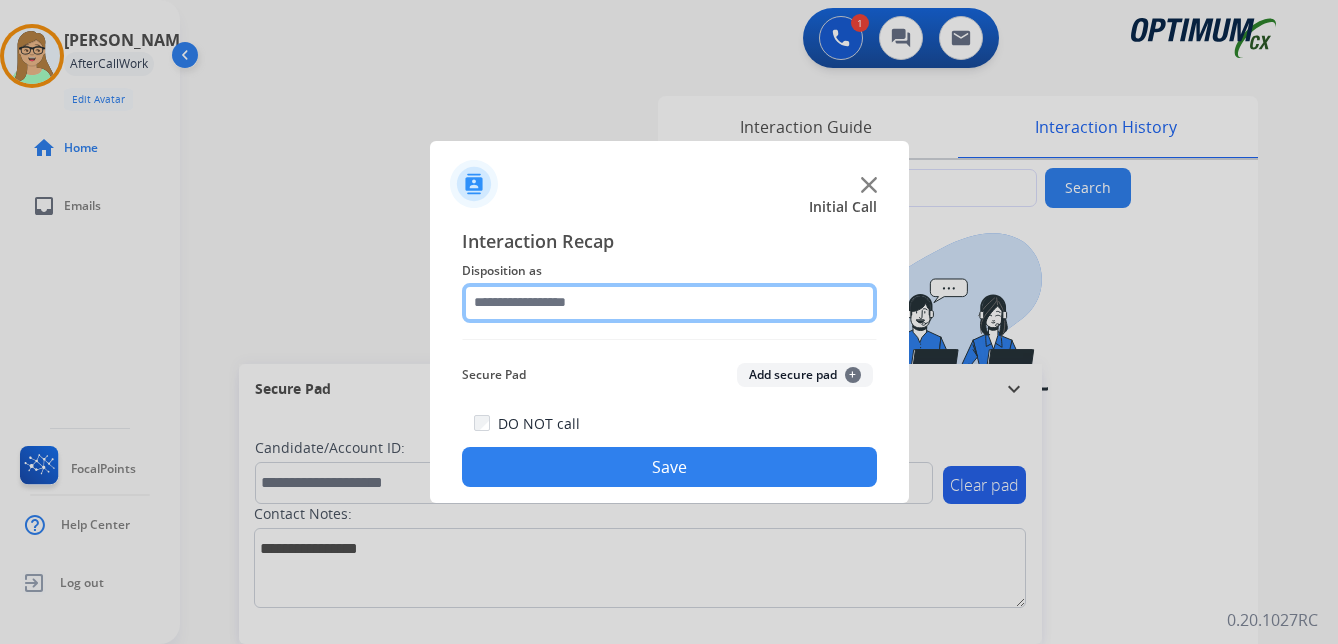 drag, startPoint x: 557, startPoint y: 297, endPoint x: 566, endPoint y: 318, distance: 22.847319 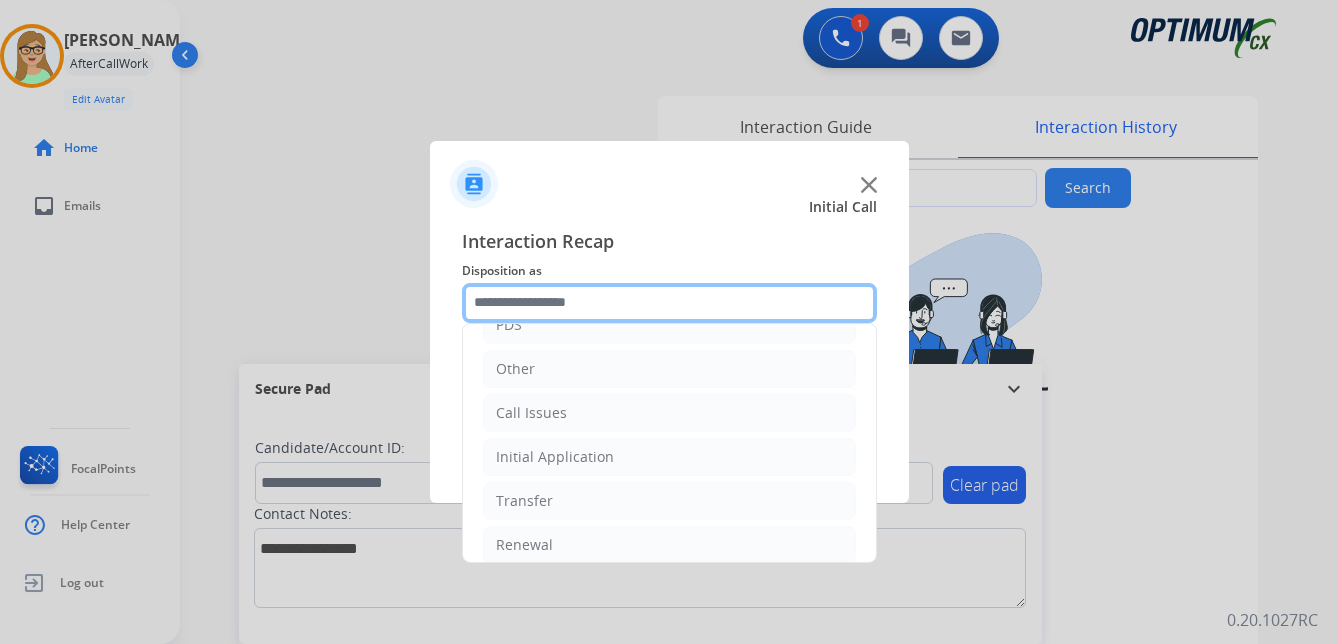 scroll, scrollTop: 136, scrollLeft: 0, axis: vertical 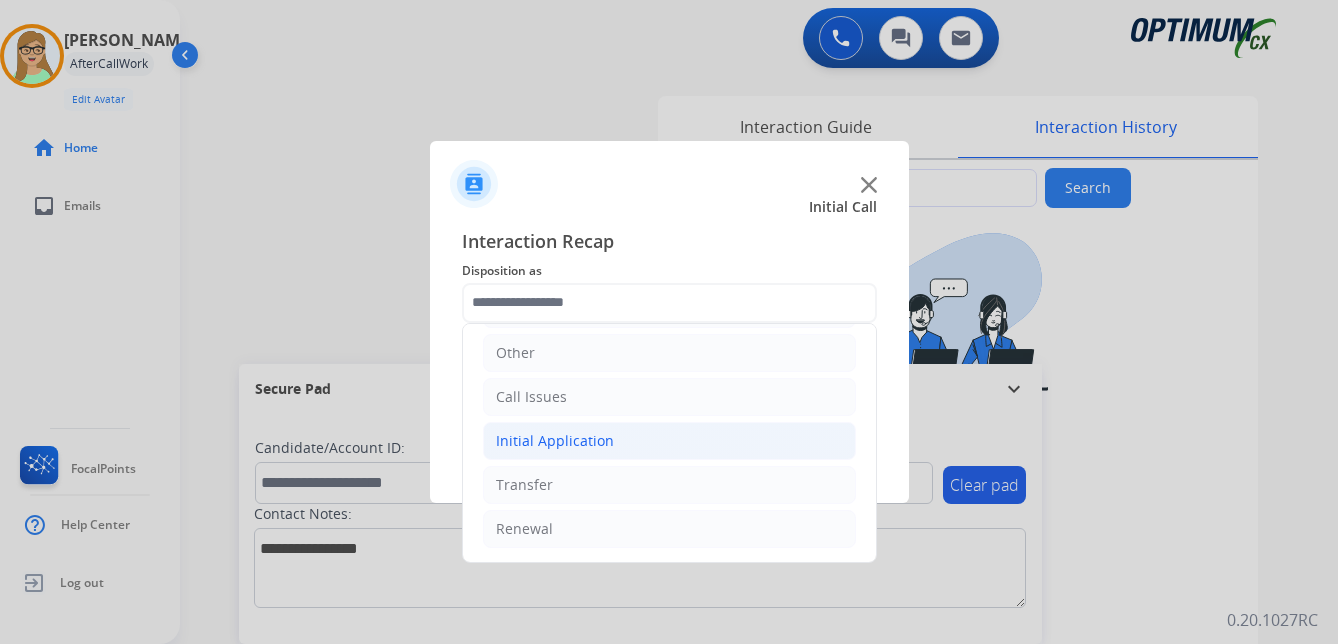 click on "Initial Application" 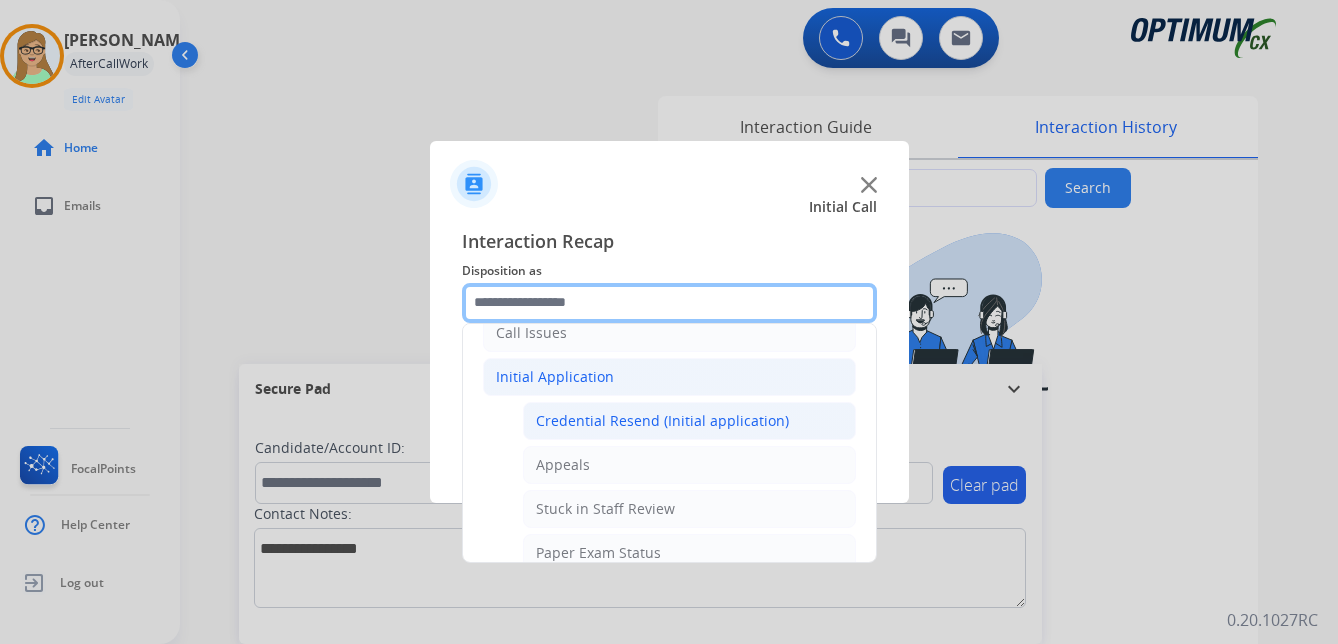 scroll, scrollTop: 236, scrollLeft: 0, axis: vertical 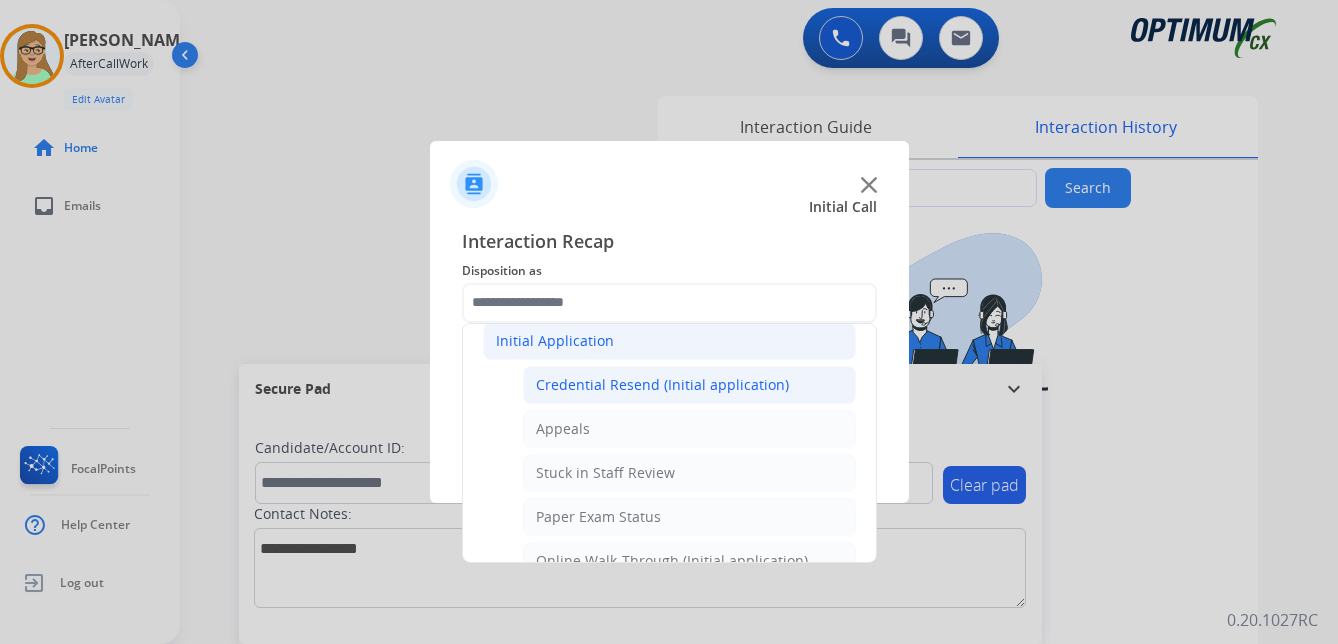 click on "Credential Resend (Initial application)" 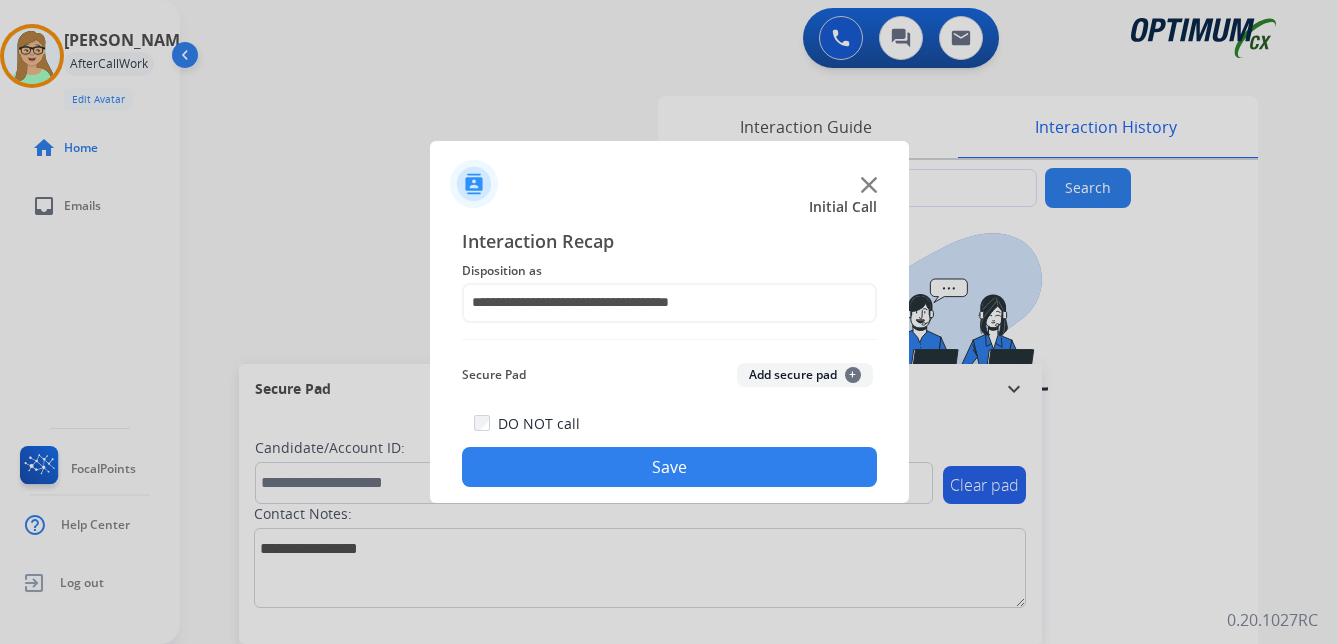click on "Save" 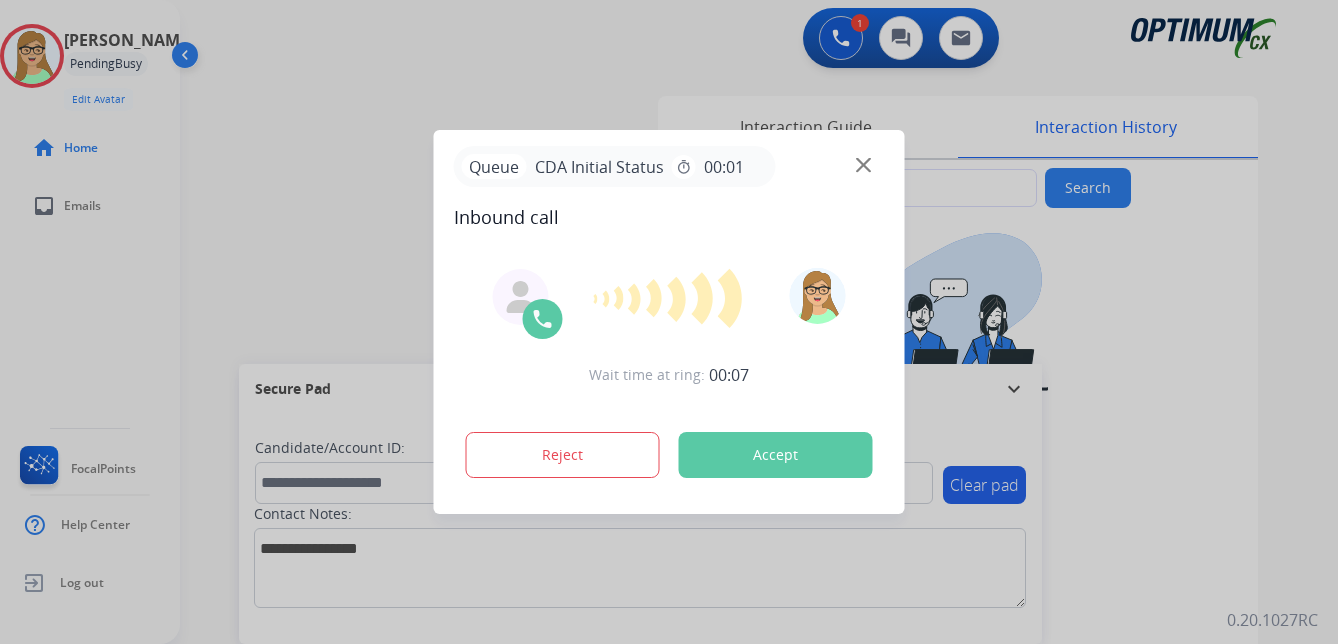 type on "**********" 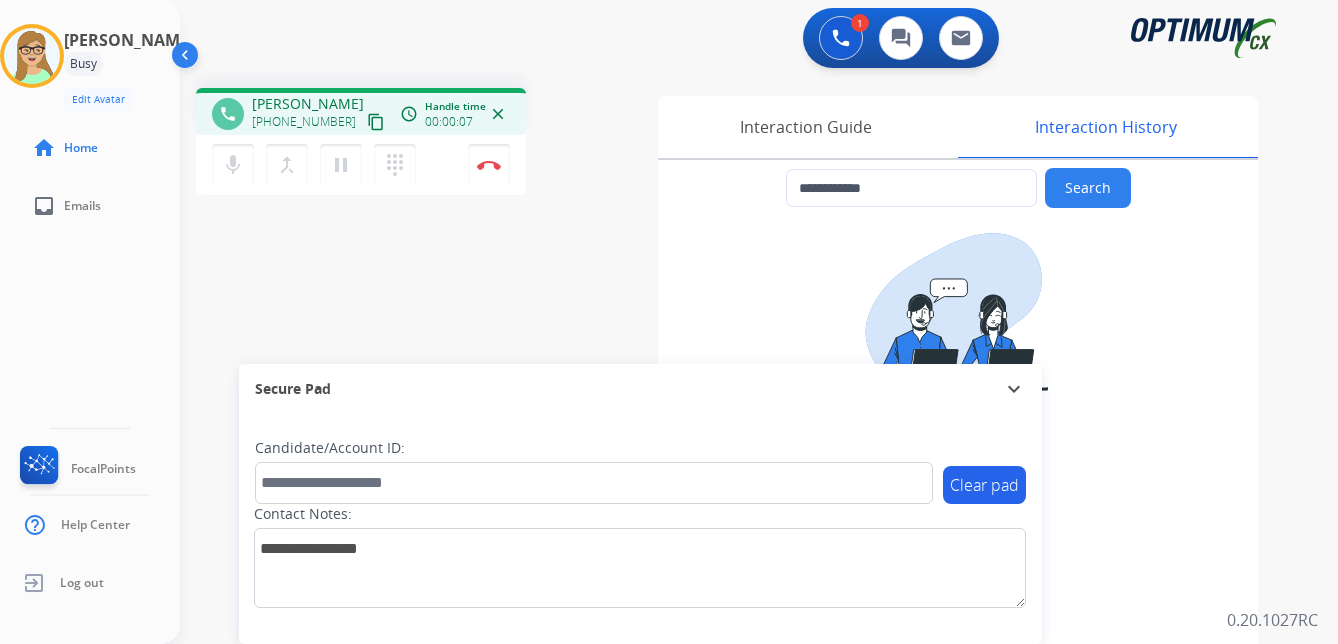 click on "Clear pad Candidate/Account ID: Contact Notes:" at bounding box center [640, 529] 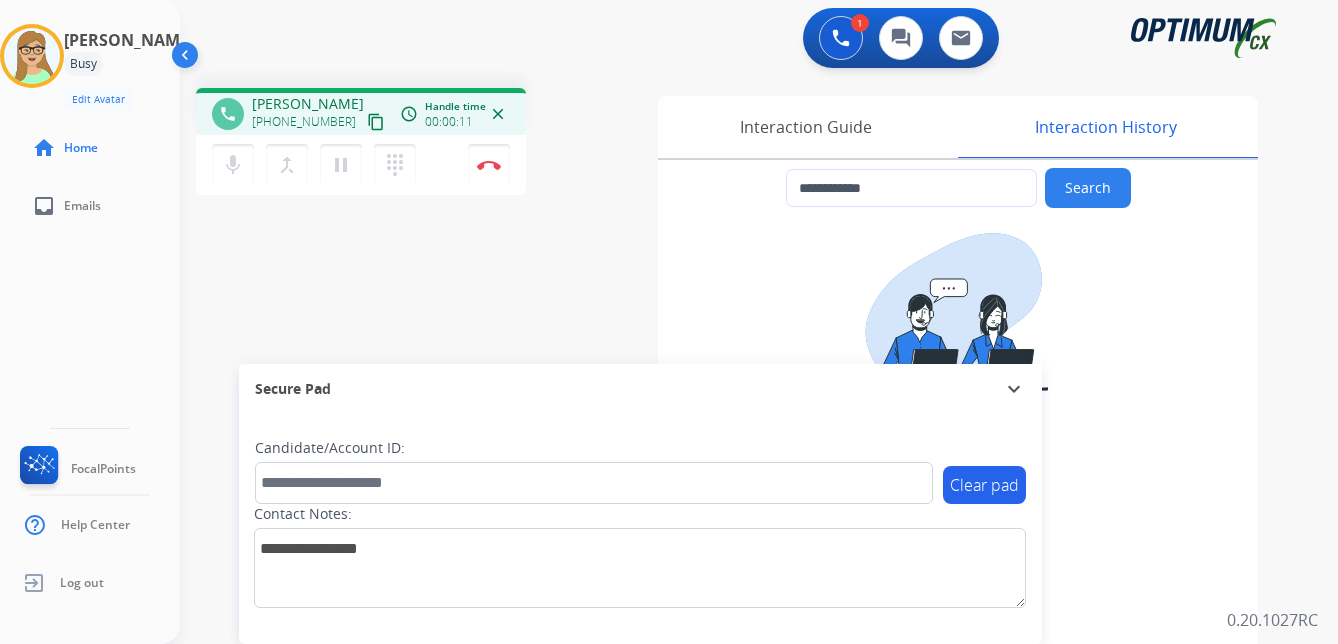 click on "content_copy" at bounding box center (376, 122) 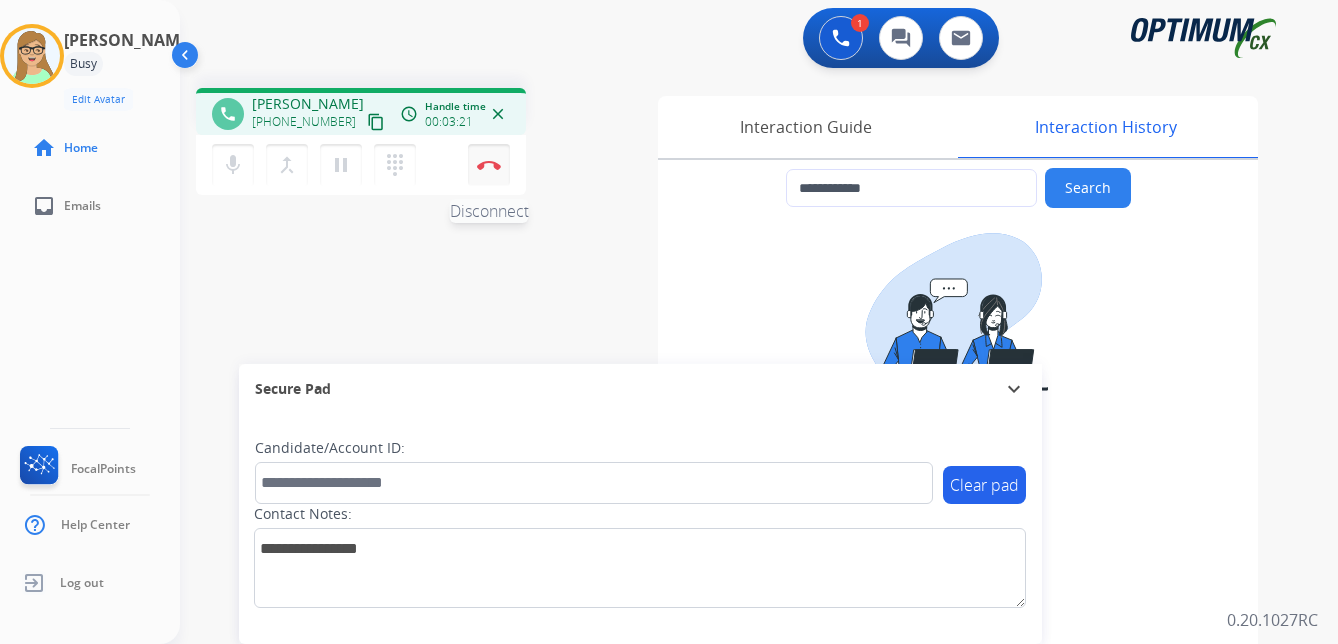 click at bounding box center (489, 165) 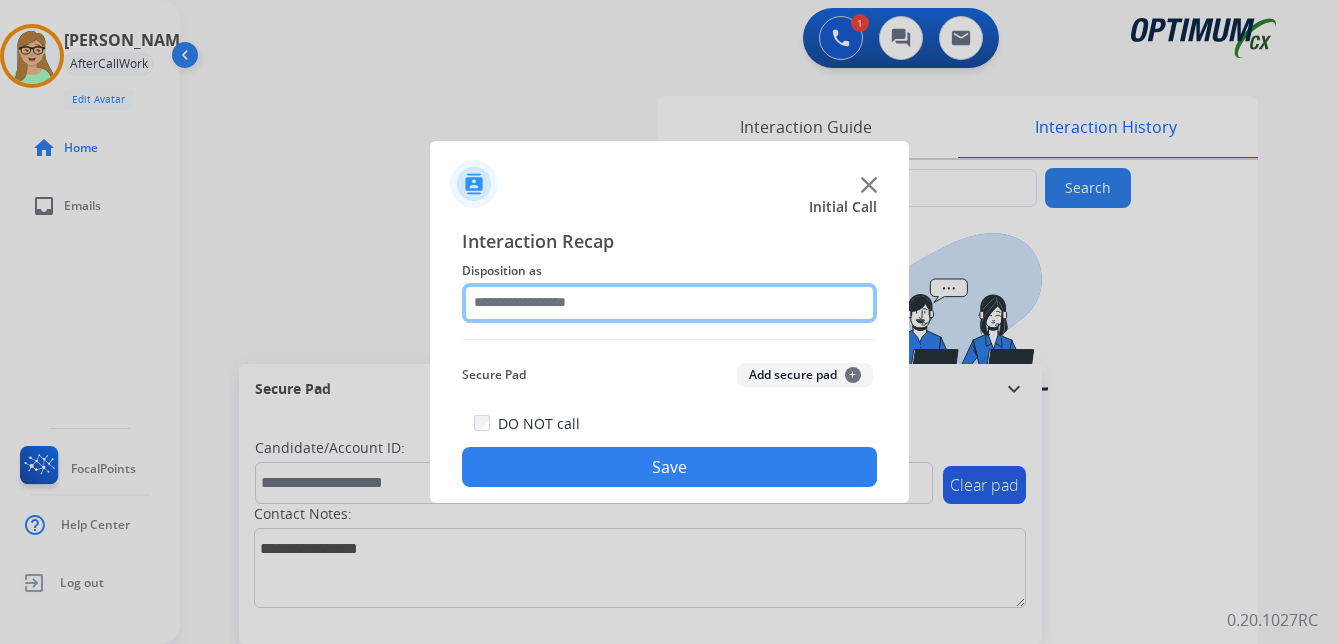 click 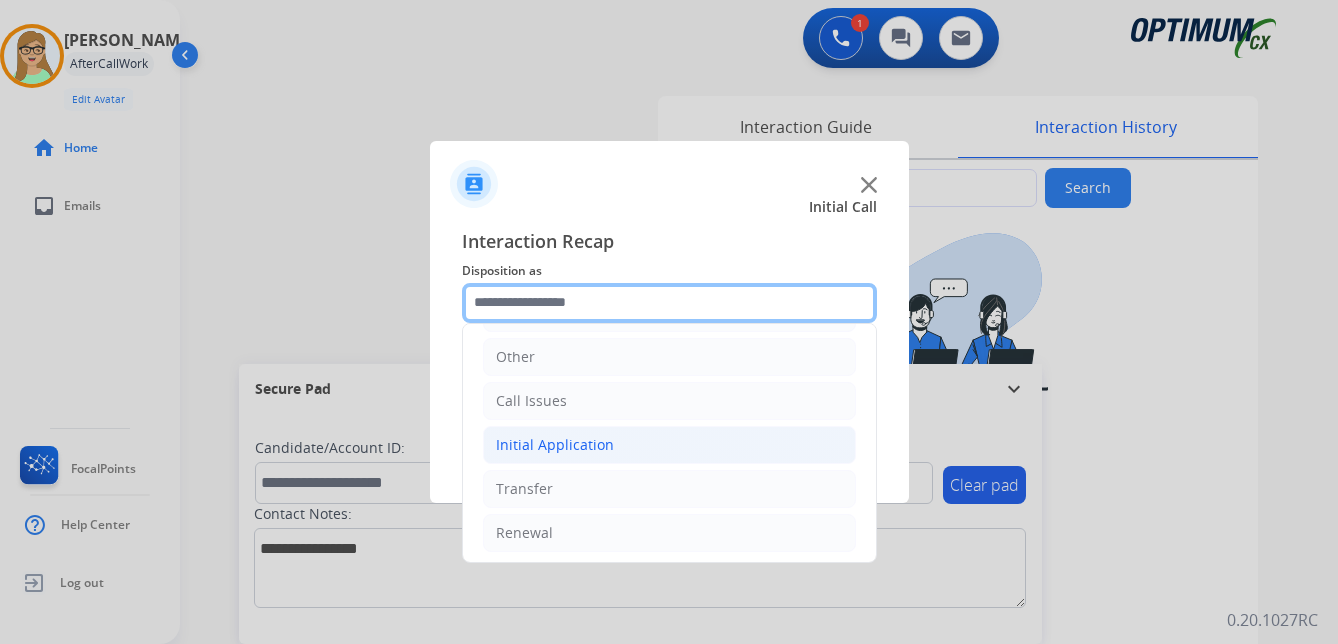 scroll, scrollTop: 136, scrollLeft: 0, axis: vertical 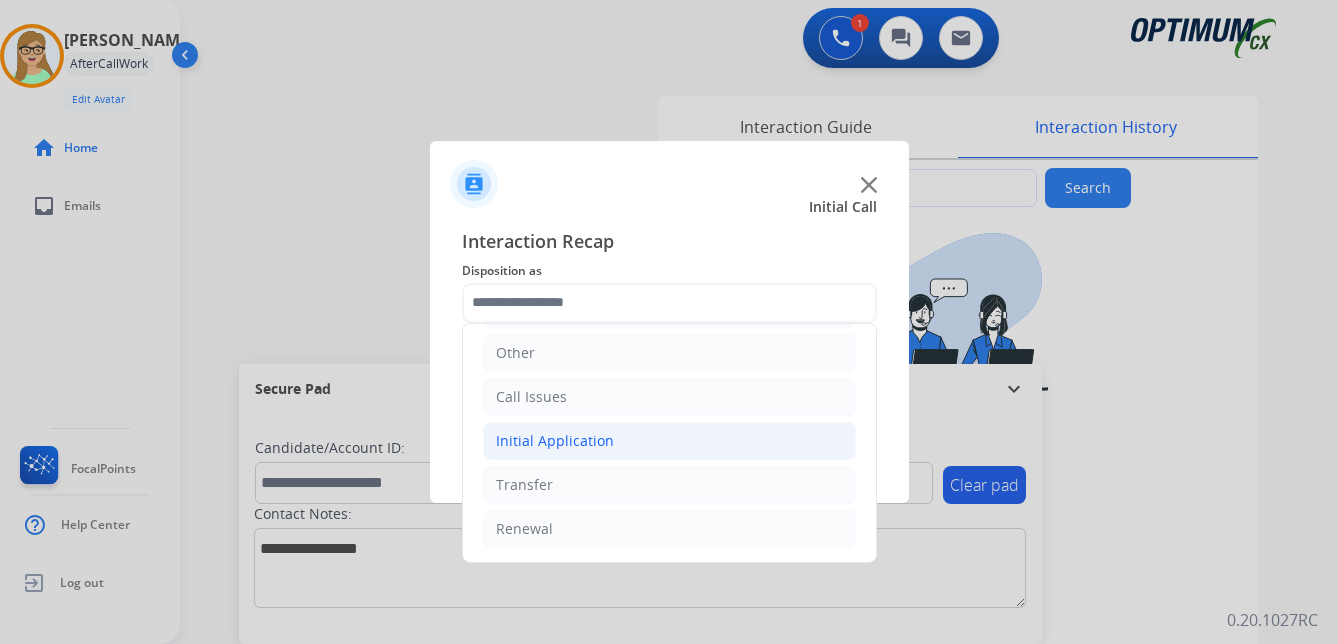 click on "Initial Application" 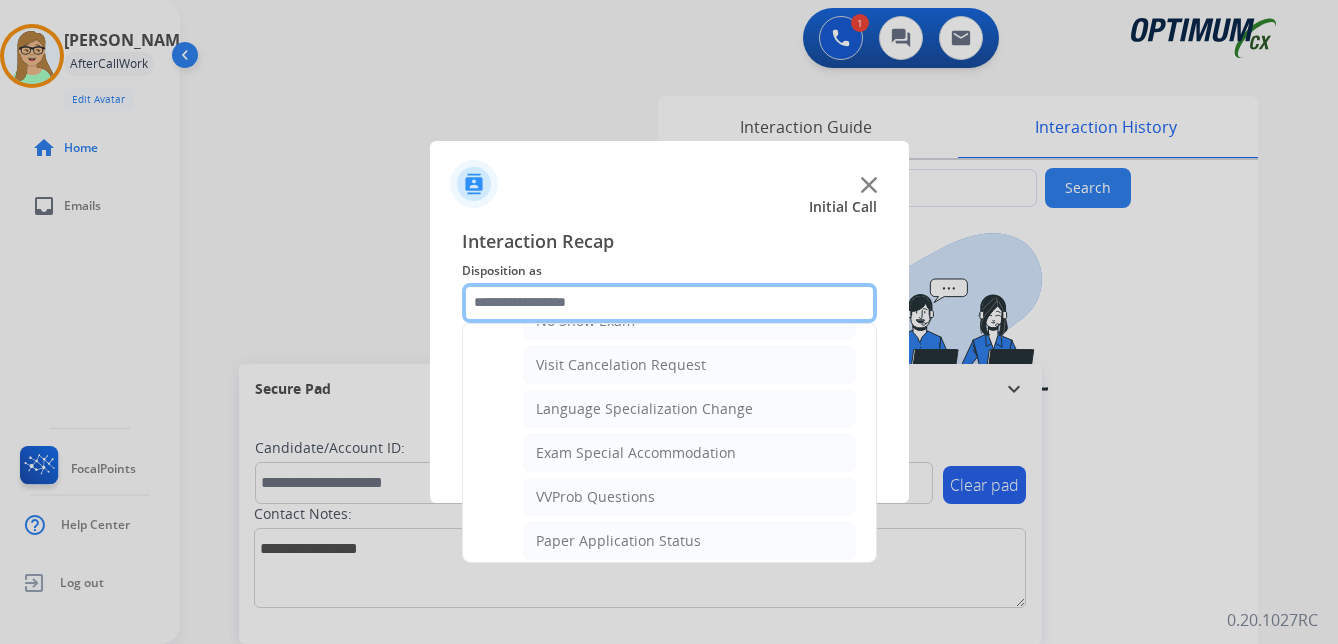 scroll, scrollTop: 1036, scrollLeft: 0, axis: vertical 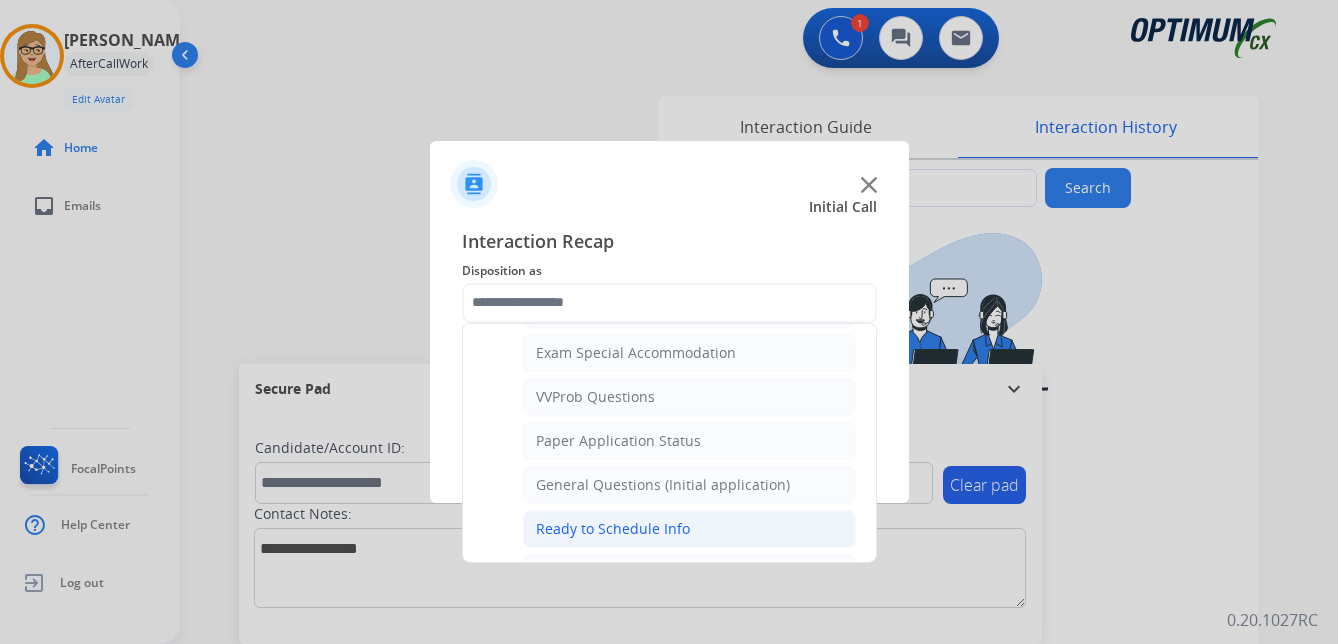 click on "Ready to Schedule Info" 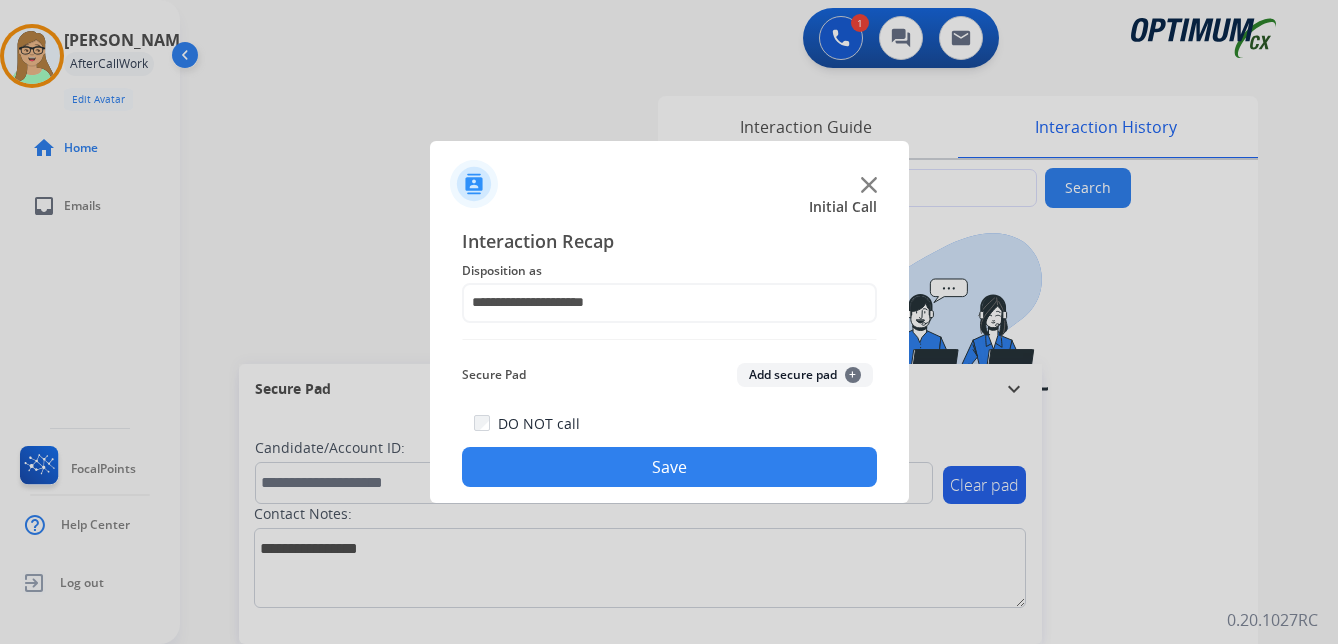 drag, startPoint x: 594, startPoint y: 477, endPoint x: 453, endPoint y: 466, distance: 141.42842 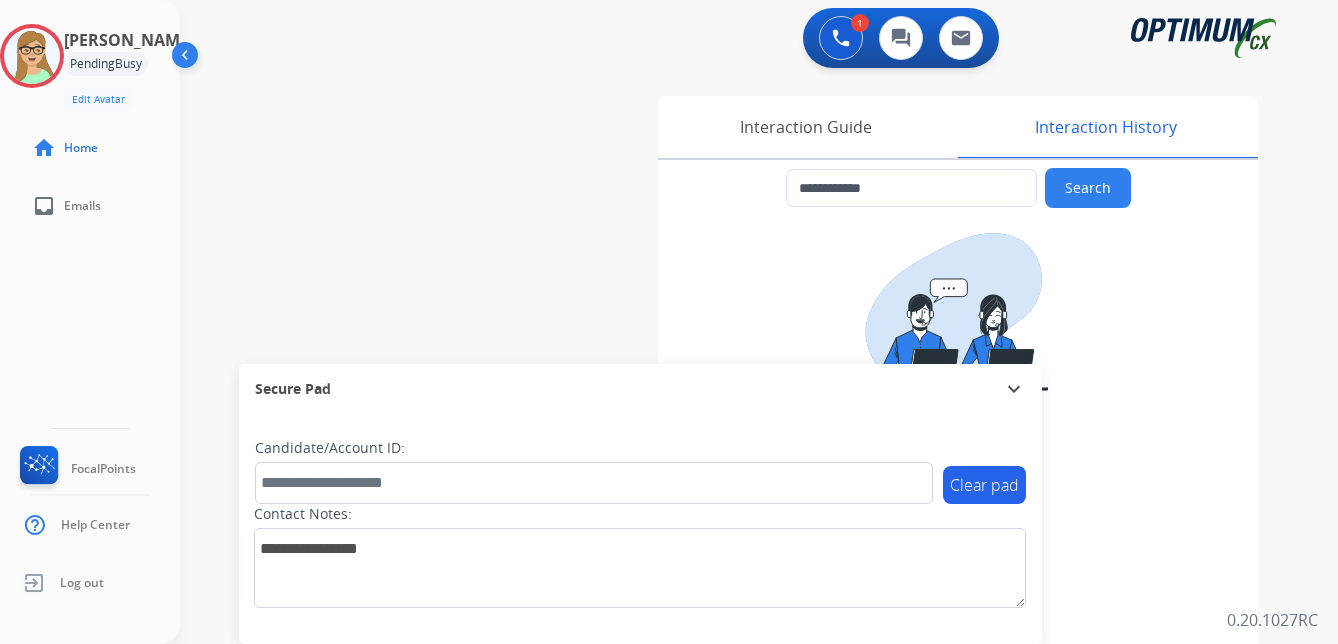 type on "**********" 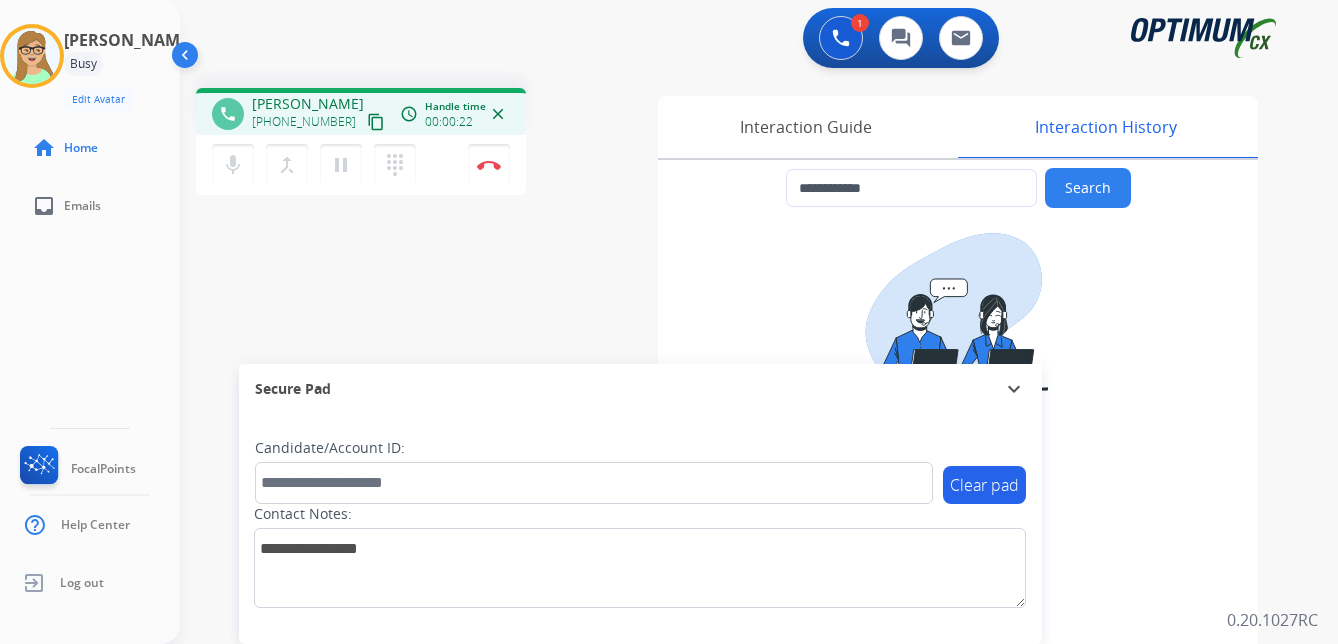 click on "content_copy" at bounding box center [376, 122] 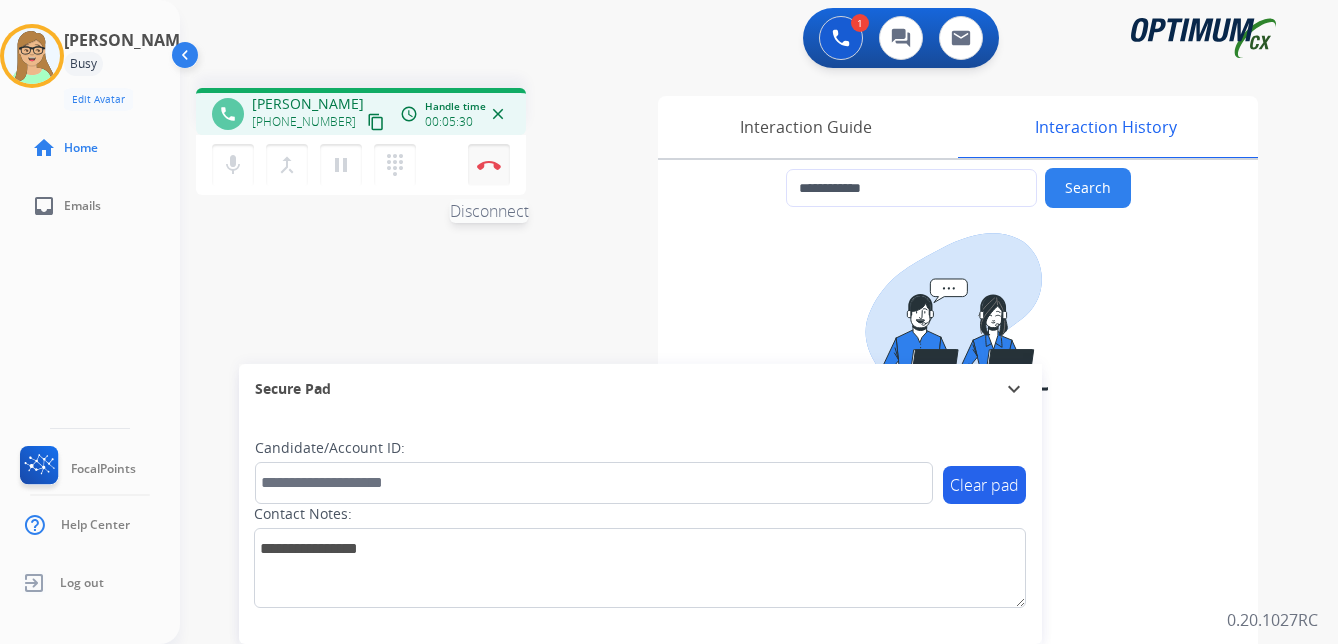 click at bounding box center (489, 165) 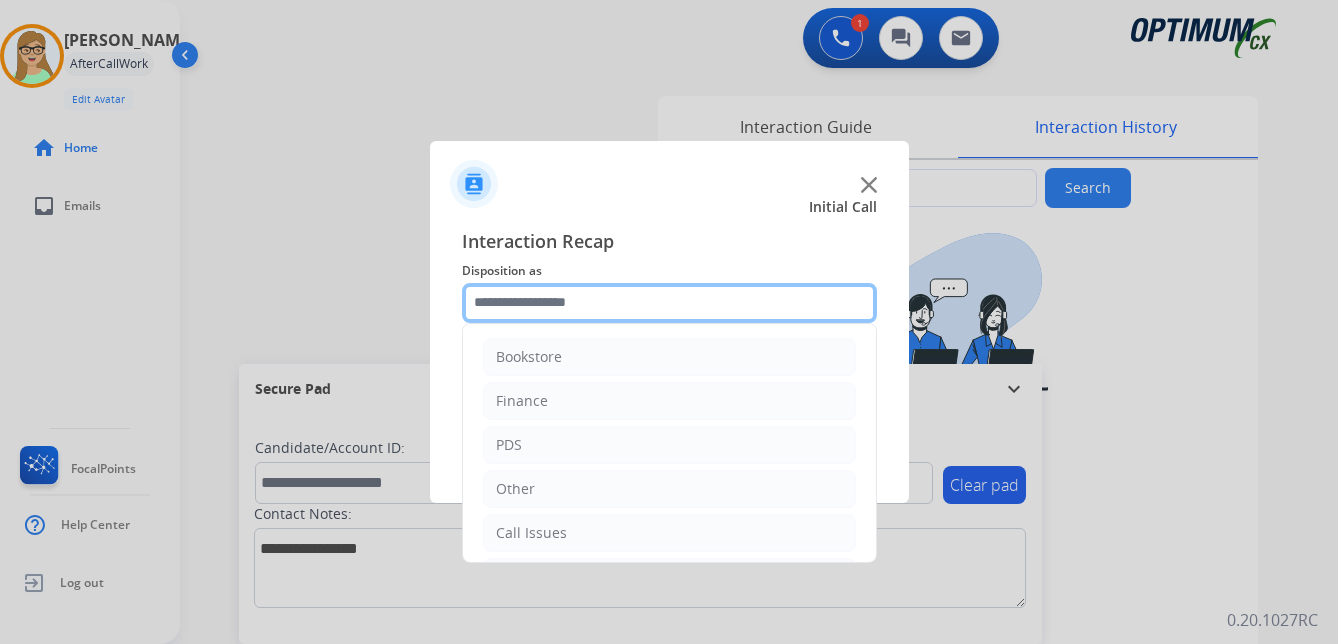 click 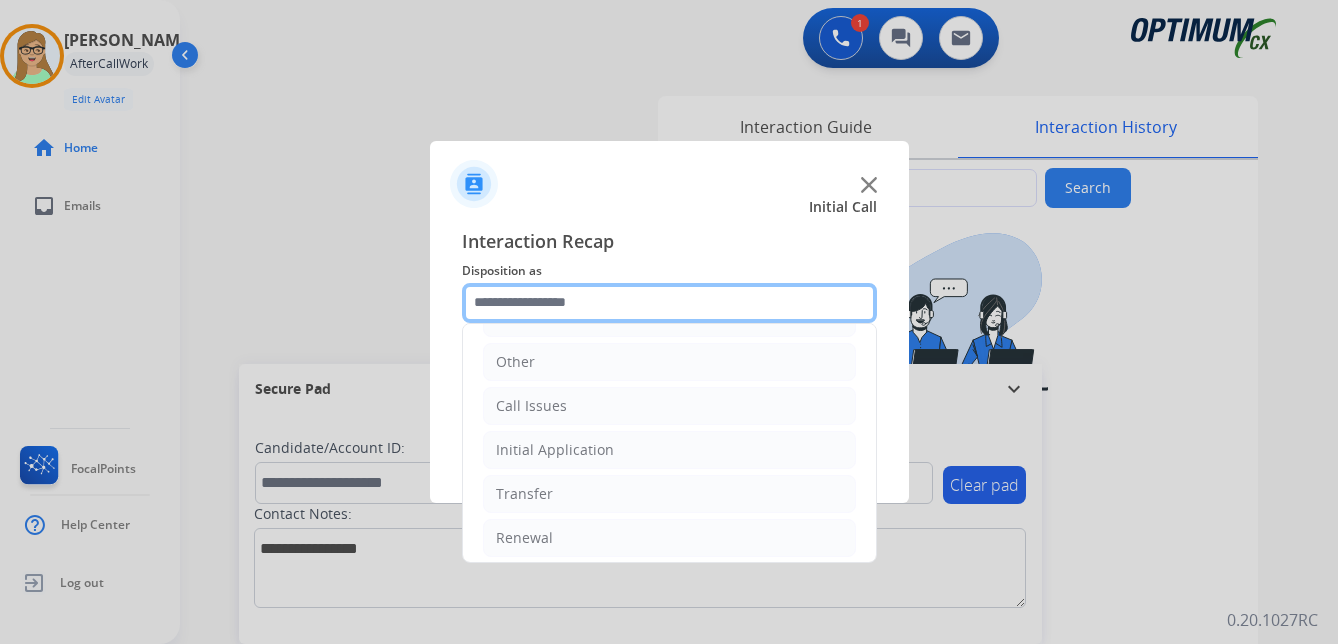 scroll, scrollTop: 136, scrollLeft: 0, axis: vertical 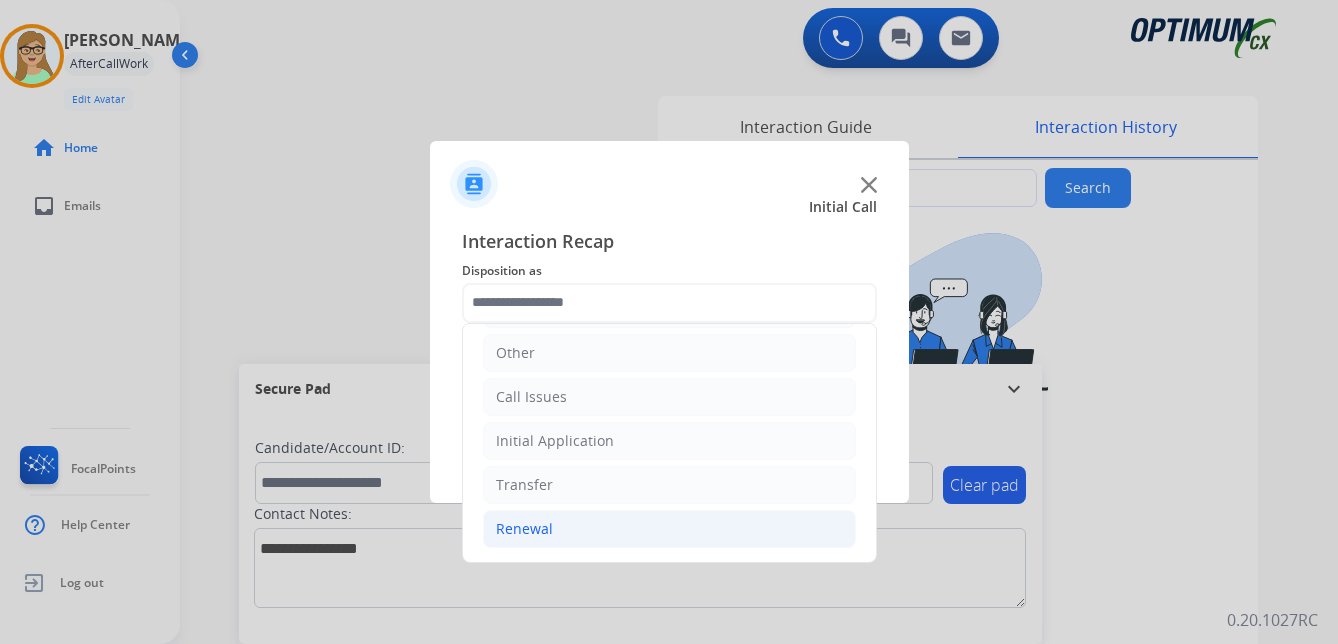 click on "Renewal" 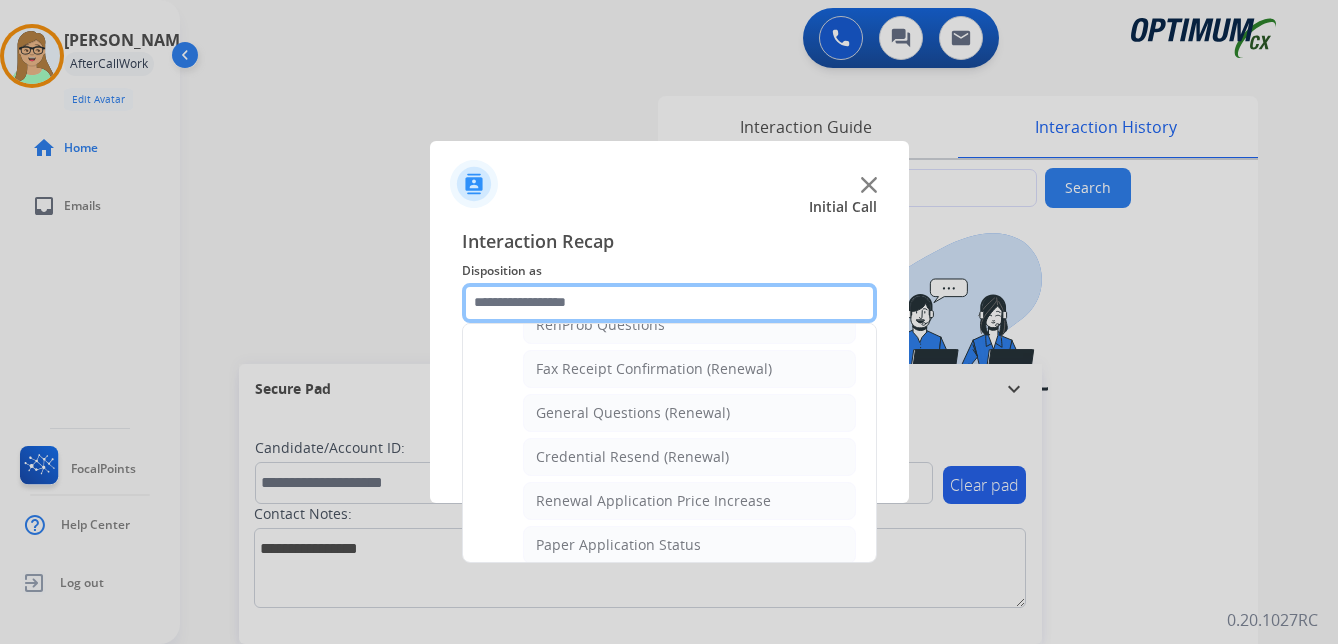 scroll, scrollTop: 636, scrollLeft: 0, axis: vertical 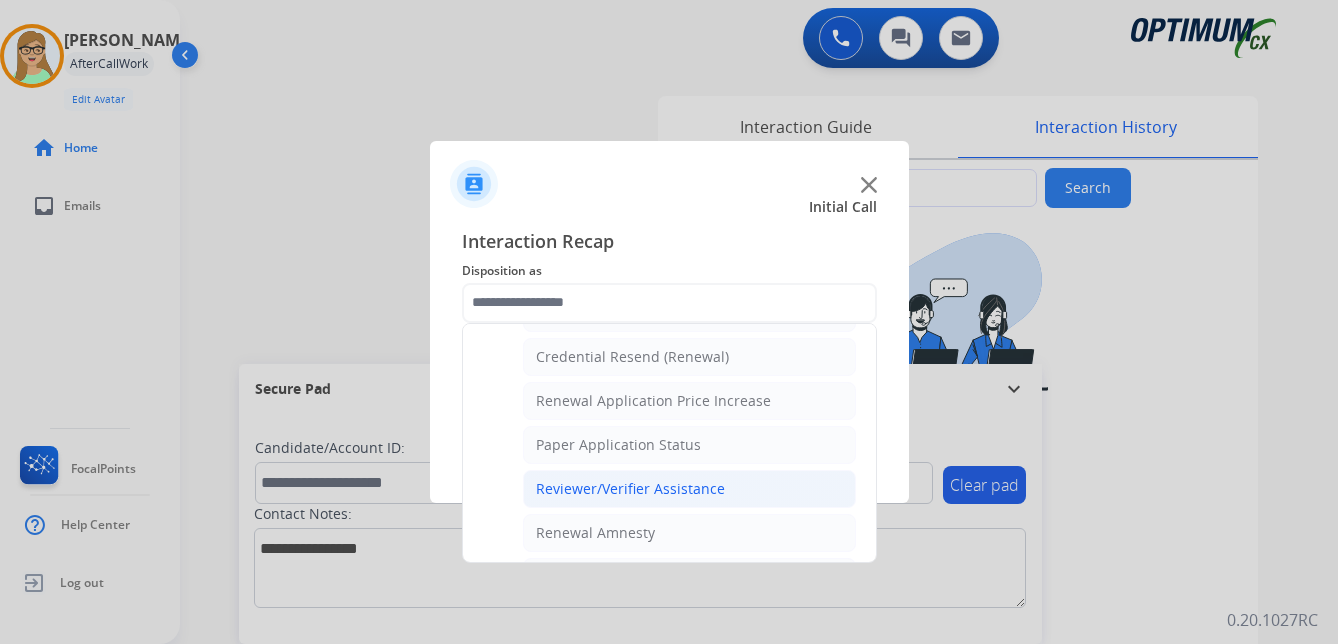click on "Reviewer/Verifier Assistance" 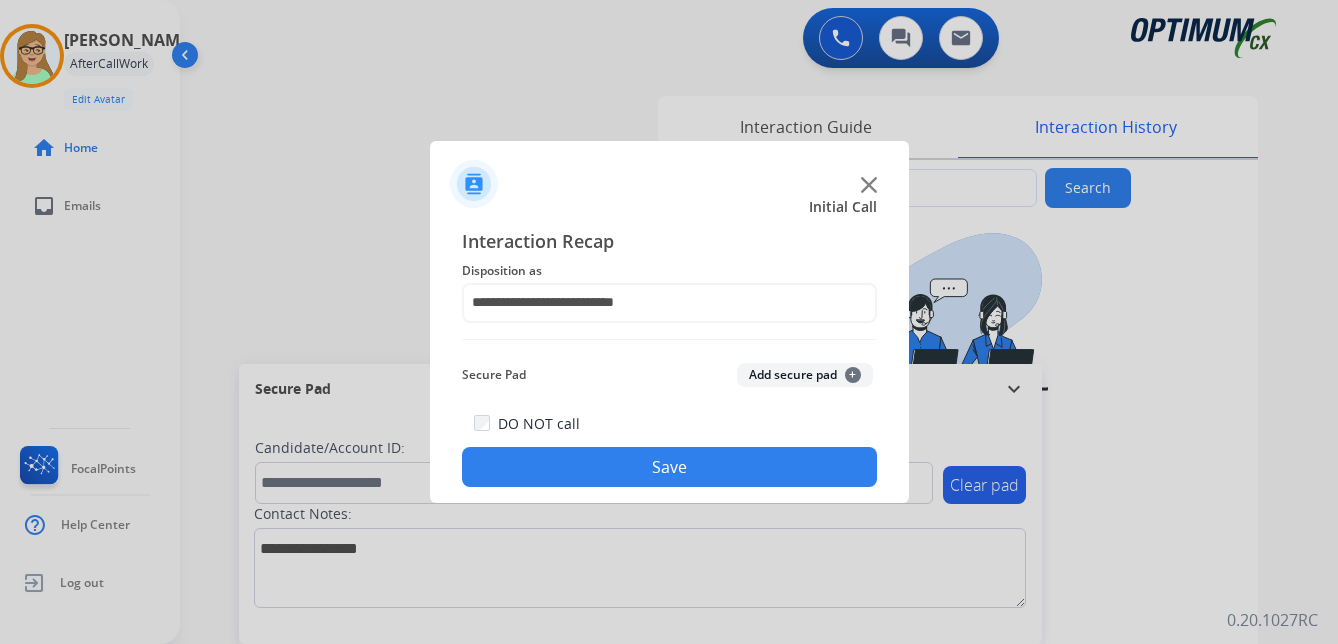 drag, startPoint x: 656, startPoint y: 474, endPoint x: 166, endPoint y: 469, distance: 490.0255 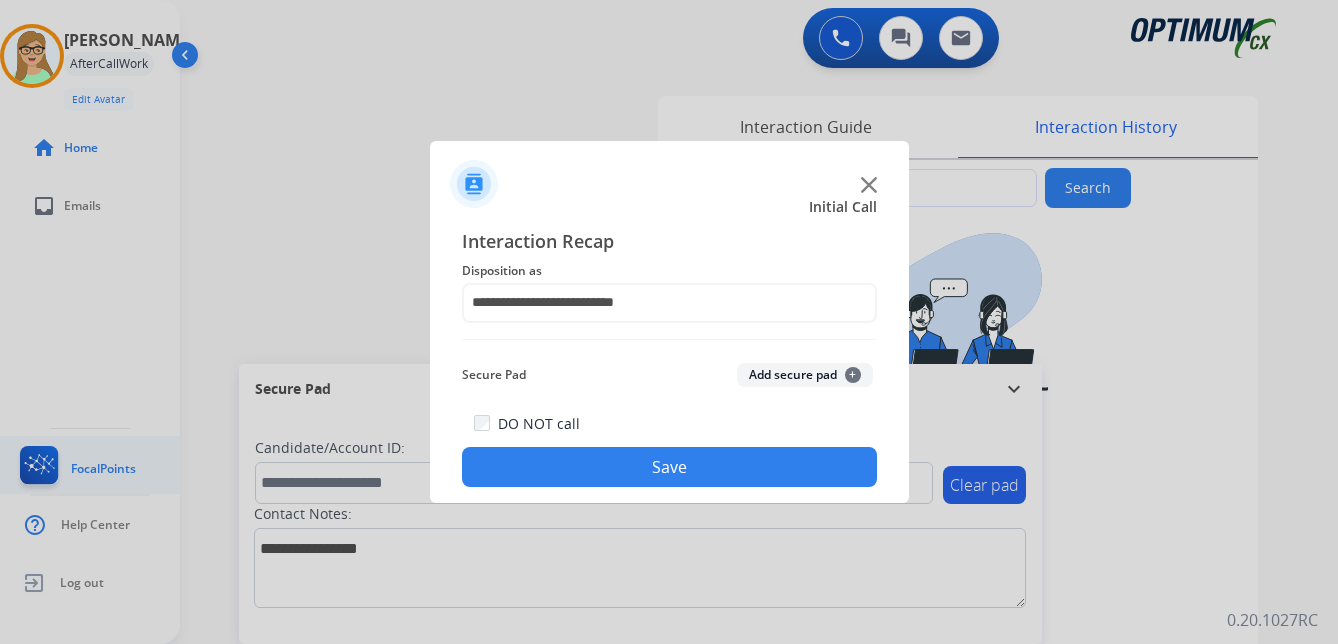 click on "Save" 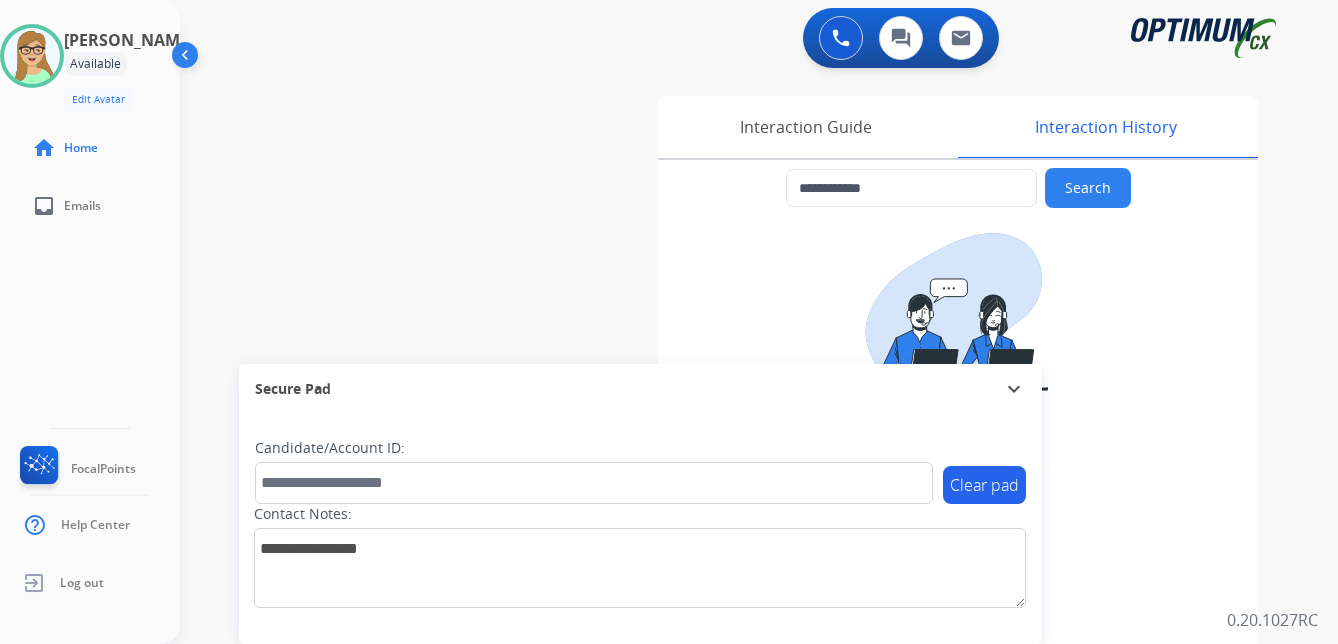 click on "Clear pad Candidate/Account ID: Contact Notes:" at bounding box center (640, 529) 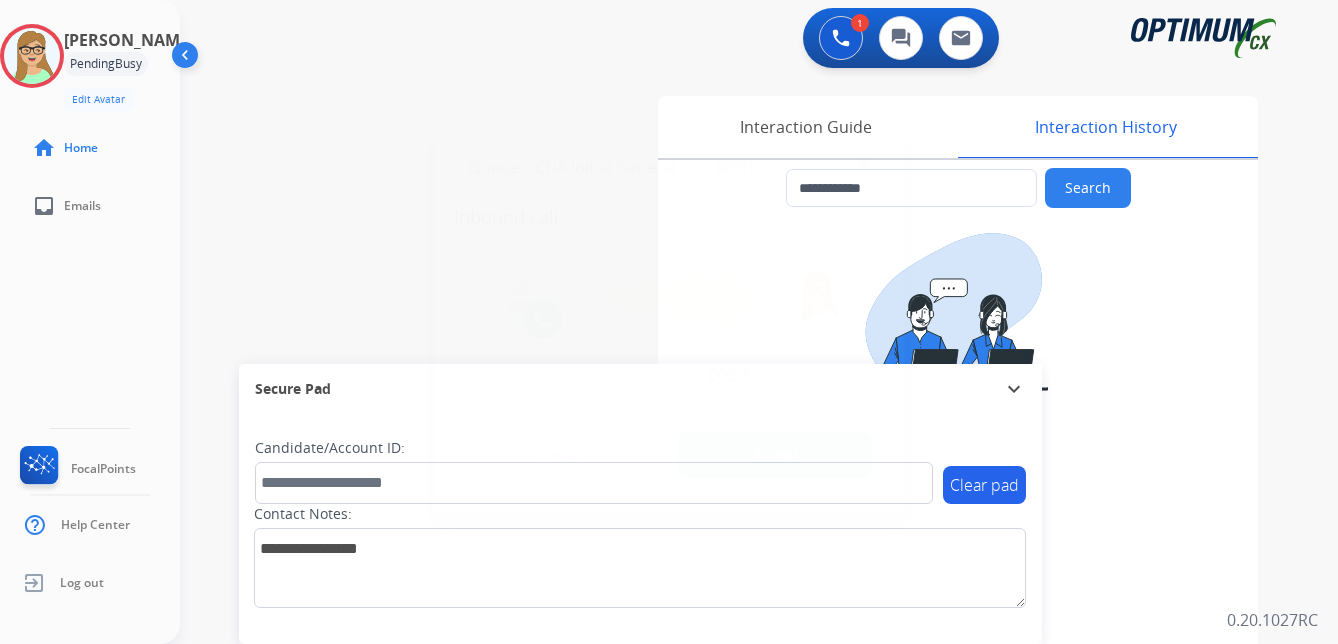 type on "**********" 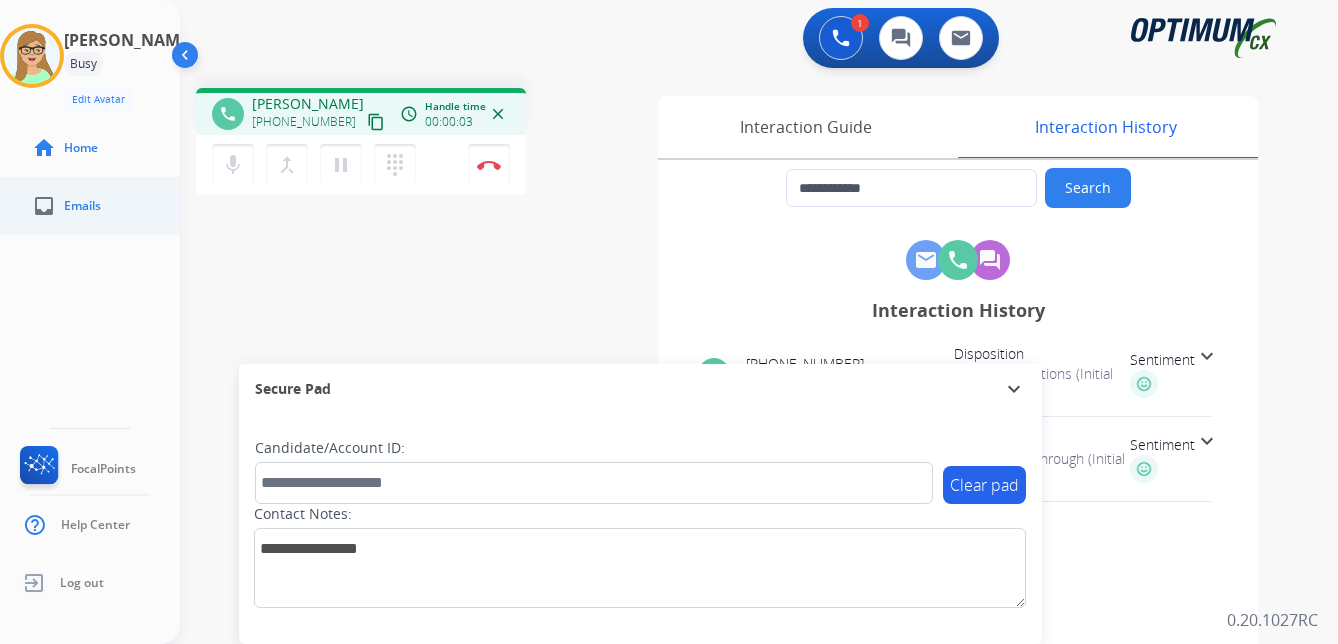 drag, startPoint x: 356, startPoint y: 122, endPoint x: 96, endPoint y: 185, distance: 267.52383 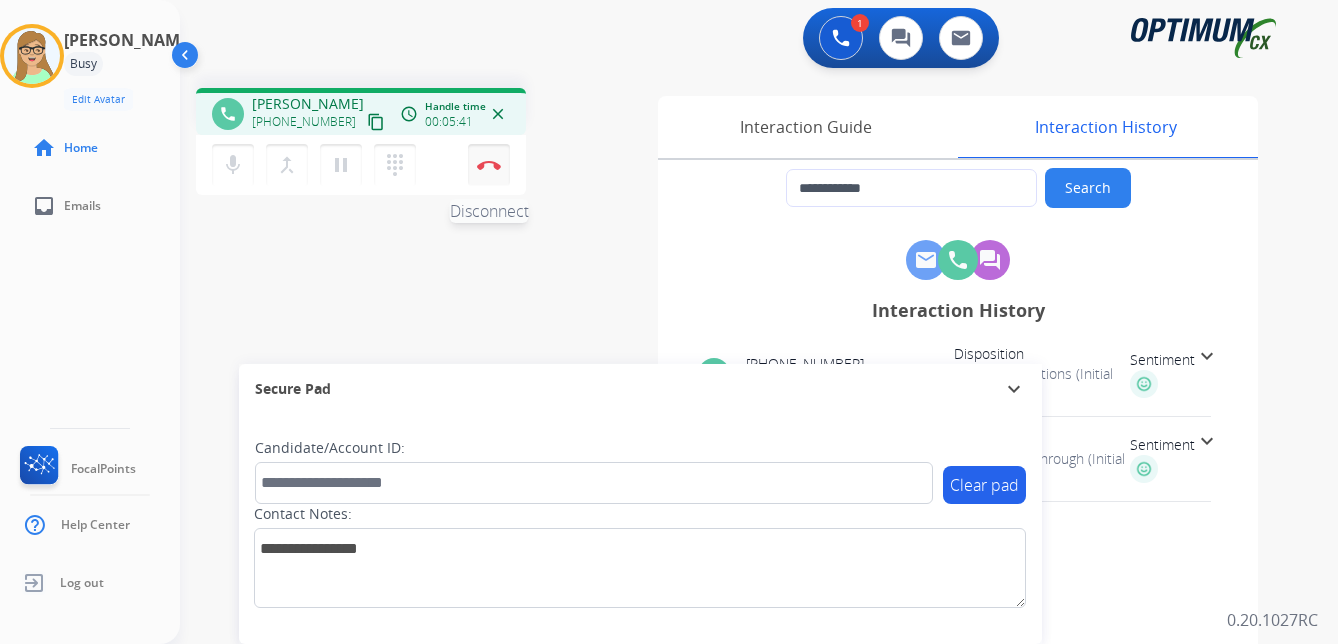 click at bounding box center (489, 165) 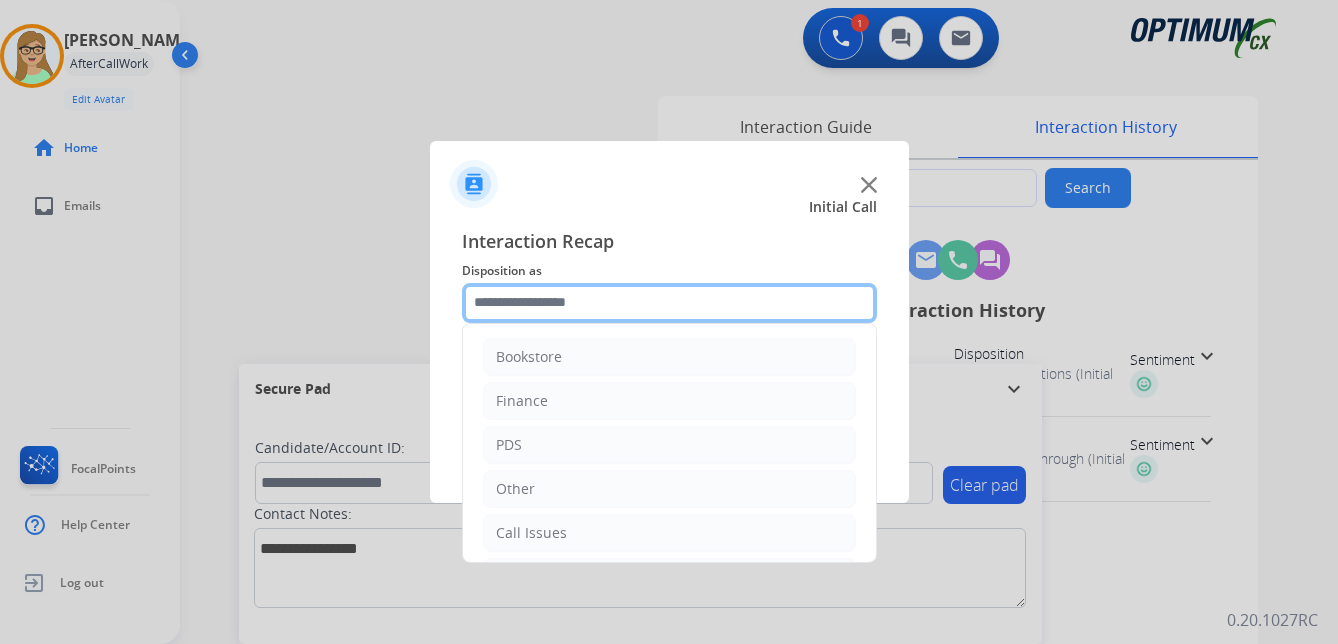 click 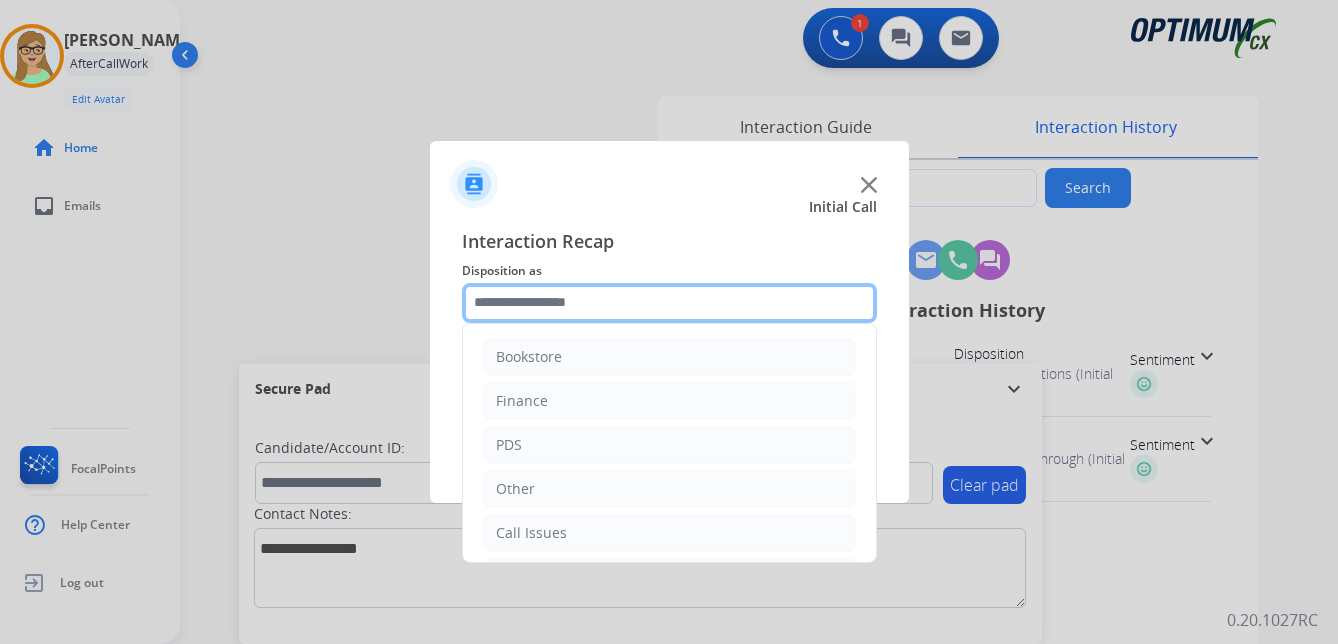 scroll, scrollTop: 136, scrollLeft: 0, axis: vertical 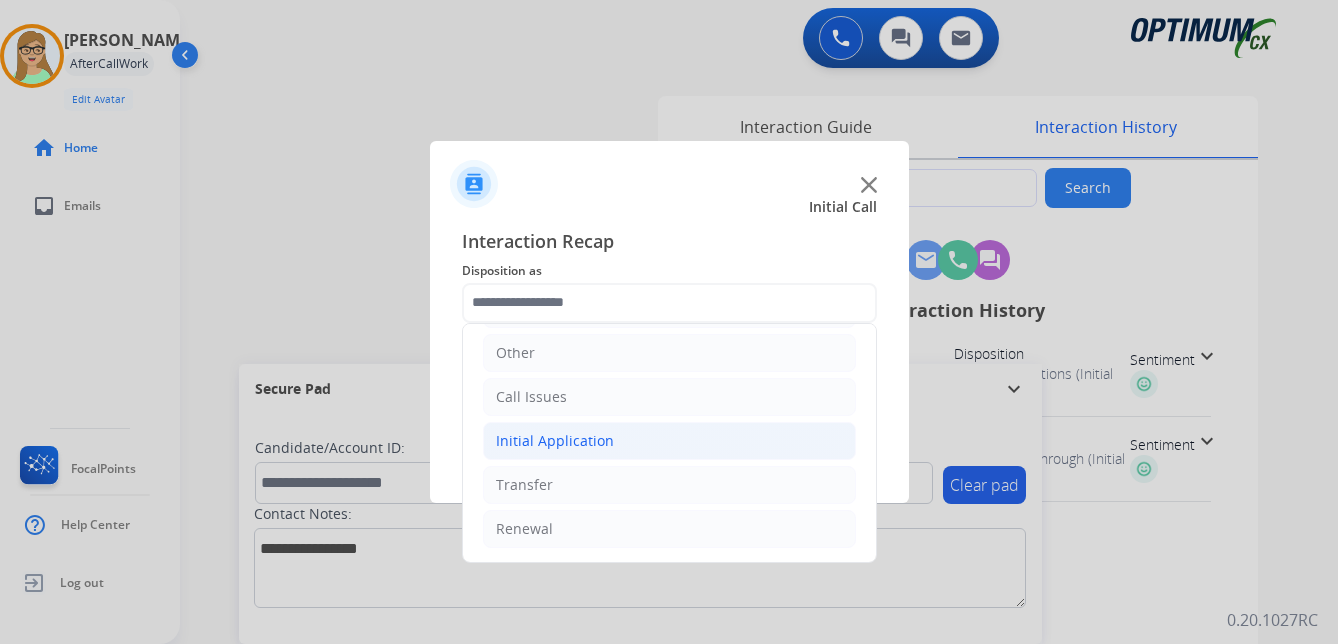 click on "Initial Application" 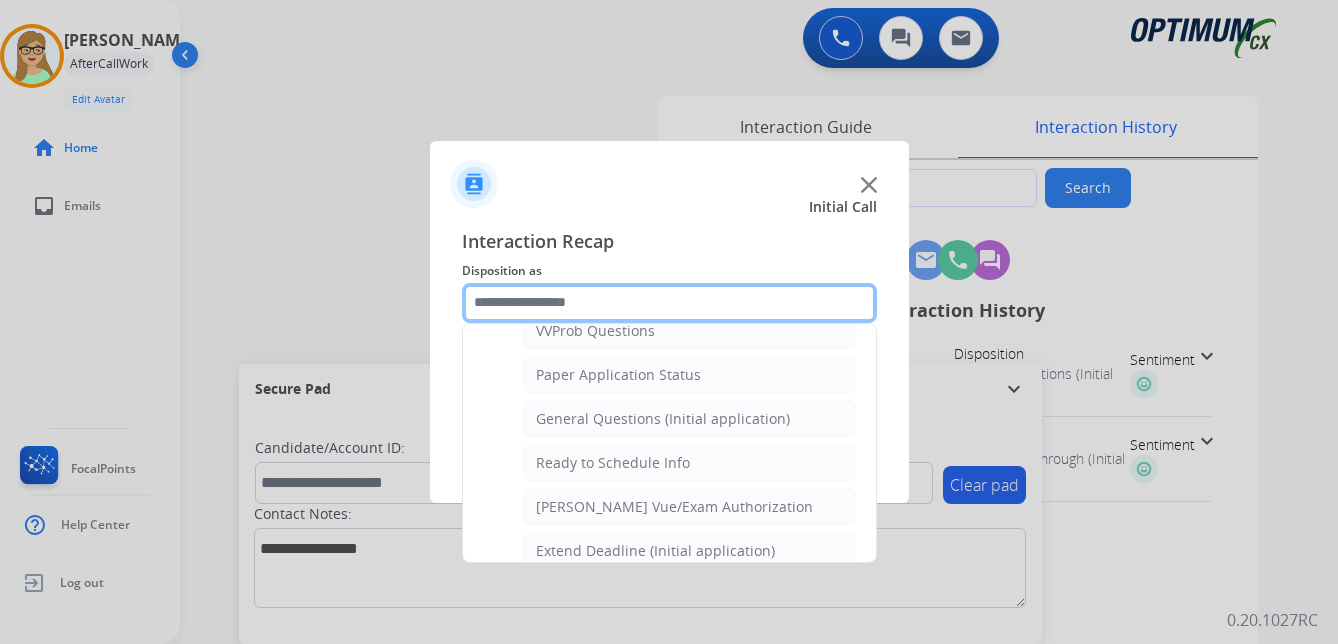 scroll, scrollTop: 1136, scrollLeft: 0, axis: vertical 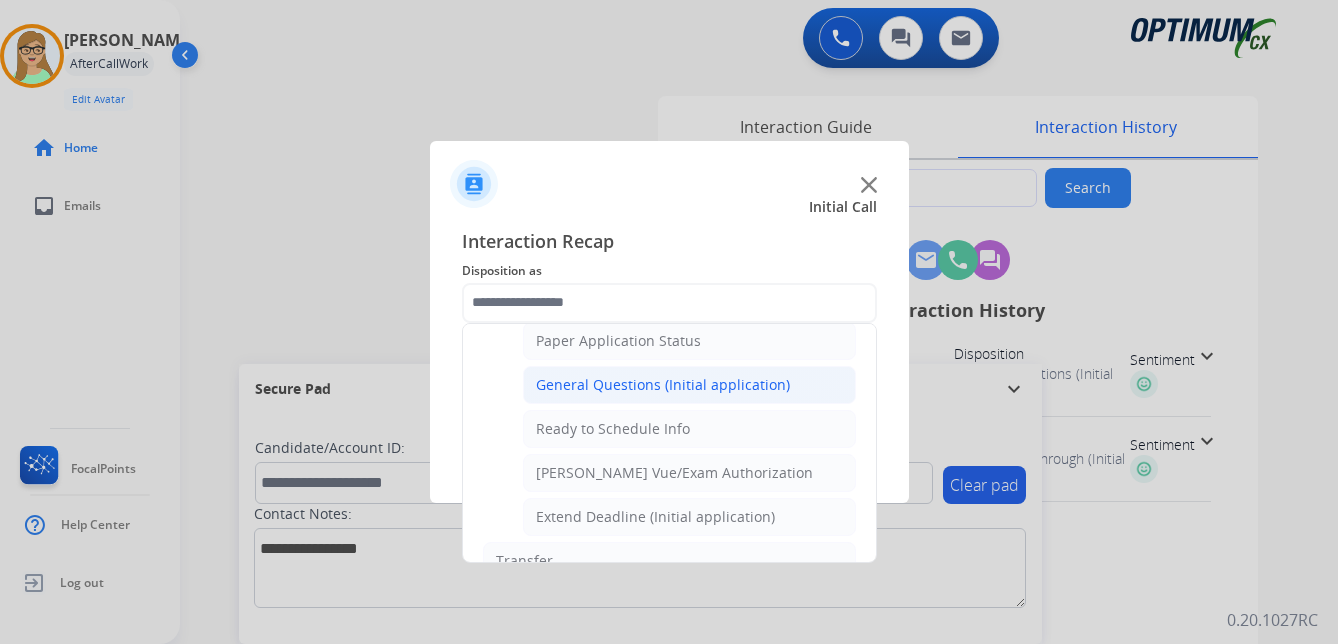 click on "General Questions (Initial application)" 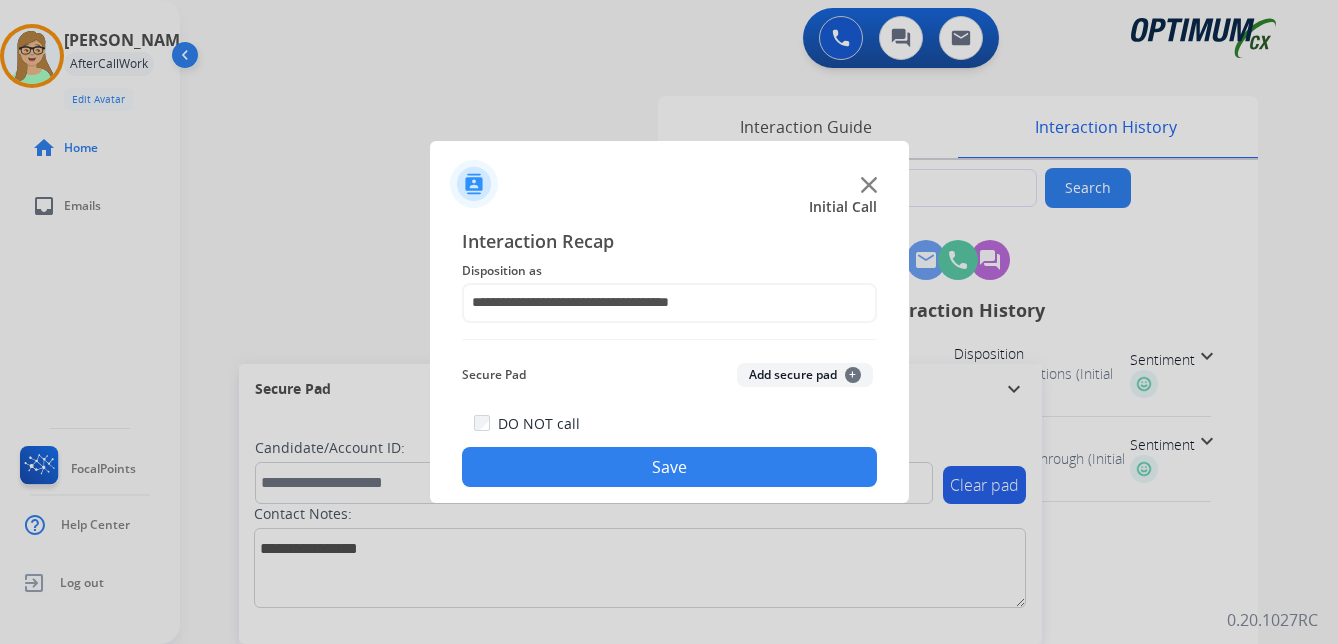 click on "Save" 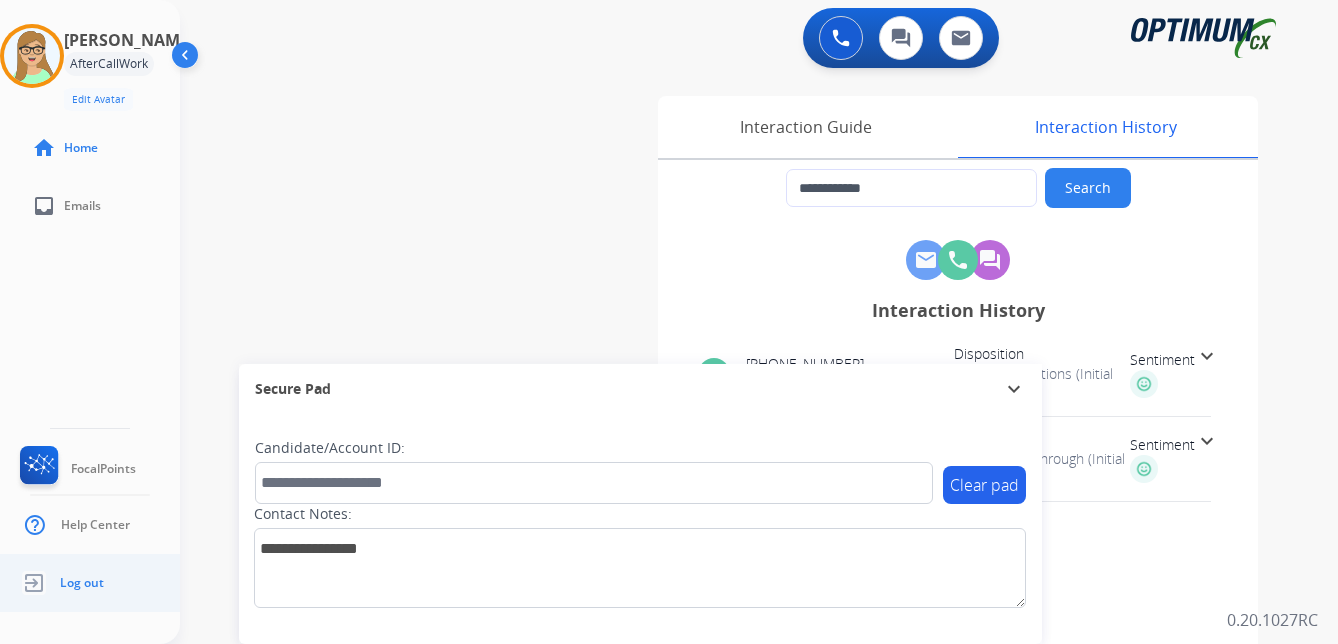 drag, startPoint x: 90, startPoint y: 585, endPoint x: 0, endPoint y: 592, distance: 90.27181 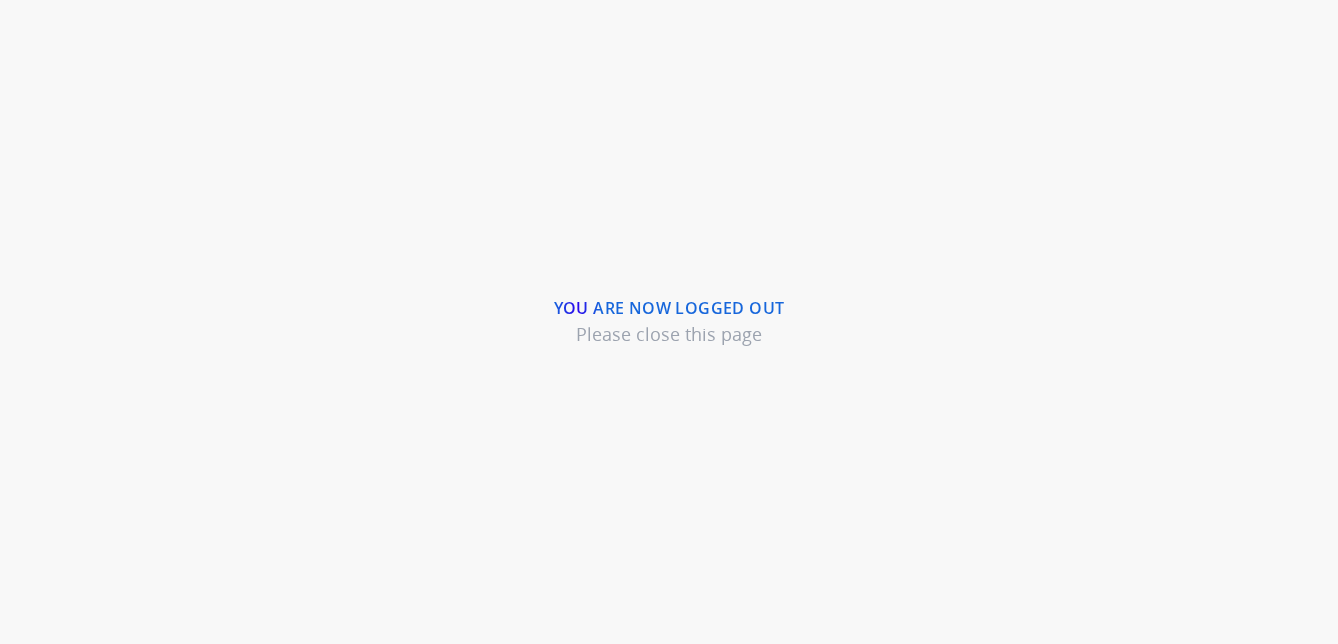 scroll, scrollTop: 0, scrollLeft: 0, axis: both 